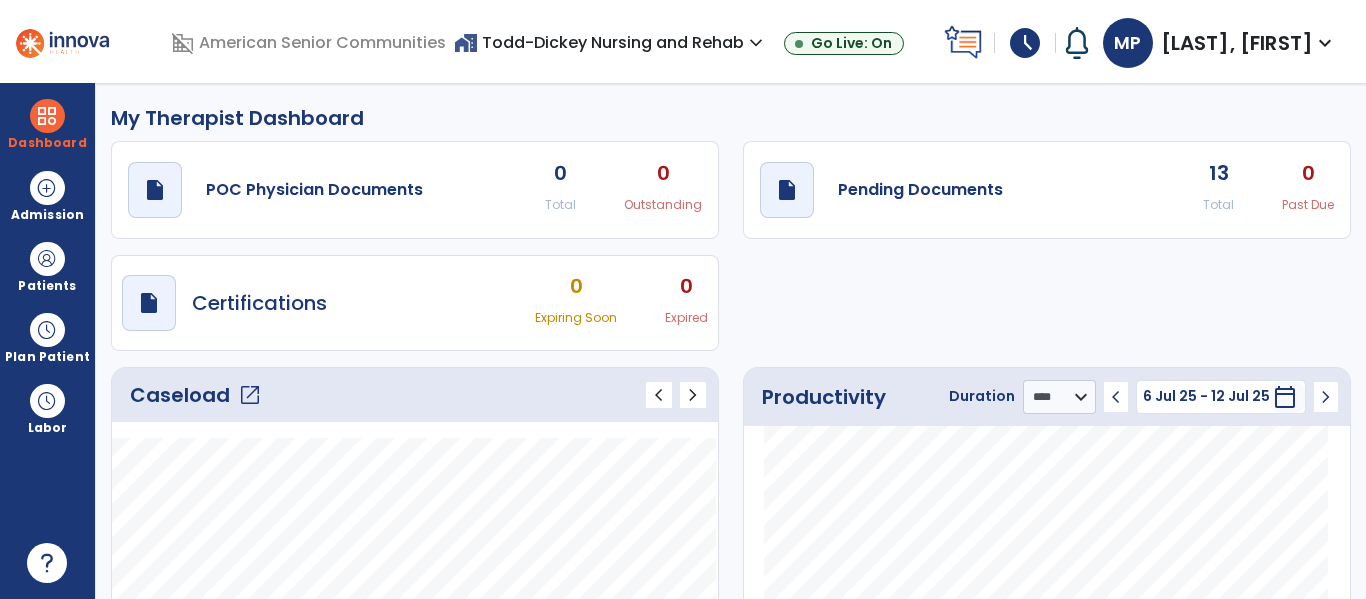 select on "****" 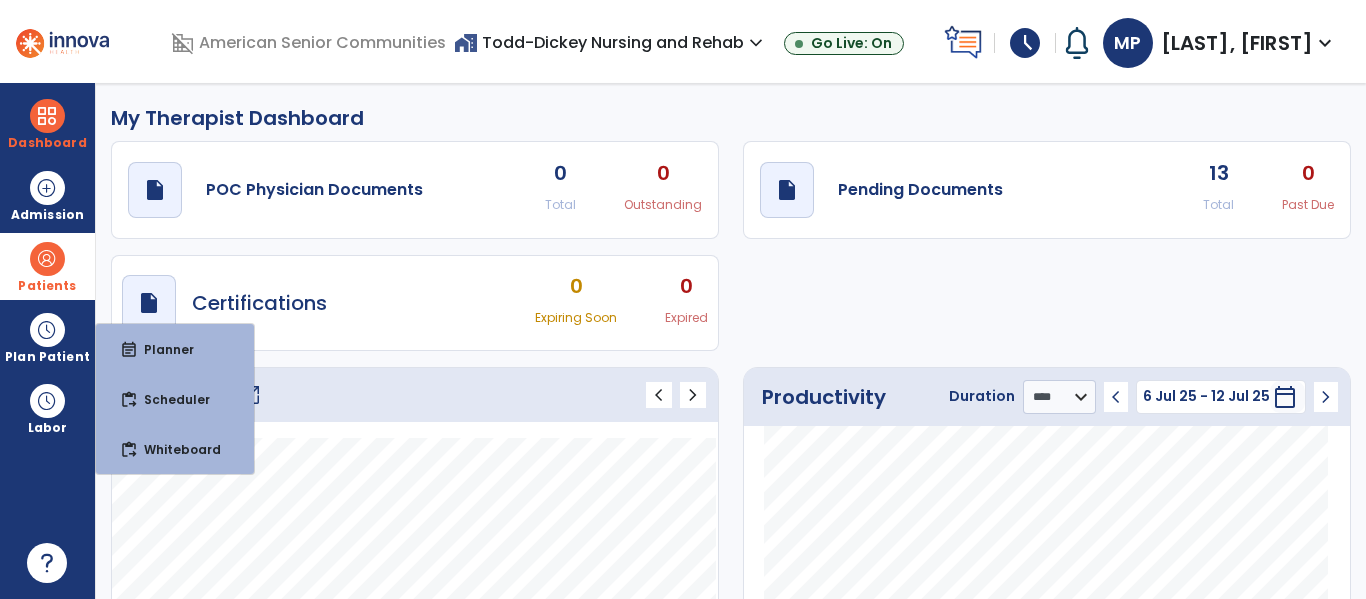 click at bounding box center (47, 259) 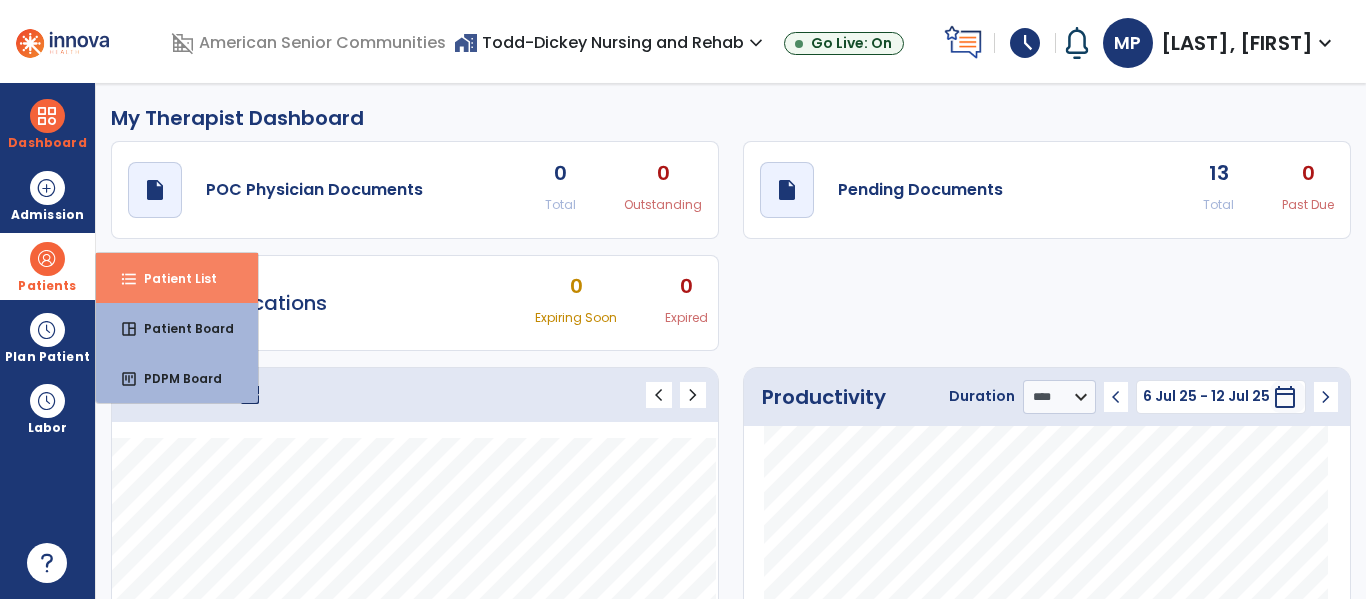 click on "Patient List" at bounding box center (172, 278) 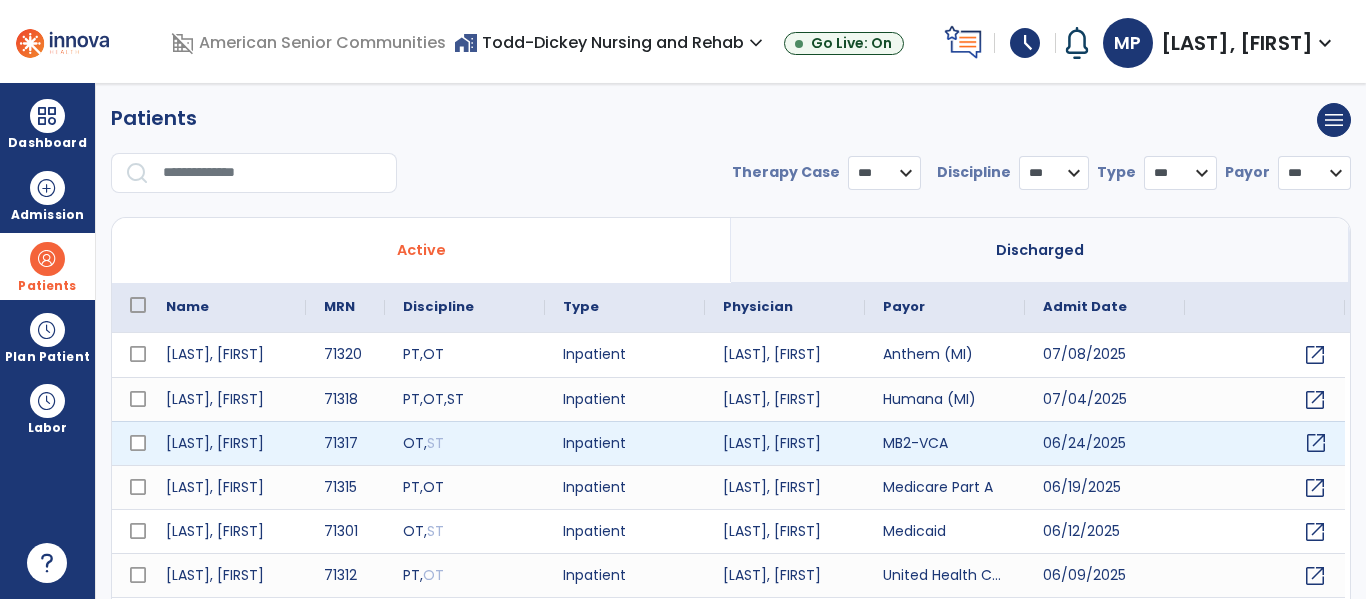 click on "open_in_new" at bounding box center [1316, 443] 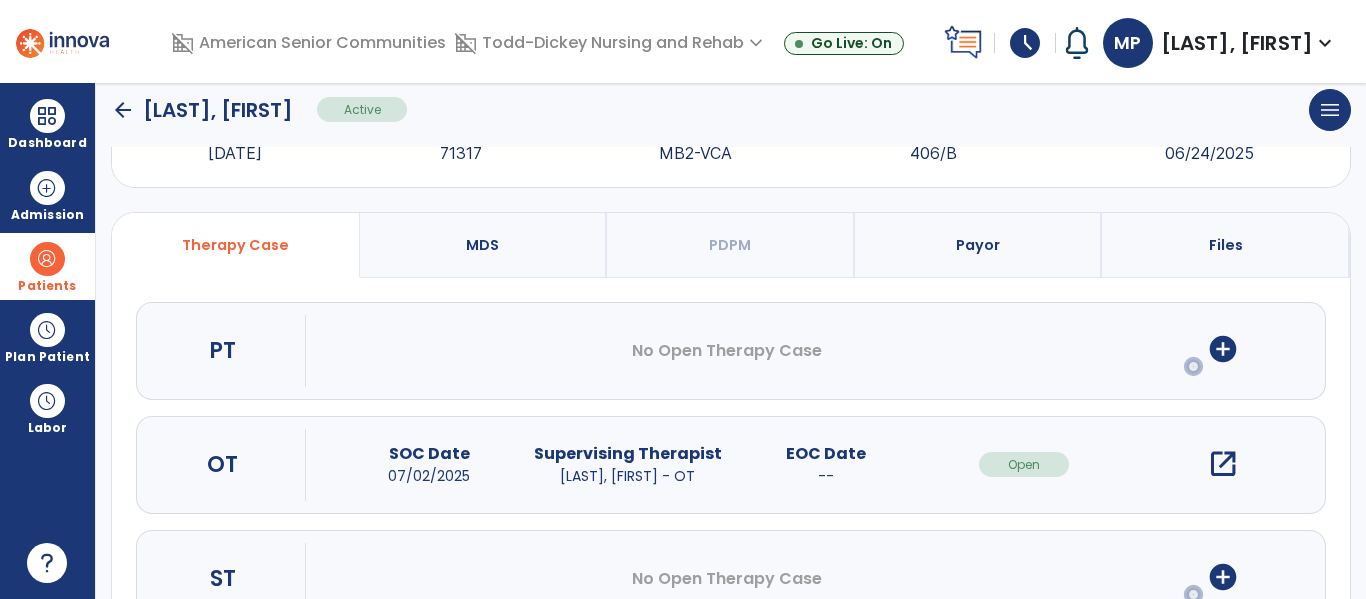 scroll, scrollTop: 91, scrollLeft: 0, axis: vertical 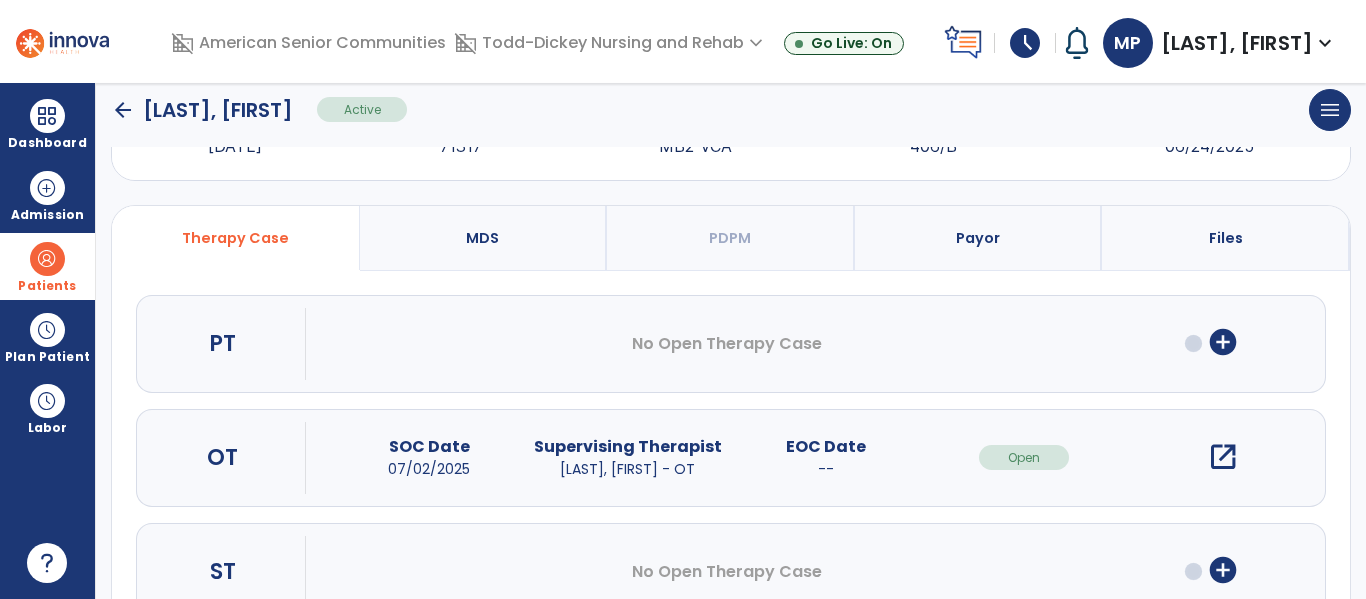 click on "open_in_new" at bounding box center [1223, 457] 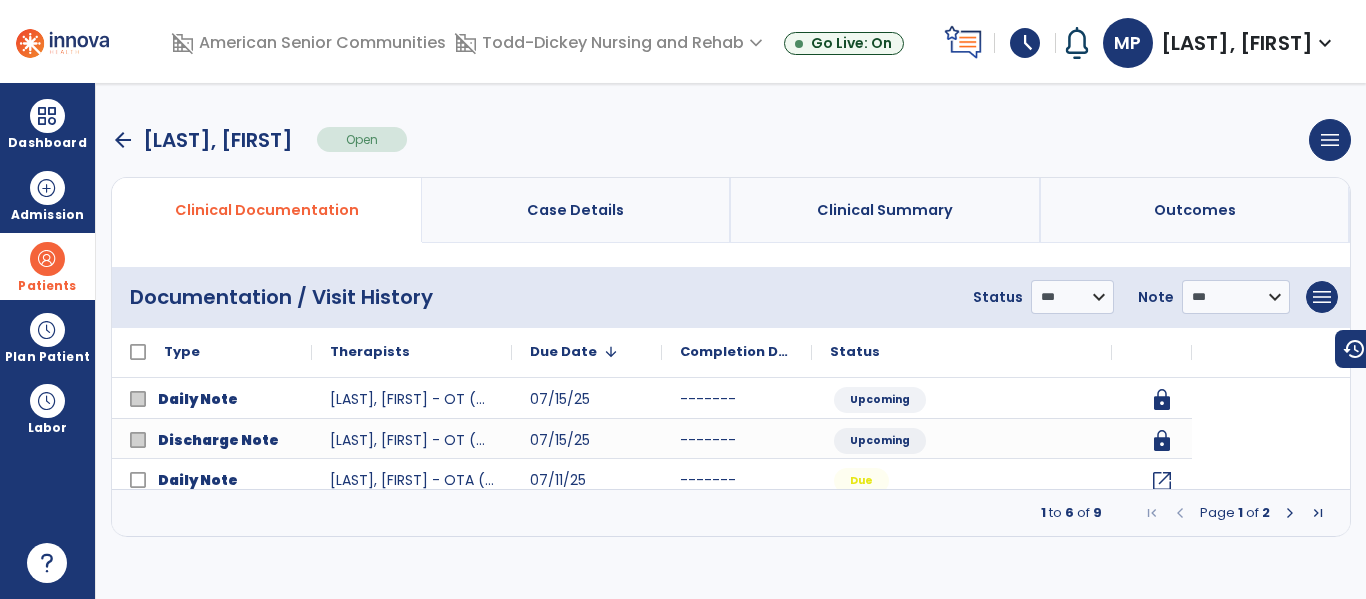 scroll, scrollTop: 0, scrollLeft: 0, axis: both 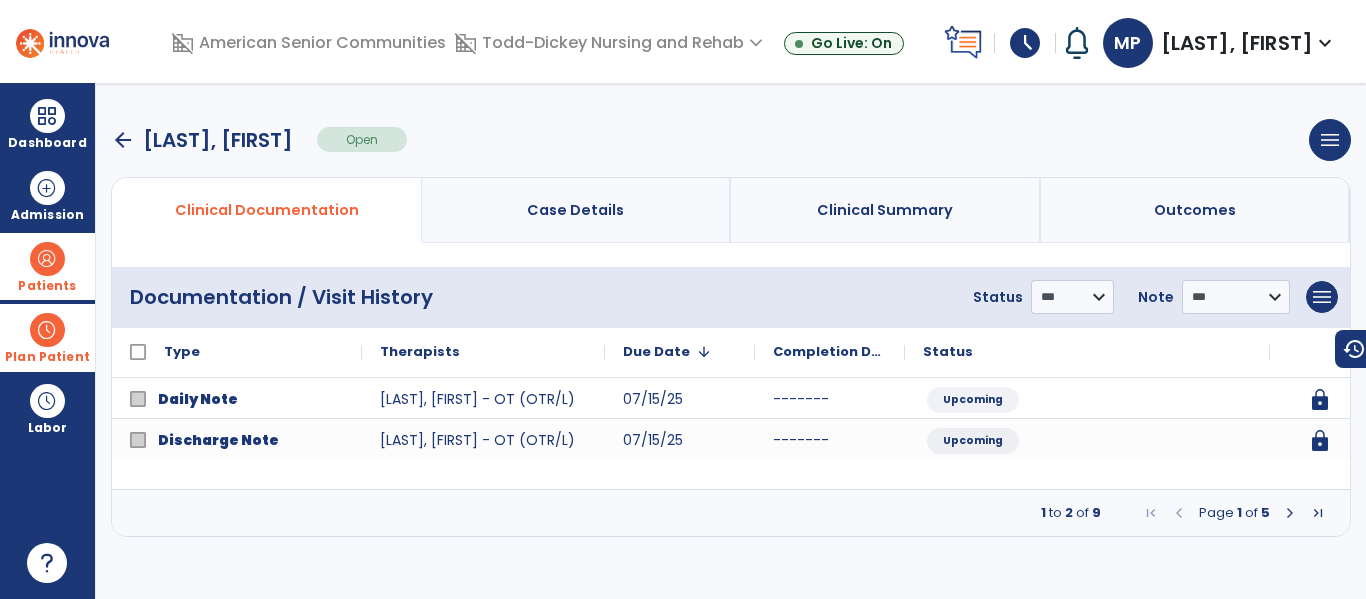 click on "Plan Patient" at bounding box center [47, 266] 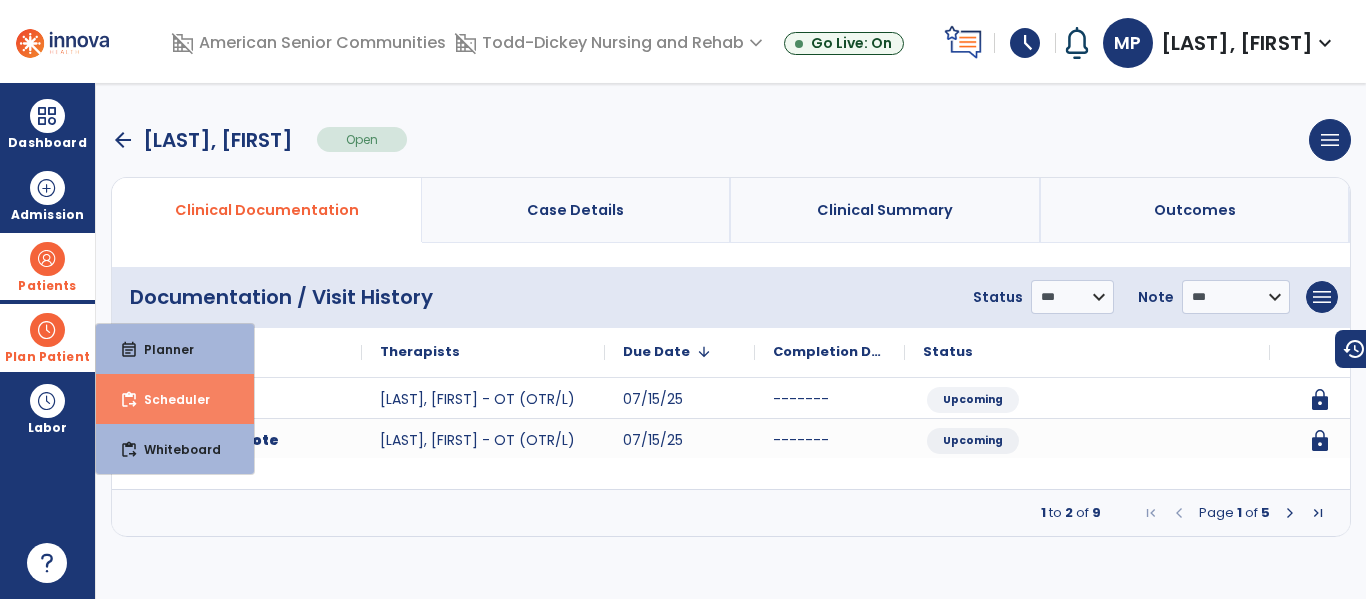 click on "Scheduler" at bounding box center (169, 399) 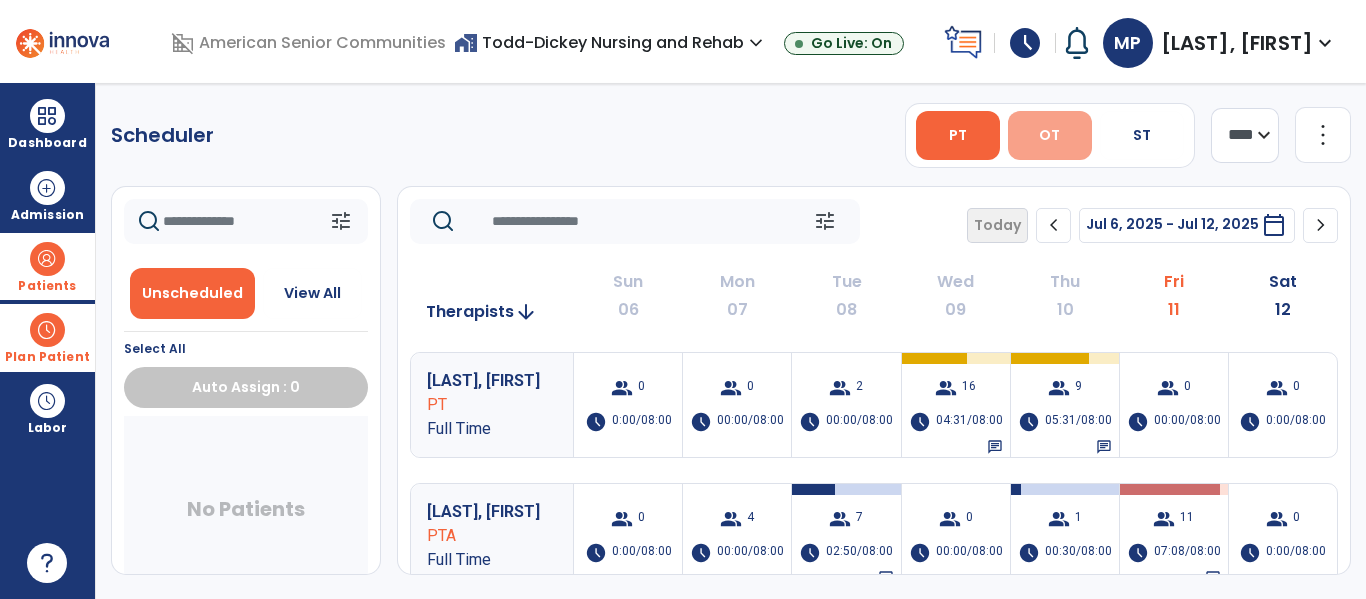 click on "OT" at bounding box center (1049, 135) 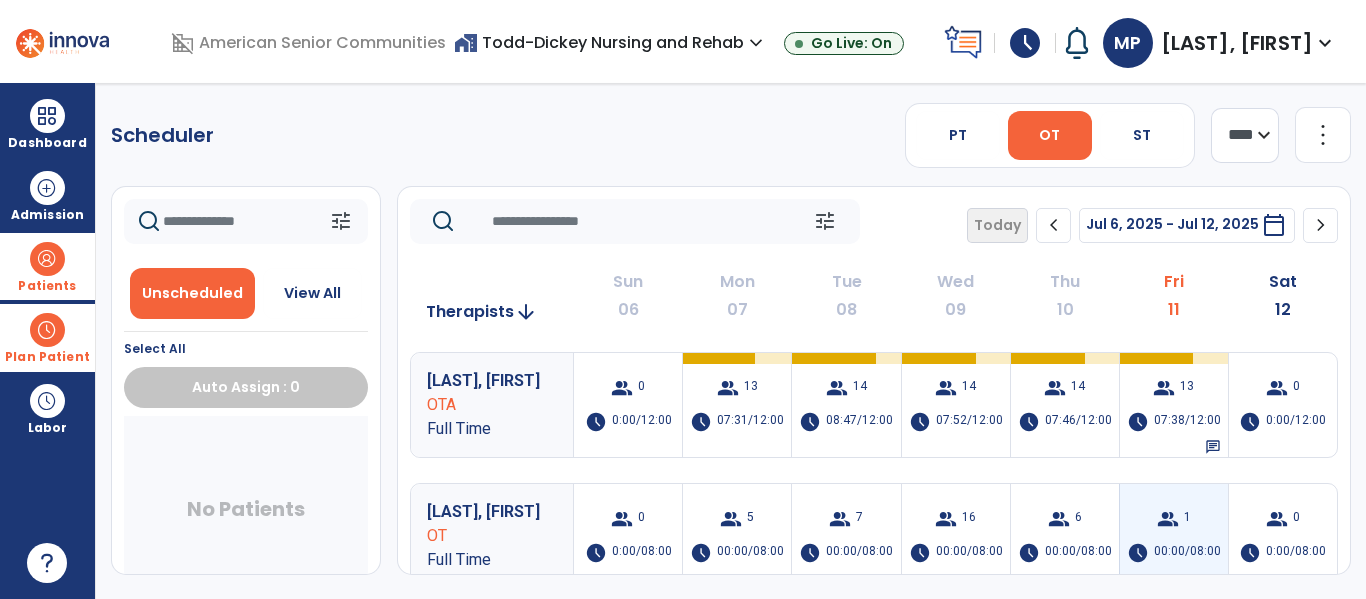 click on "group" at bounding box center [1168, 519] 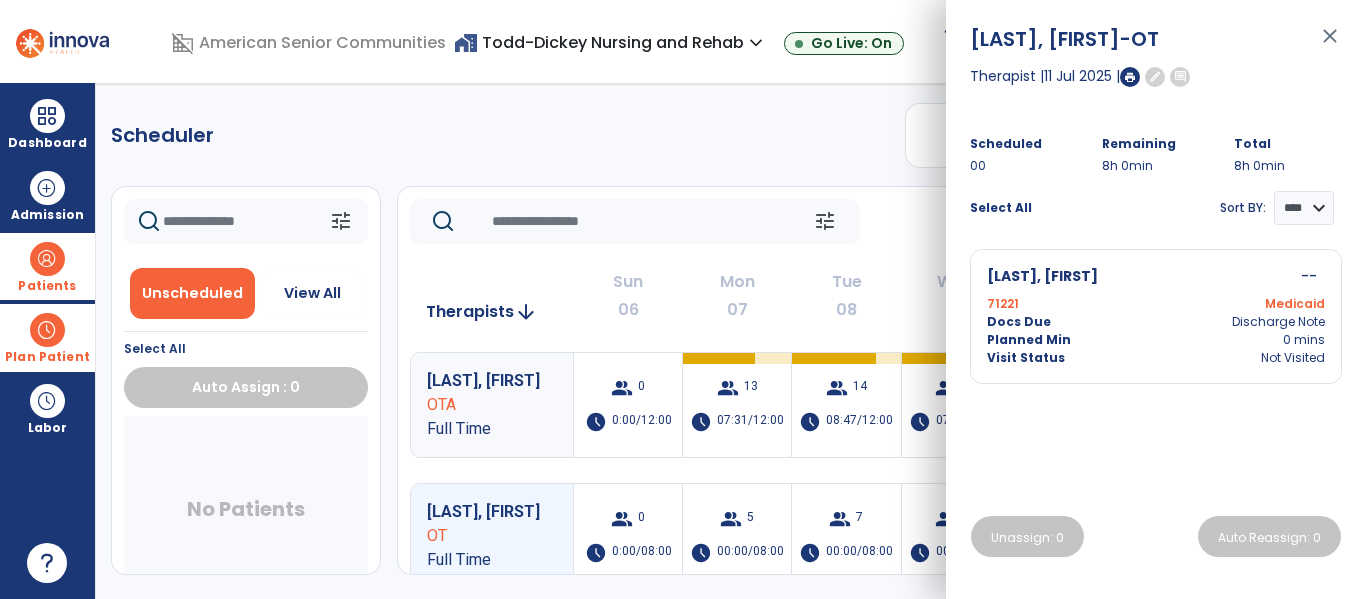 click on "Scheduler   PT   OT   ST  **** *** more_vert  Manage Labor   View All Therapists   Print   tune   Unscheduled   View All  Select All  Auto Assign : 0  No Patients  tune   Today  chevron_left [DATE] - [DATE]  *********  calendar_today  chevron_right   Therapists  arrow_downward Sun  06  Mon  07  Tue  08  Wed  09  Thu  10  Fri  11  Sat  12  [LAST], [FIRST] OTA Full Time  group  0  schedule  0:00/12:00  group  13  schedule  07:31/12:00   group  14  schedule  08:47/12:00   group  14  schedule  07:52/12:00   group  14  schedule  07:46/12:00   group  13  schedule  07:38/12:00   chat   group  0  schedule  0:00/12:00 [LAST], [FIRST] OT Full Time  group  0  schedule  0:00/08:00  group  5  schedule  00:00/08:00   group  7  schedule  00:00/08:00   group  16  schedule  00:00/08:00   group  6  schedule  00:00/08:00   group  1  schedule  00:00/08:00   group  0  schedule  0:00/08:00 [LAST], [FIRST] OT PRN  group  0  schedule  0:00/08:00  group  0  schedule  0:00/08:00  group  0  schedule  0:00/08:00  group  0" at bounding box center [731, 341] 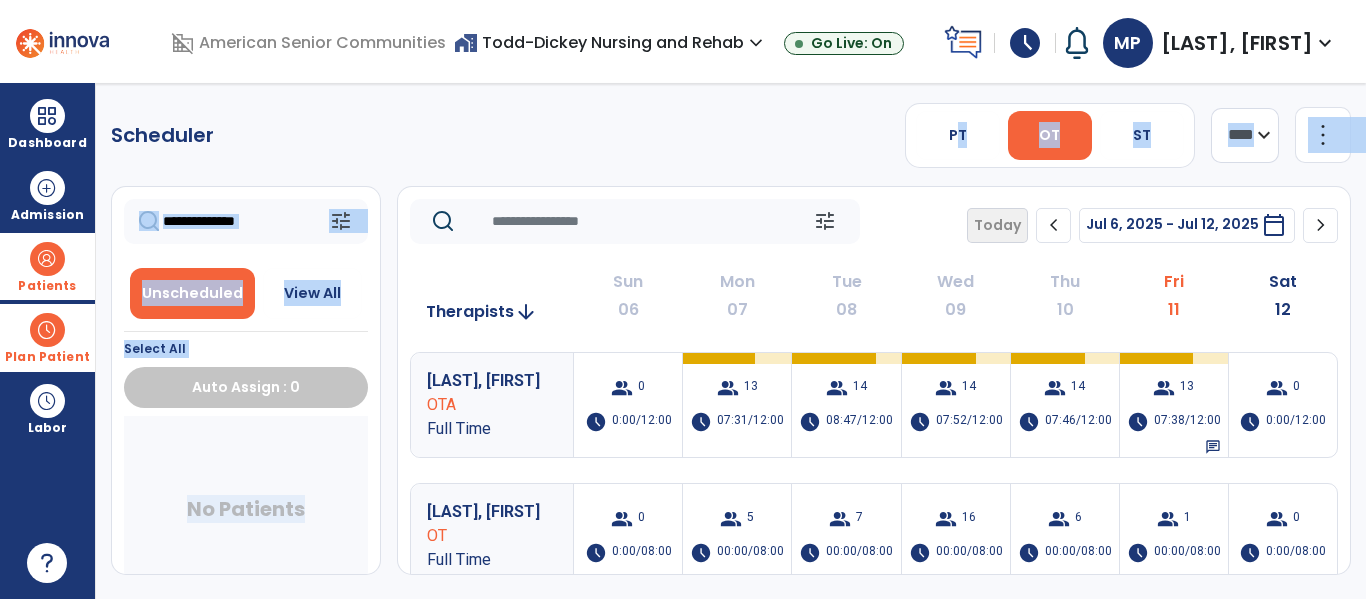 click on "Scheduler   PT   OT   ST  **** *** more_vert  Manage Labor   View All Therapists   Print   tune   Unscheduled   View All  Select All  Auto Assign : 0  No Patients  tune   Today  chevron_left [DATE] - [DATE]  *********  calendar_today  chevron_right   Therapists  arrow_downward Sun  06  Mon  07  Tue  08  Wed  09  Thu  10  Fri  11  Sat  12  [LAST], [FIRST] OTA Full Time  group  0  schedule  0:00/12:00  group  13  schedule  07:31/12:00   group  14  schedule  08:47/12:00   group  14  schedule  07:52/12:00   group  14  schedule  07:46/12:00   group  13  schedule  07:38/12:00   chat   group  0  schedule  0:00/12:00 [LAST], [FIRST] OT Full Time  group  0  schedule  0:00/08:00  group  5  schedule  00:00/08:00   group  7  schedule  00:00/08:00   group  16  schedule  00:00/08:00   group  6  schedule  00:00/08:00   group  1  schedule  00:00/08:00   group  0  schedule  0:00/08:00 [LAST], [FIRST] OT PRN  group  0  schedule  0:00/08:00  group  0  schedule  0:00/08:00  group  0  schedule  0:00/08:00  group  0" at bounding box center (731, 341) 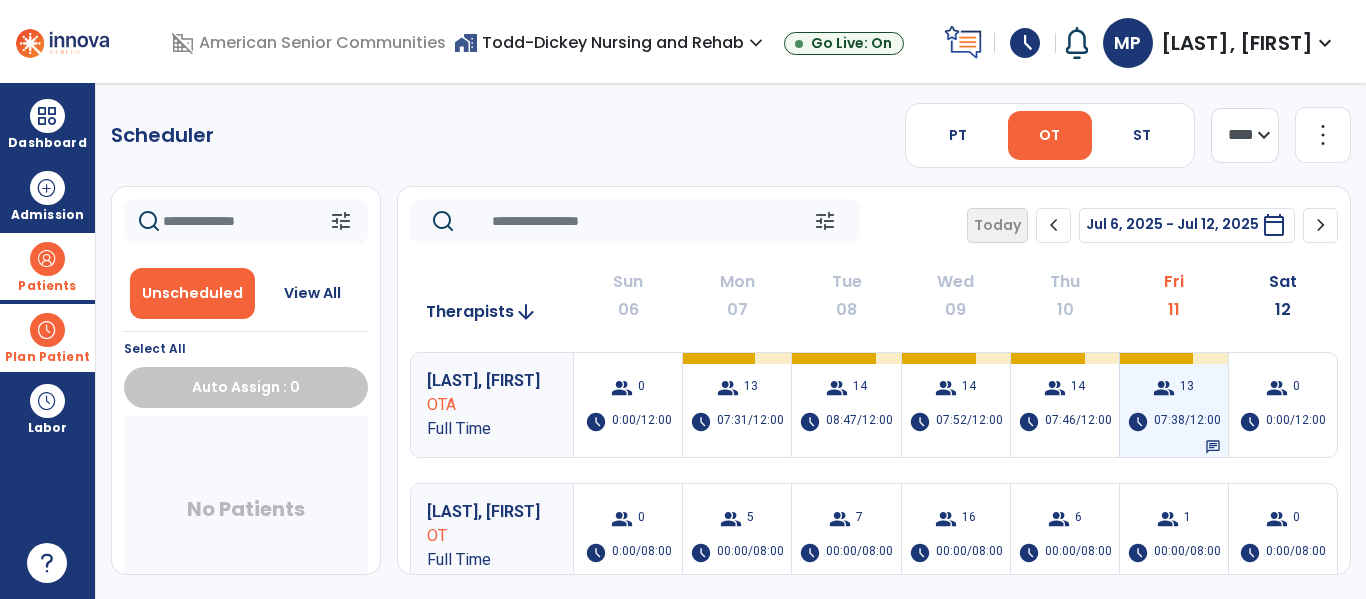 click on "chat" at bounding box center (1213, 447) 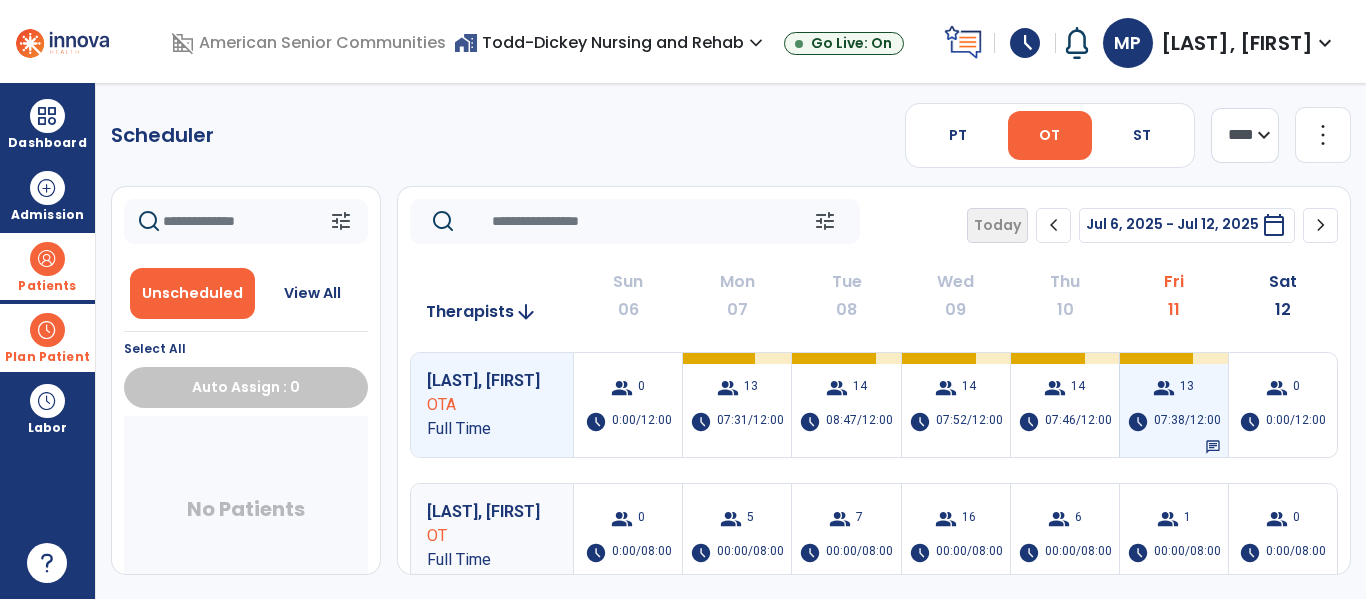 click on "group  13  schedule  07:38/12:00   chat" at bounding box center [1174, 405] 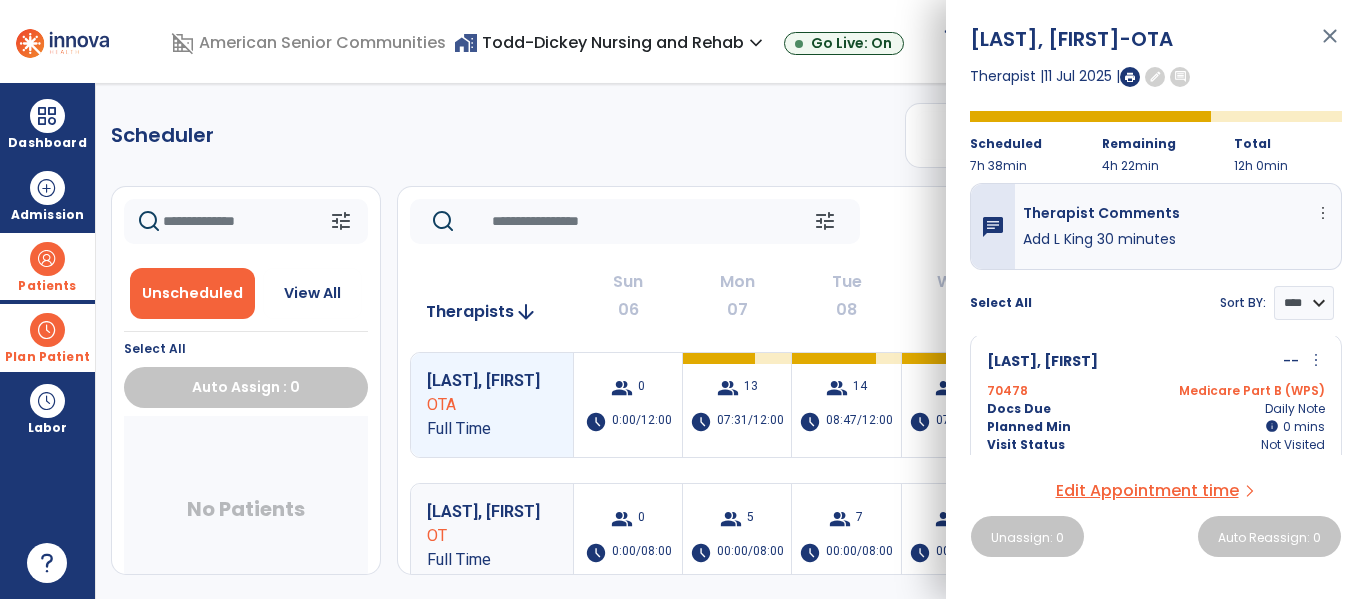 scroll, scrollTop: 1746, scrollLeft: 0, axis: vertical 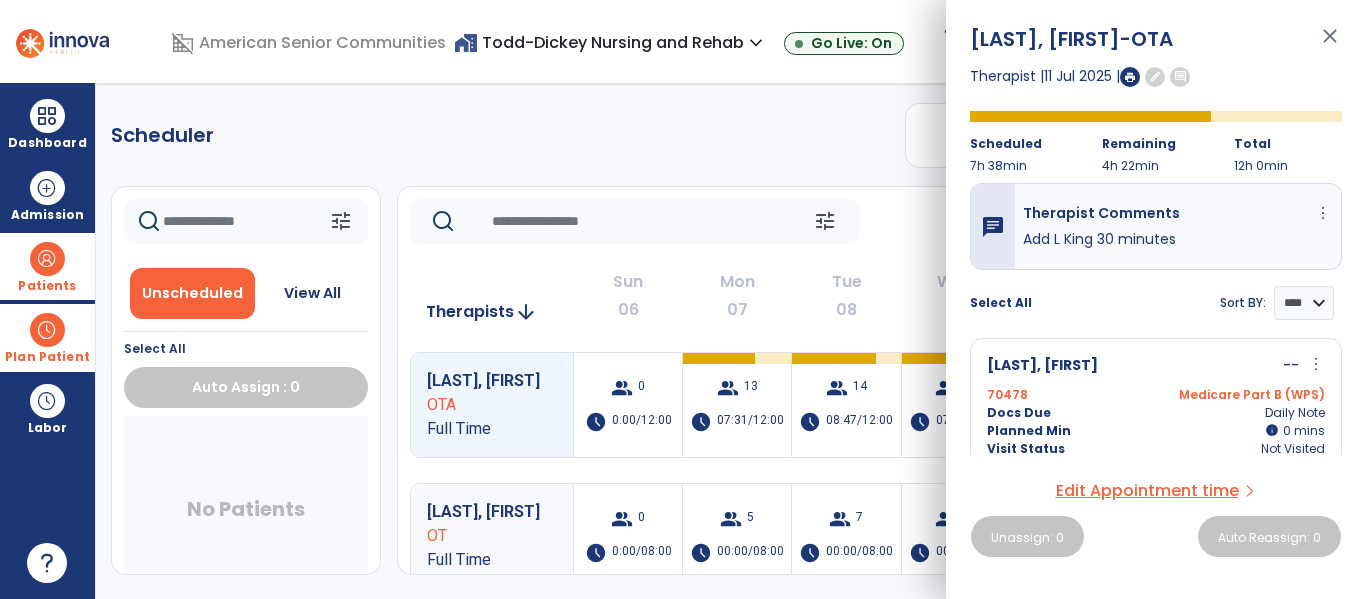 click on "Scheduler   PT   OT   ST  **** *** more_vert  Manage Labor   View All Therapists   Print" 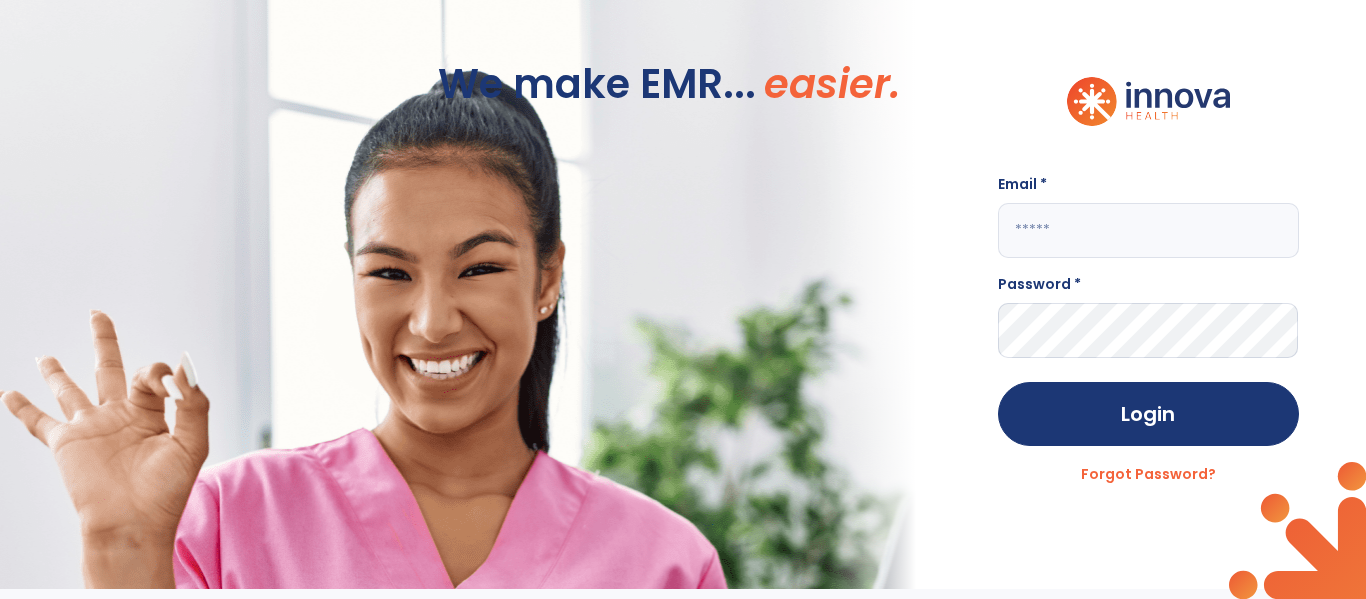 click 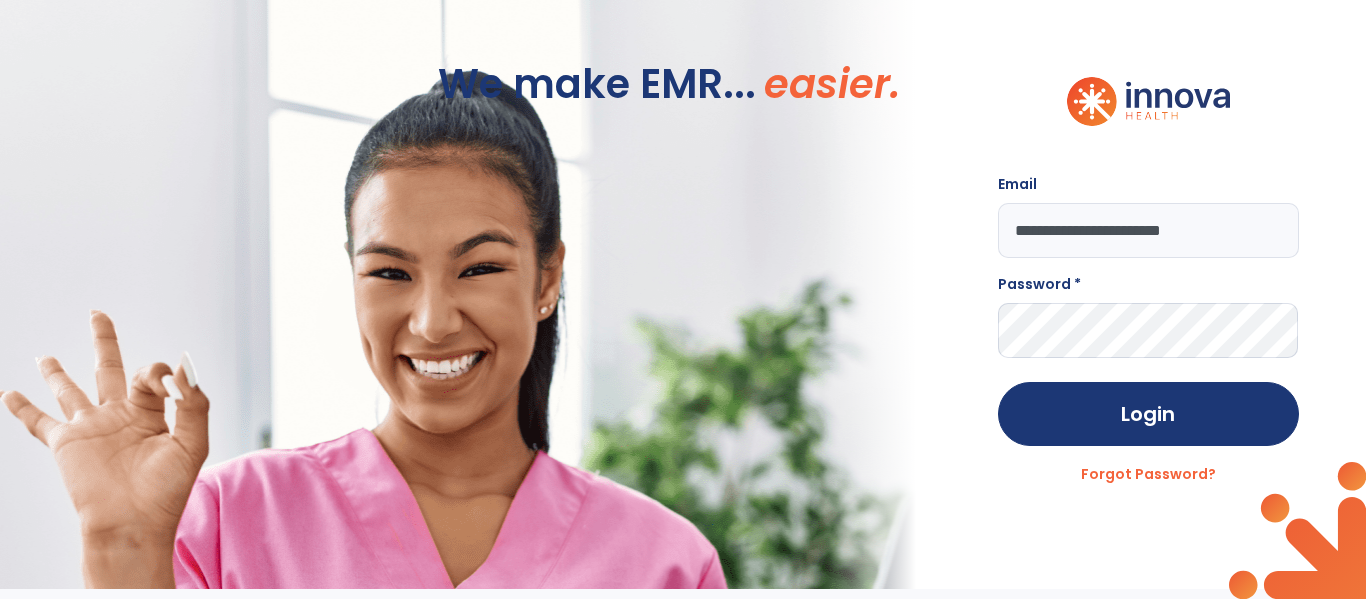 type on "**********" 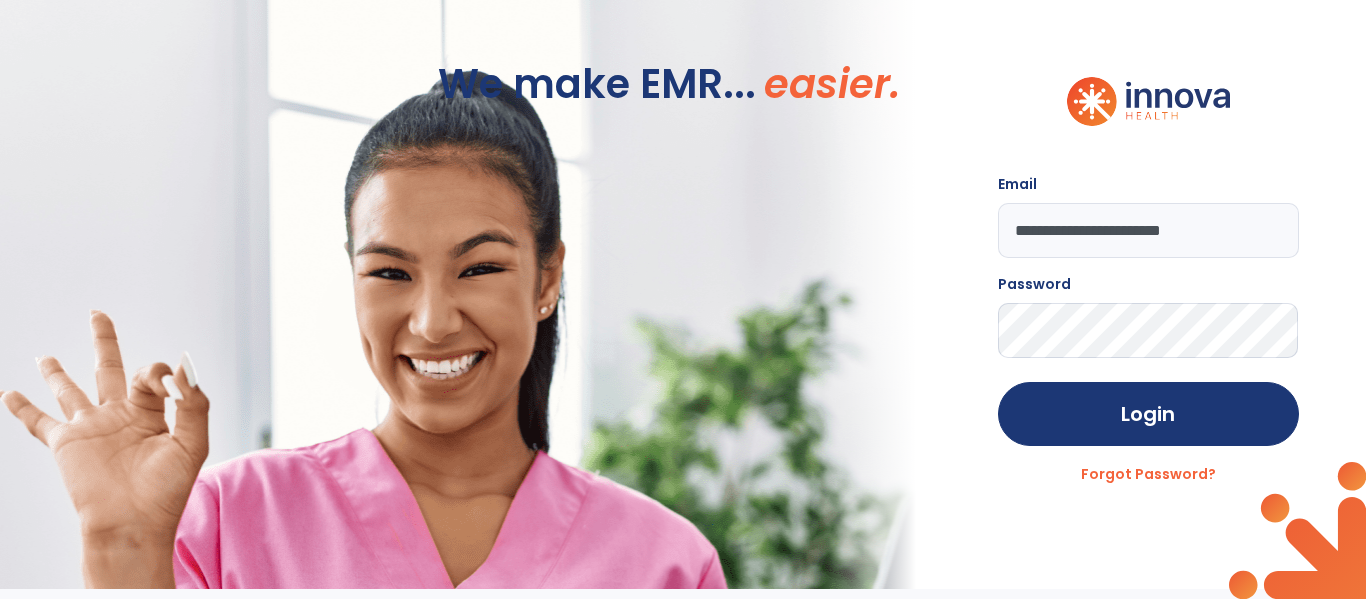 click on "Login" 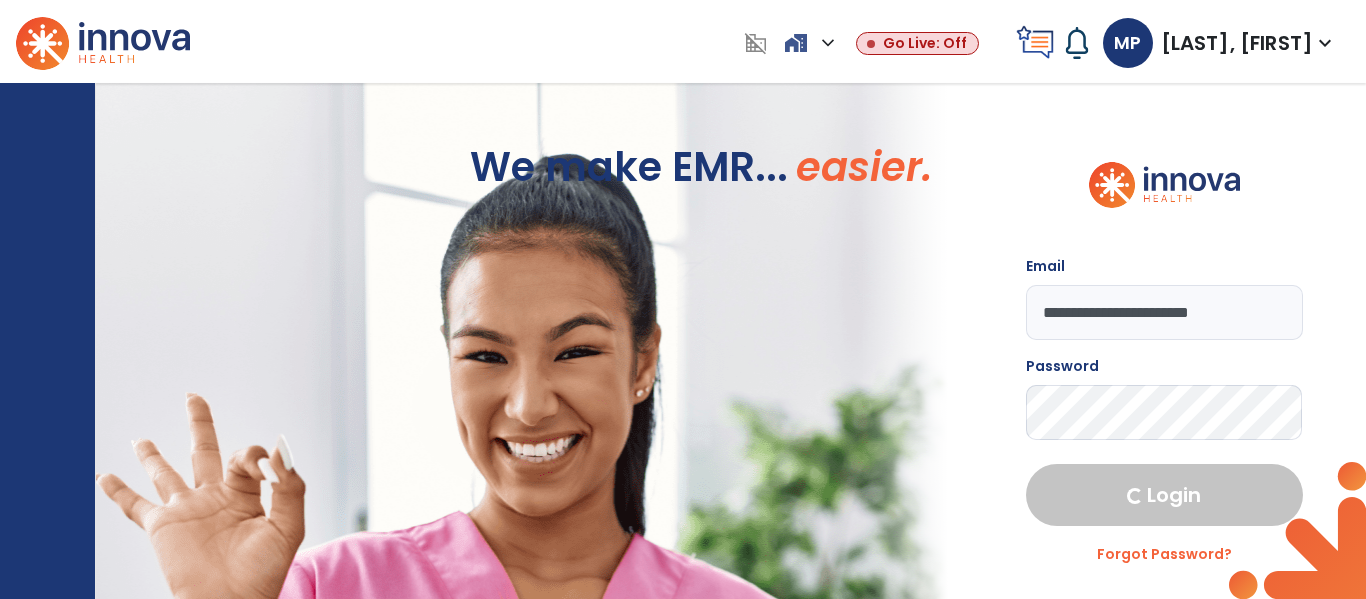 select on "****" 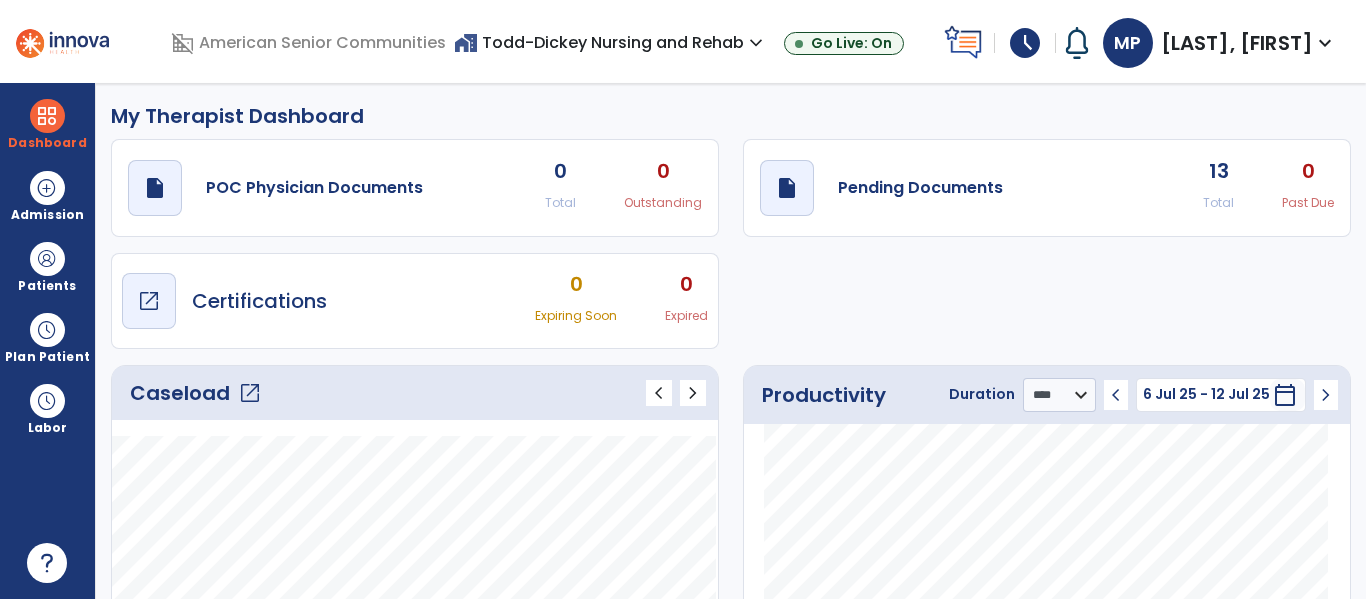 scroll, scrollTop: 0, scrollLeft: 0, axis: both 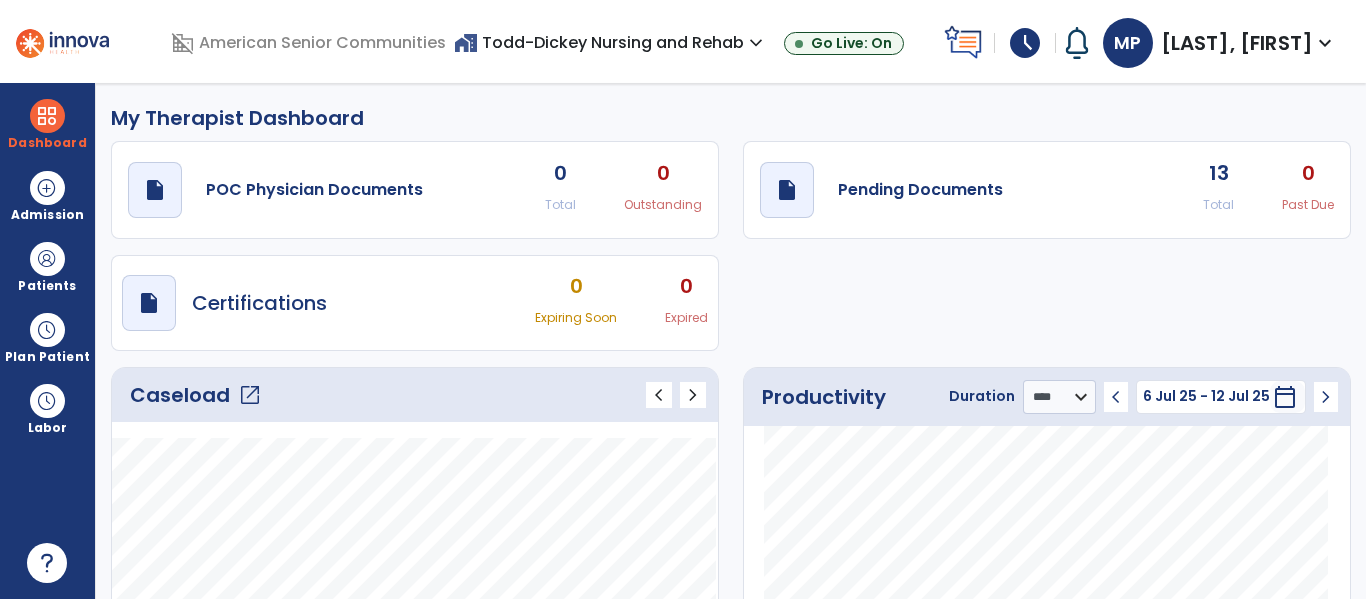 click on "open_in_new" 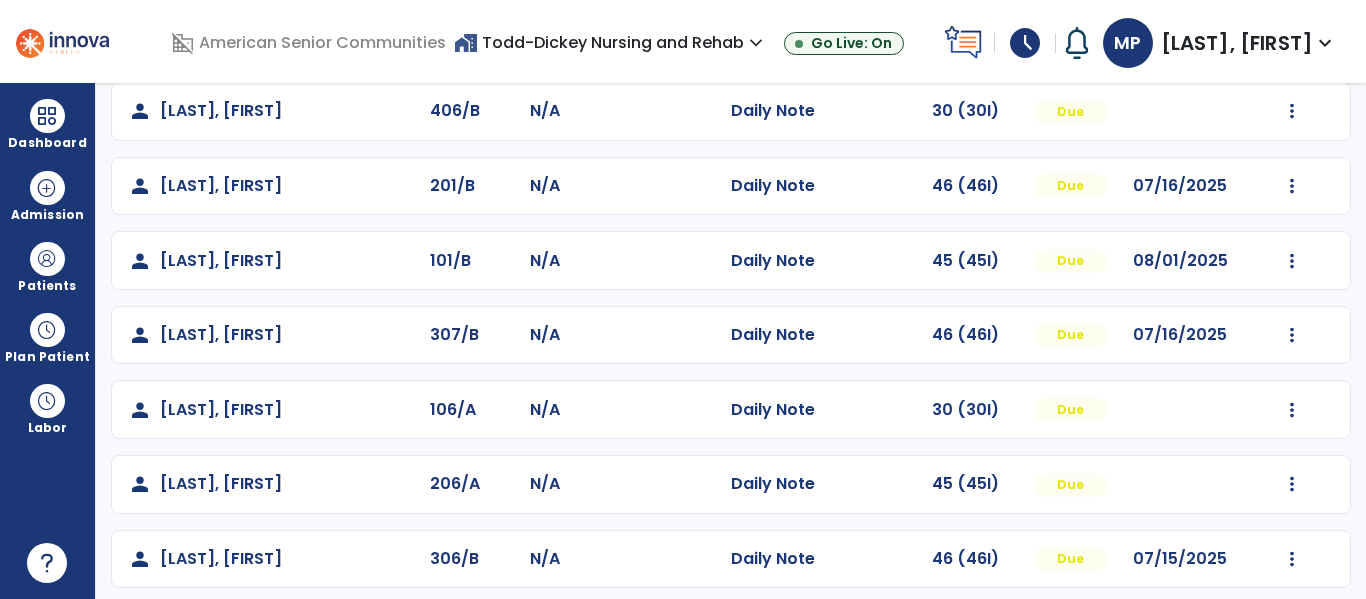 scroll, scrollTop: 708, scrollLeft: 0, axis: vertical 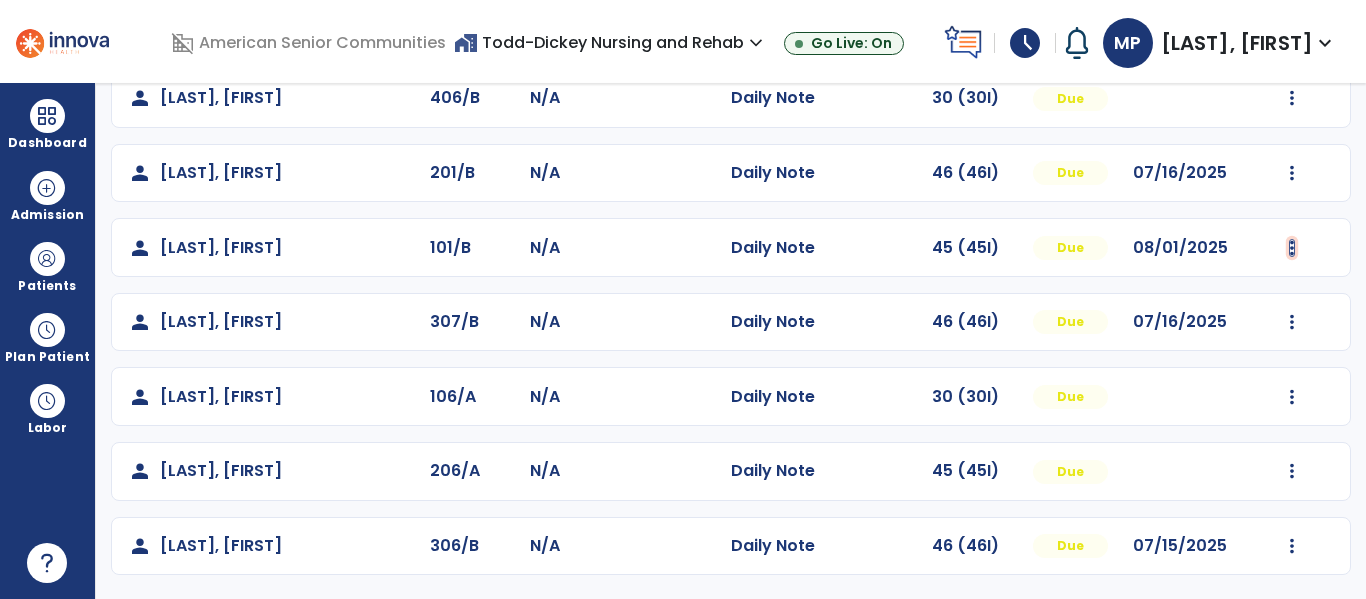 click at bounding box center (1292, -349) 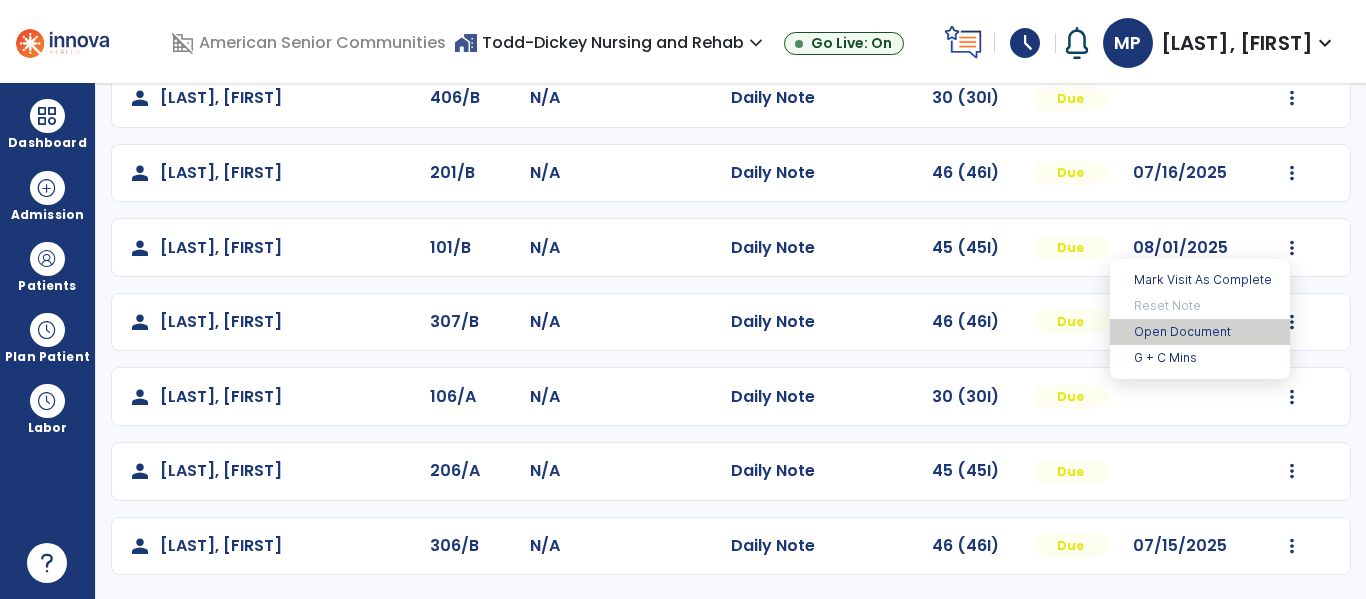 click on "Open Document" at bounding box center [1200, 332] 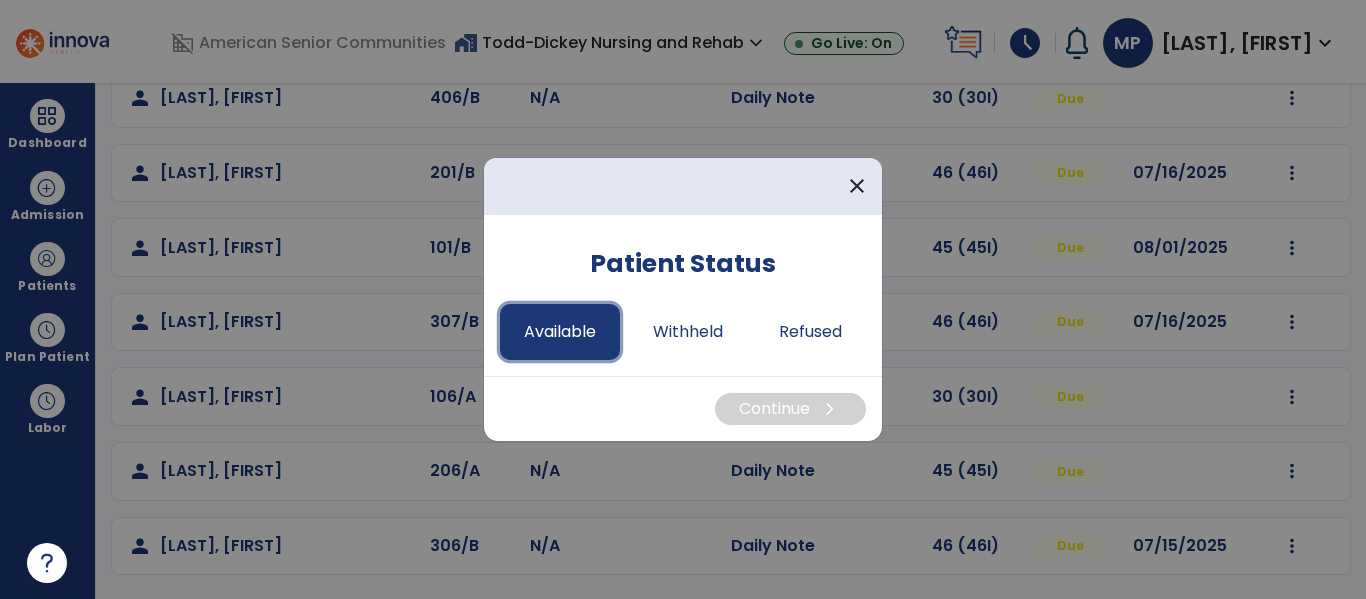 click on "Available" at bounding box center (560, 332) 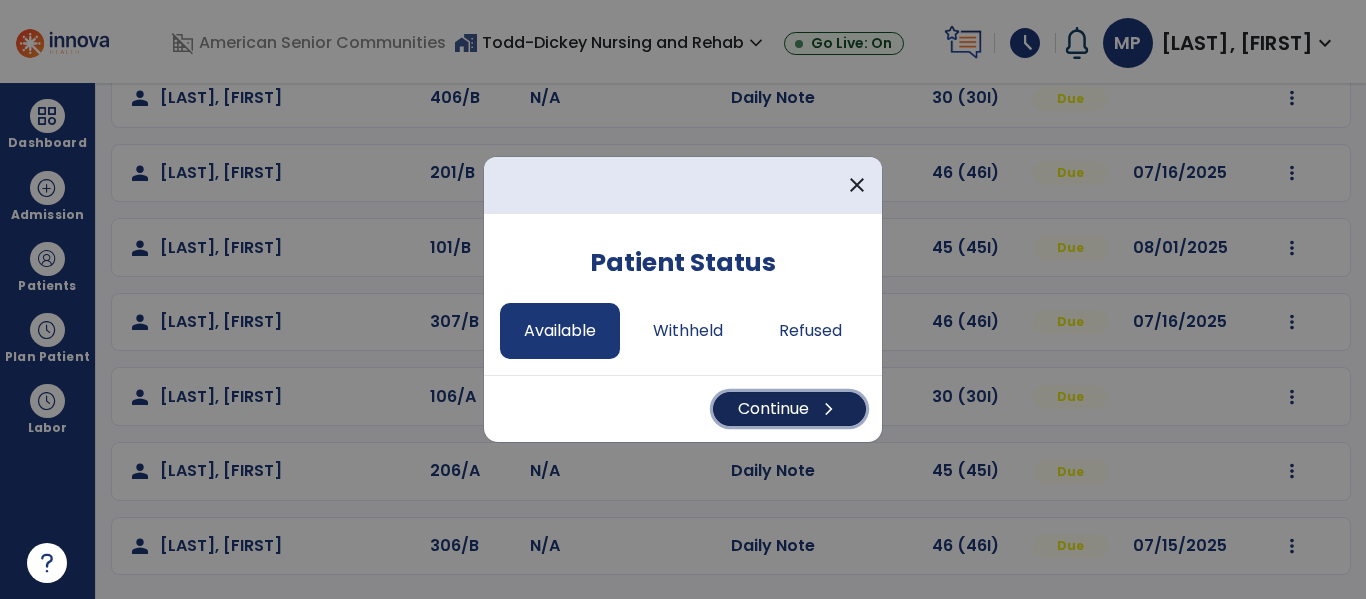 click on "Continue   chevron_right" at bounding box center (789, 409) 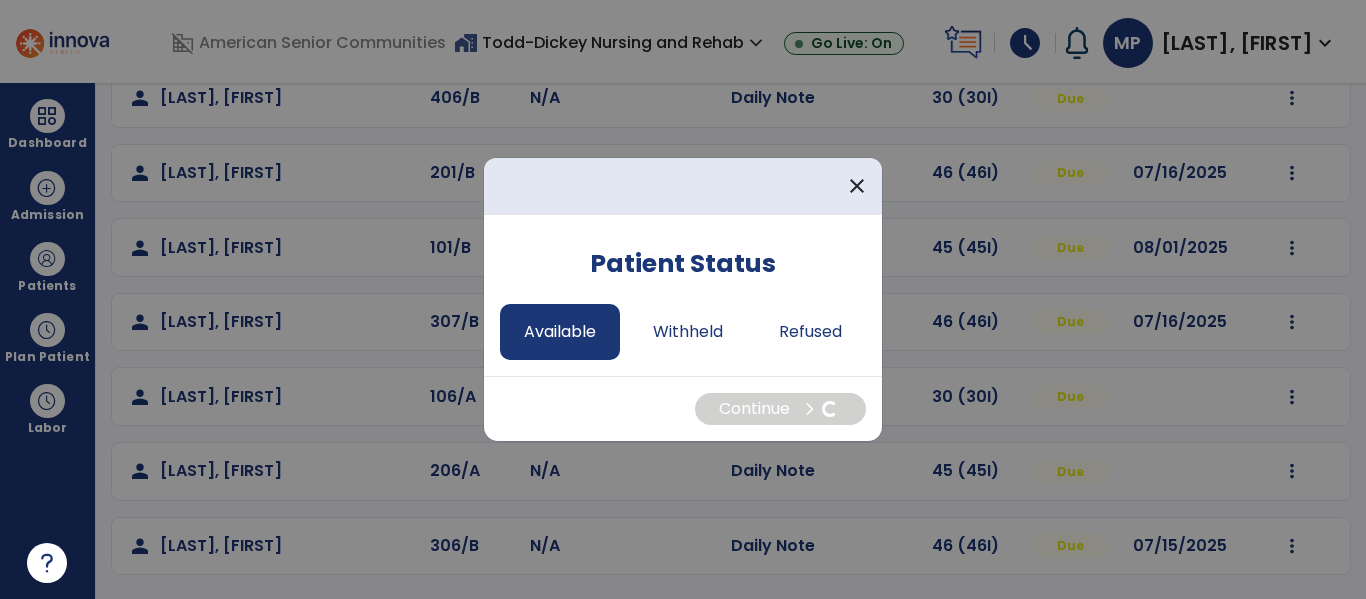 select on "*" 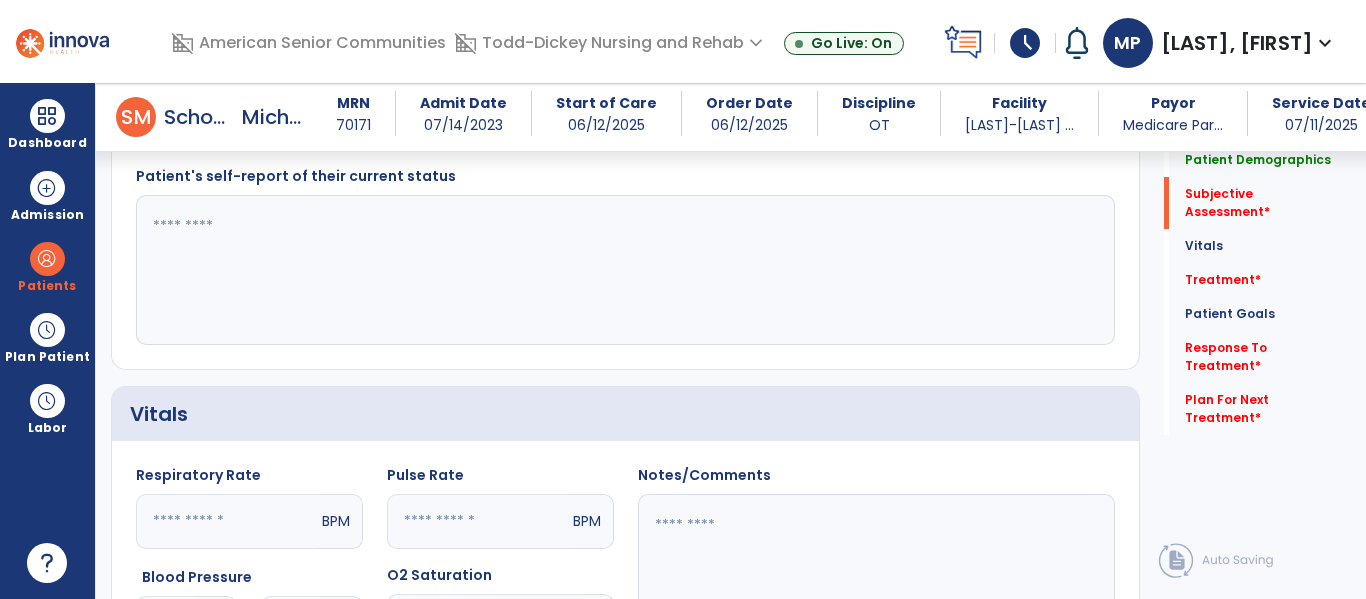 scroll, scrollTop: 448, scrollLeft: 0, axis: vertical 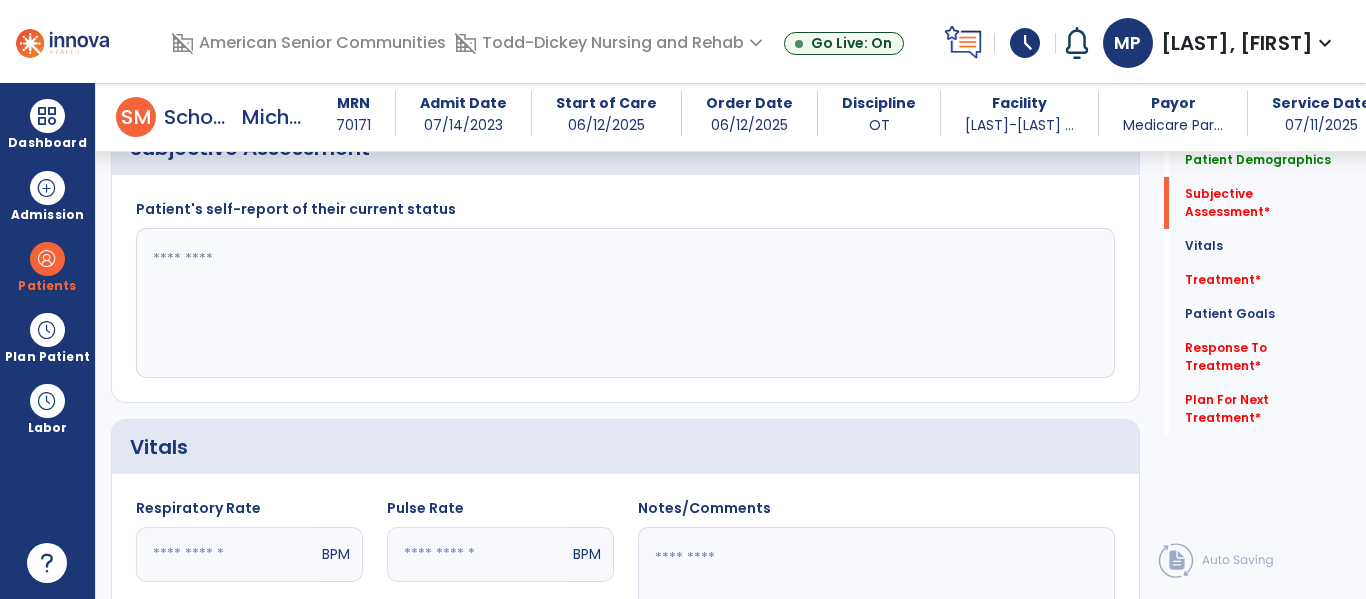 click 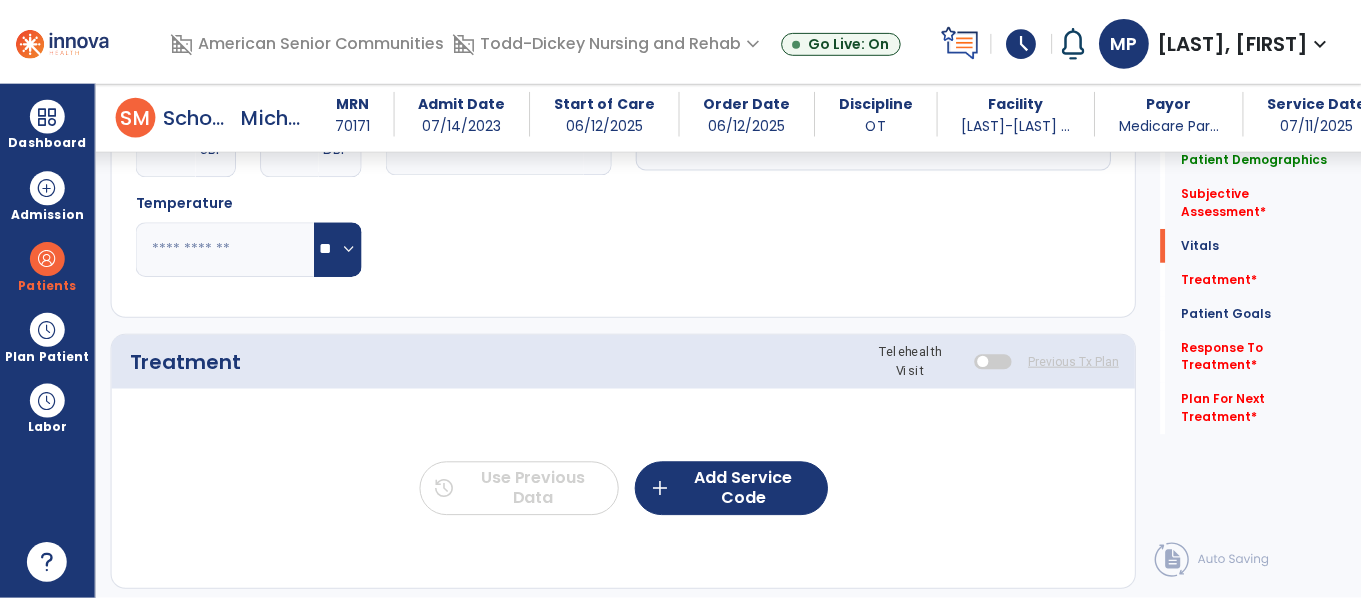 scroll, scrollTop: 1007, scrollLeft: 0, axis: vertical 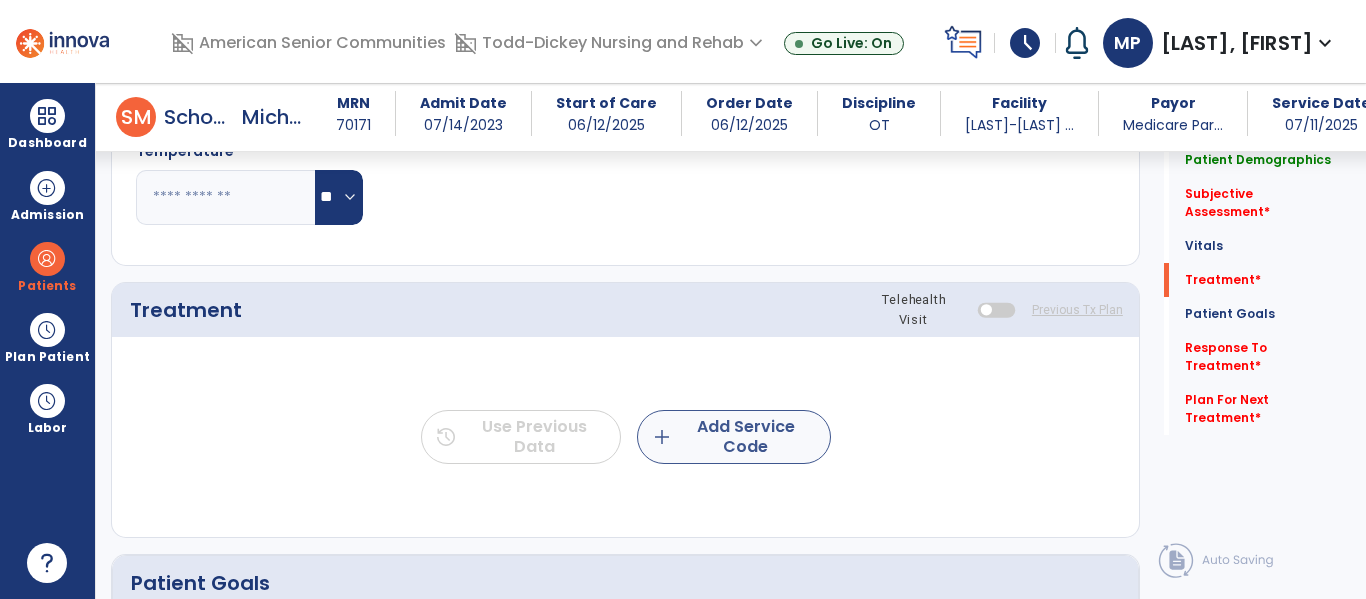 type on "**********" 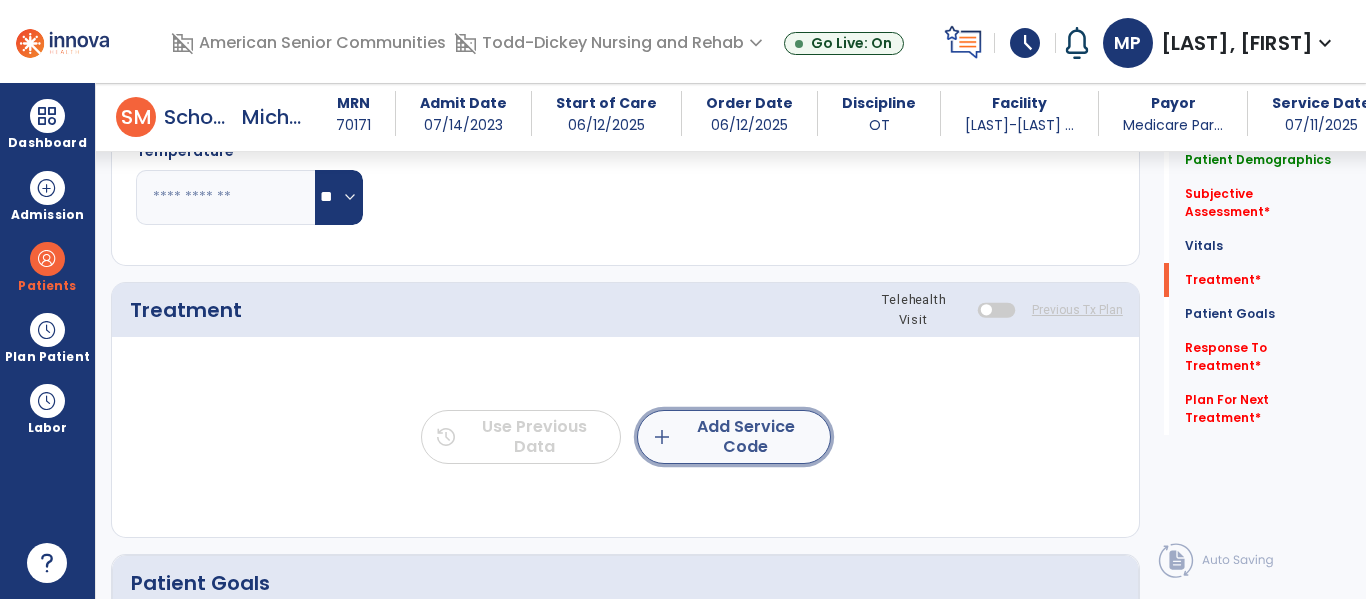 click on "add  Add Service Code" 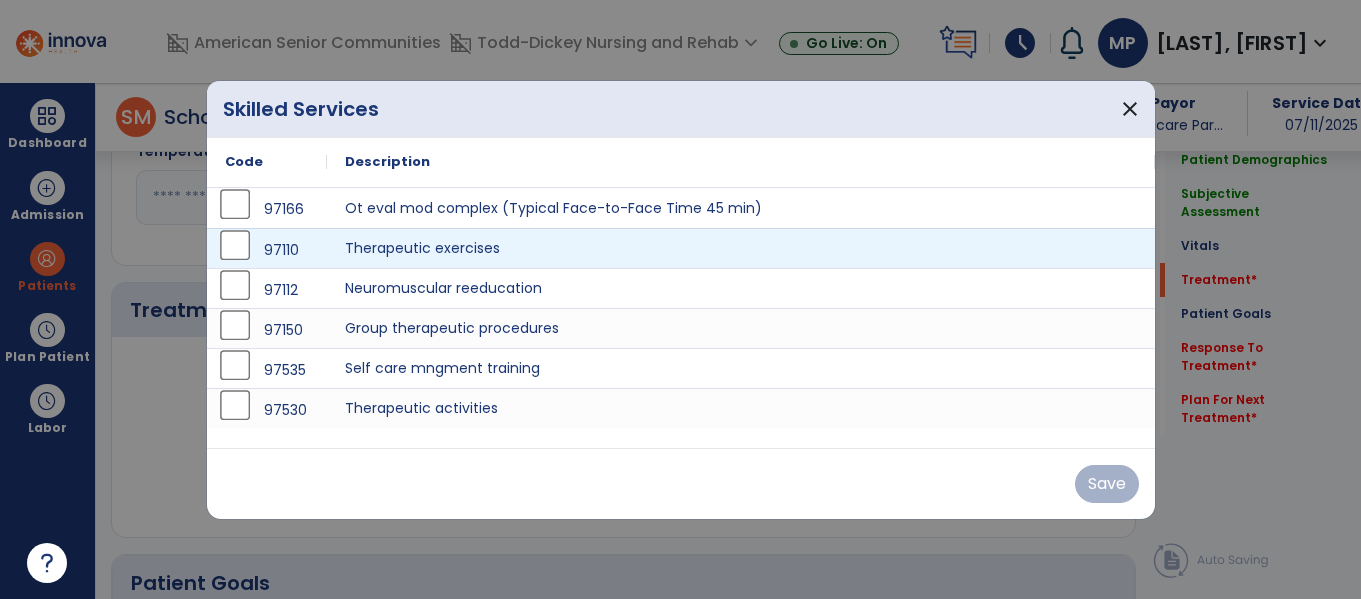 scroll, scrollTop: 1007, scrollLeft: 0, axis: vertical 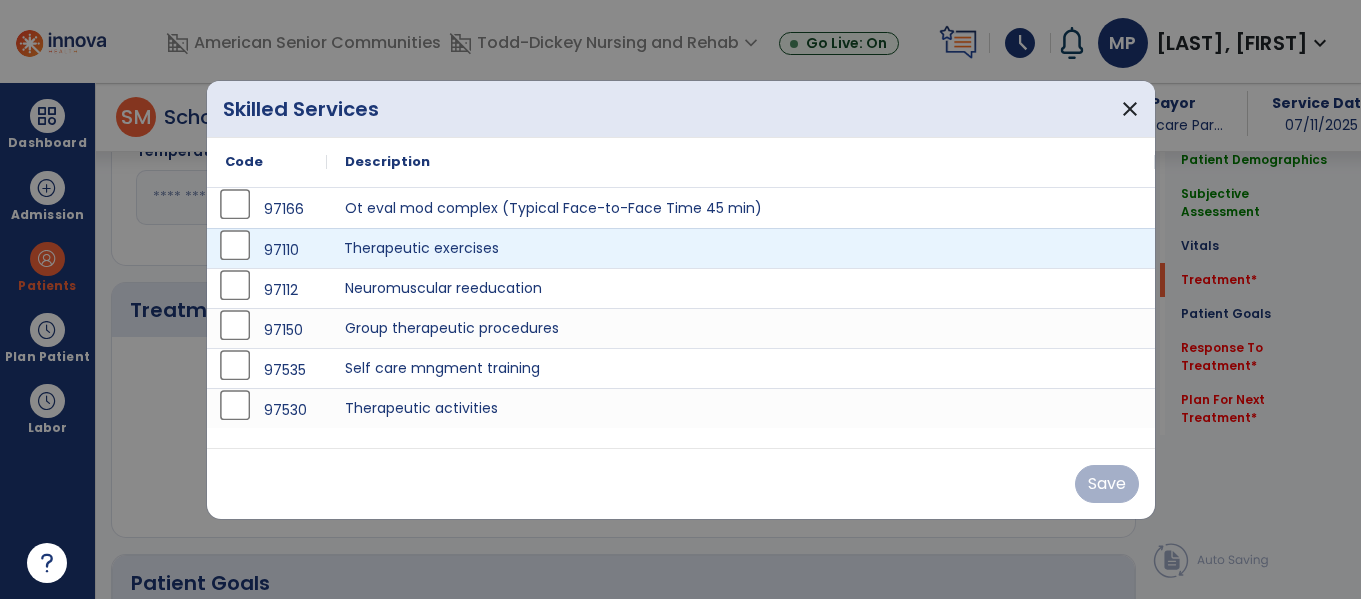 click on "Therapeutic exercises" at bounding box center (741, 248) 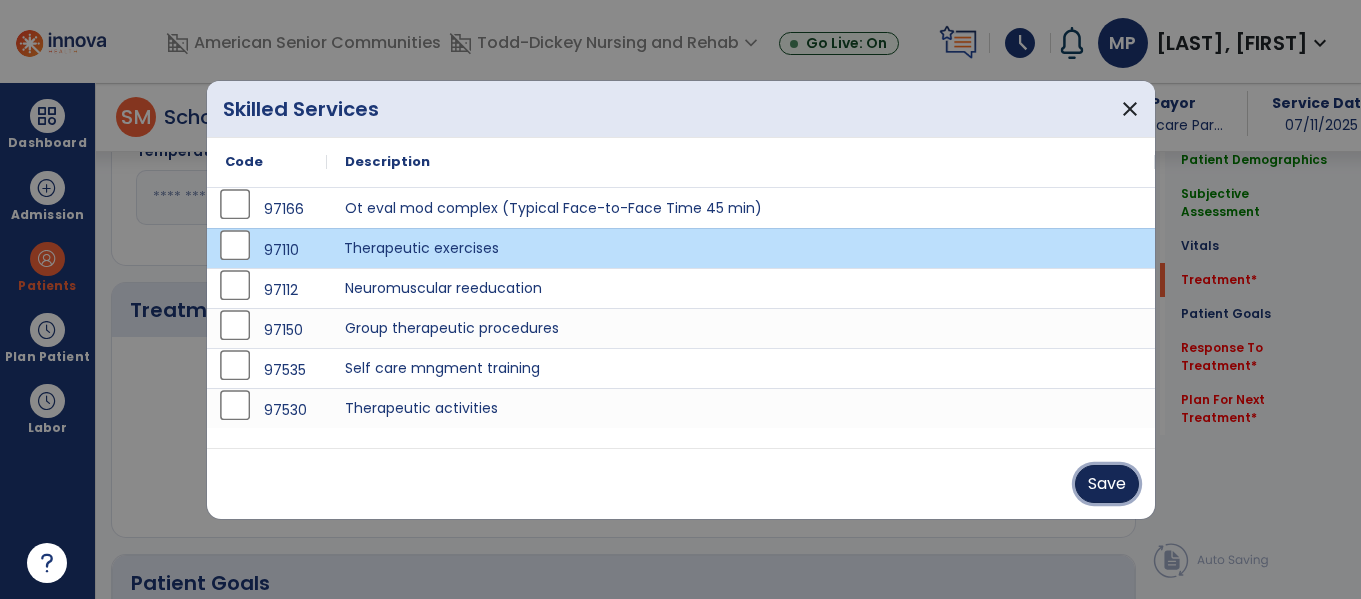 click on "Save" at bounding box center (1107, 484) 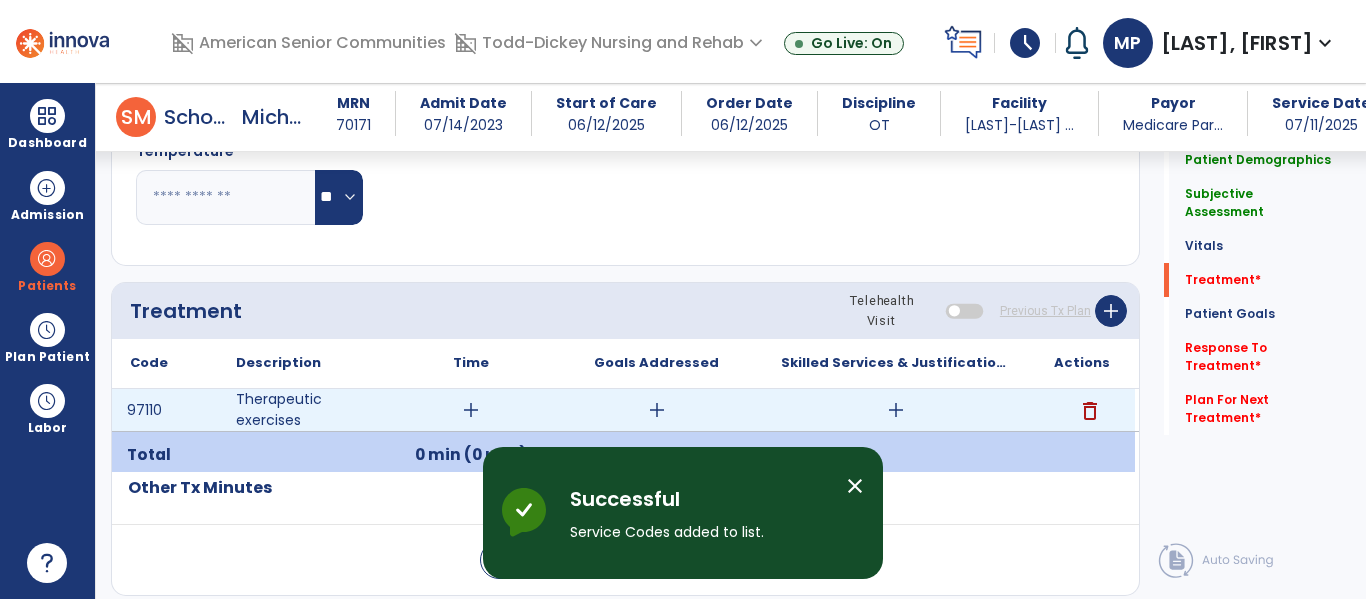 click on "add" at bounding box center [471, 410] 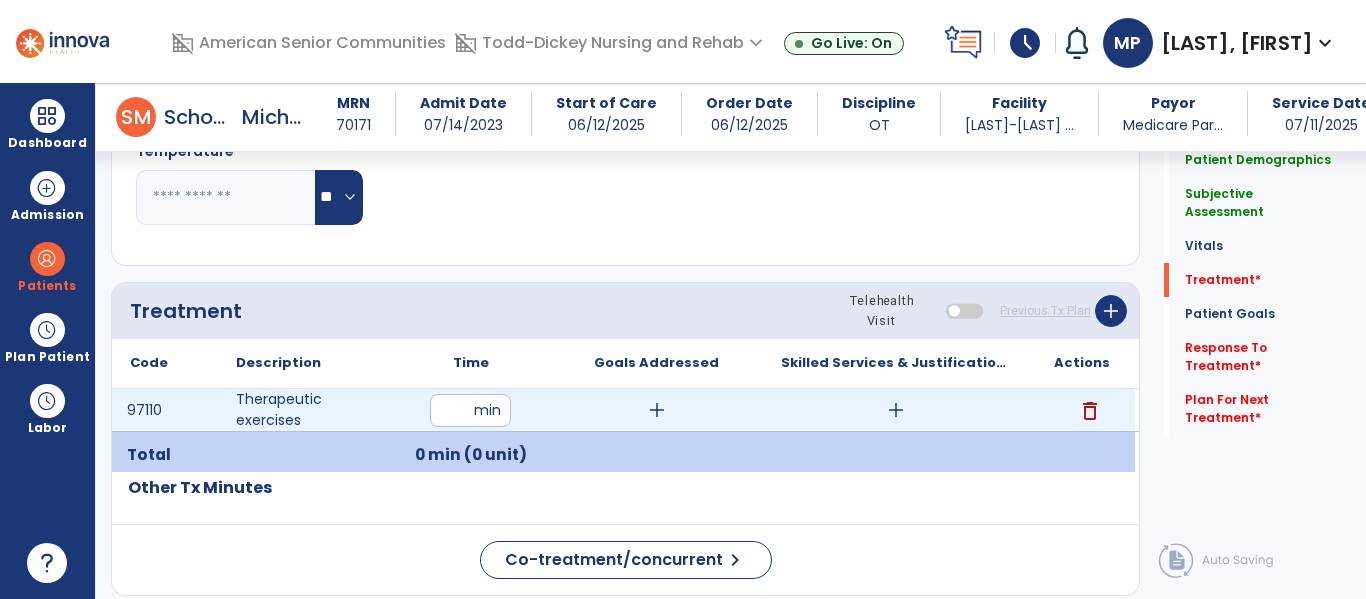type on "**" 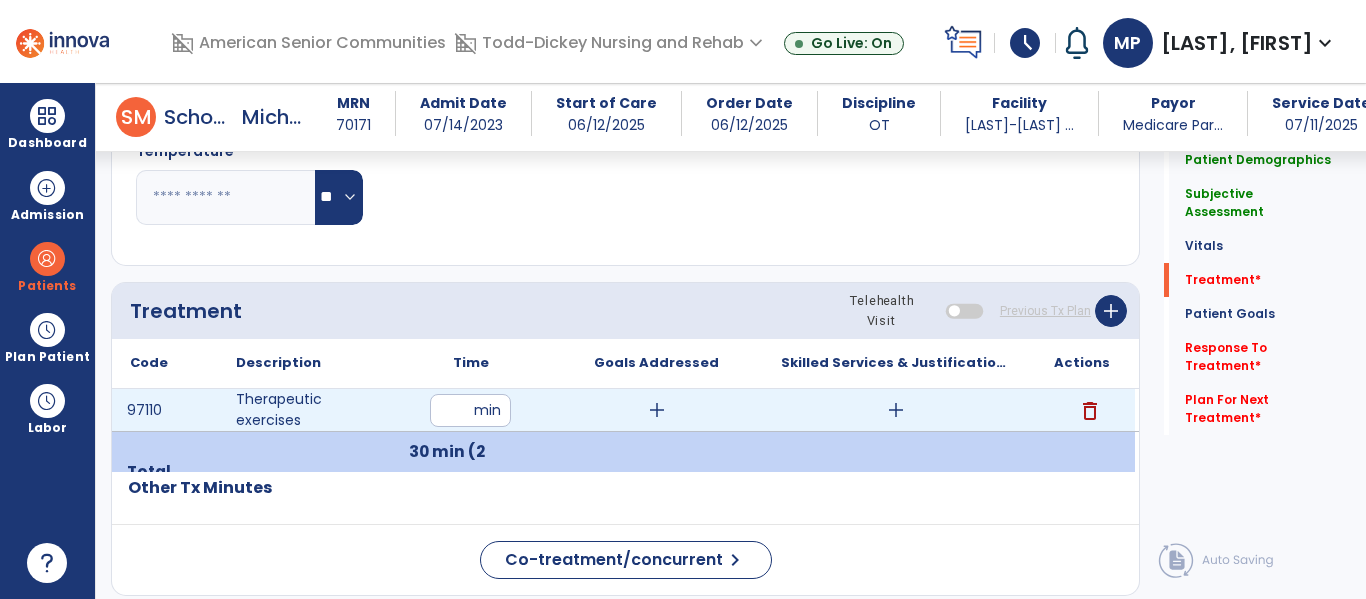 click on "add" at bounding box center [657, 410] 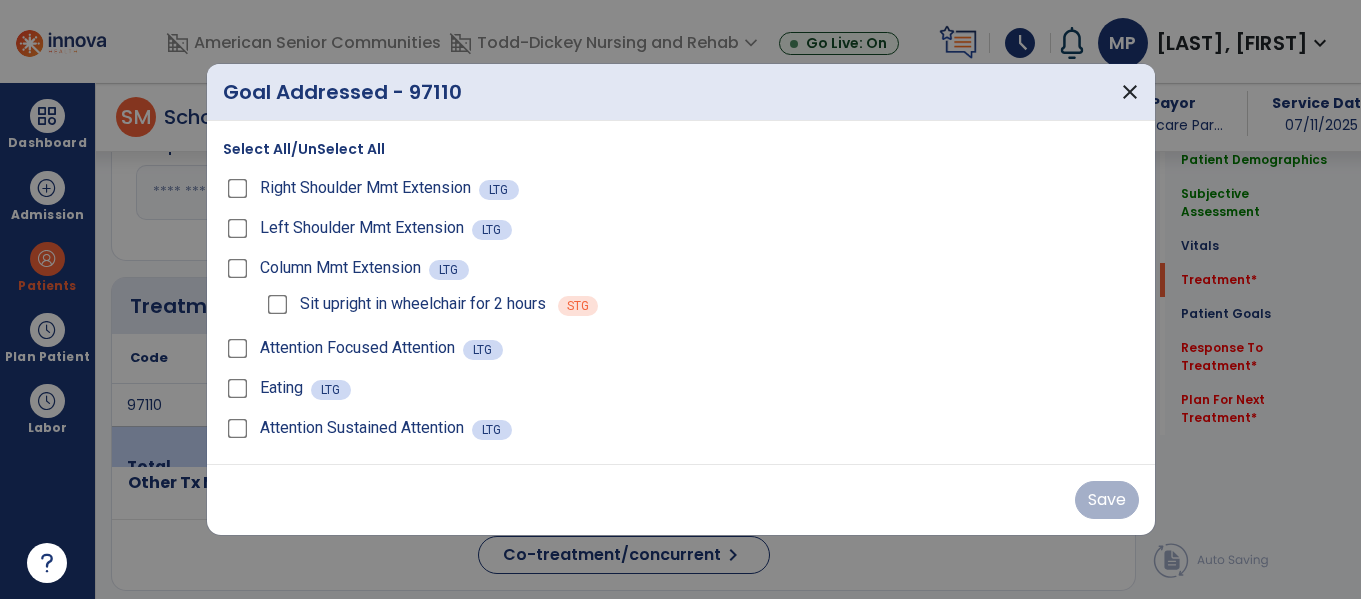 scroll, scrollTop: 1007, scrollLeft: 0, axis: vertical 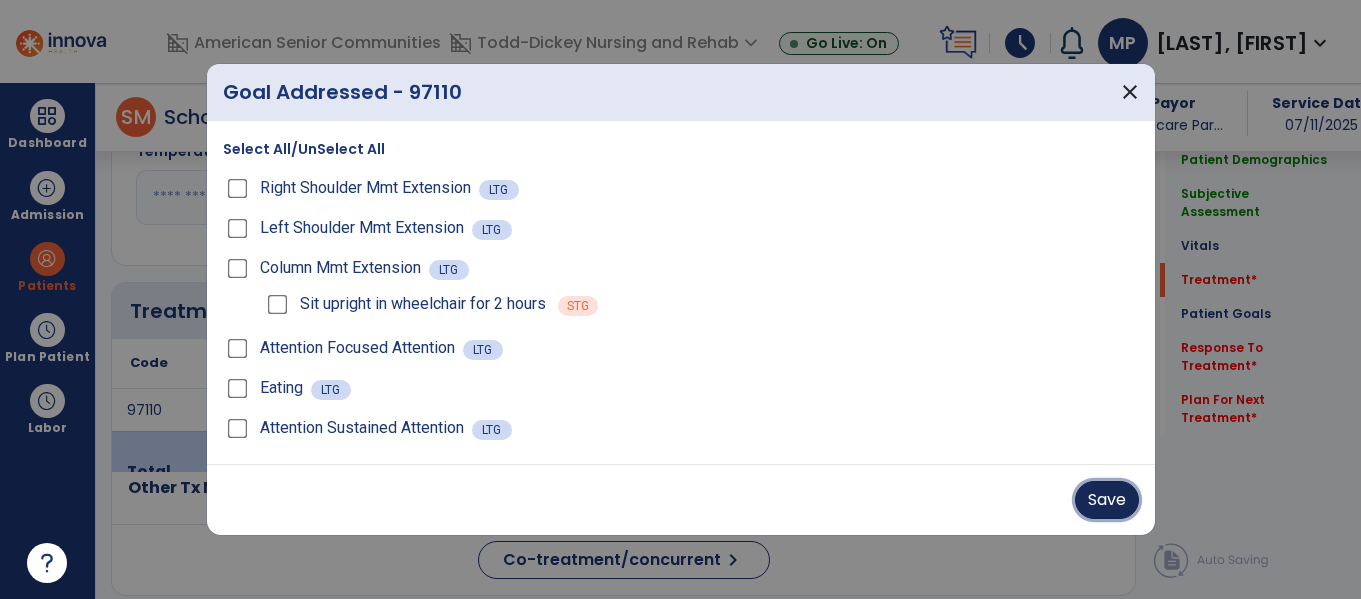 click on "Save" at bounding box center (1107, 500) 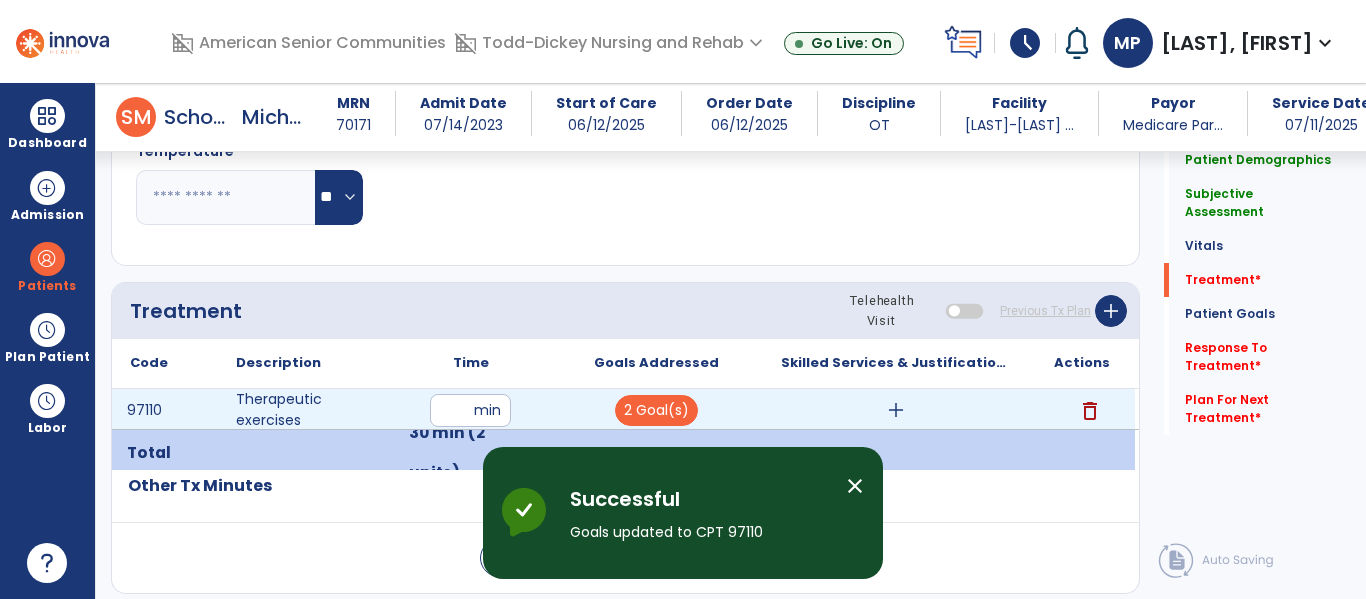 click on "add" at bounding box center [896, 410] 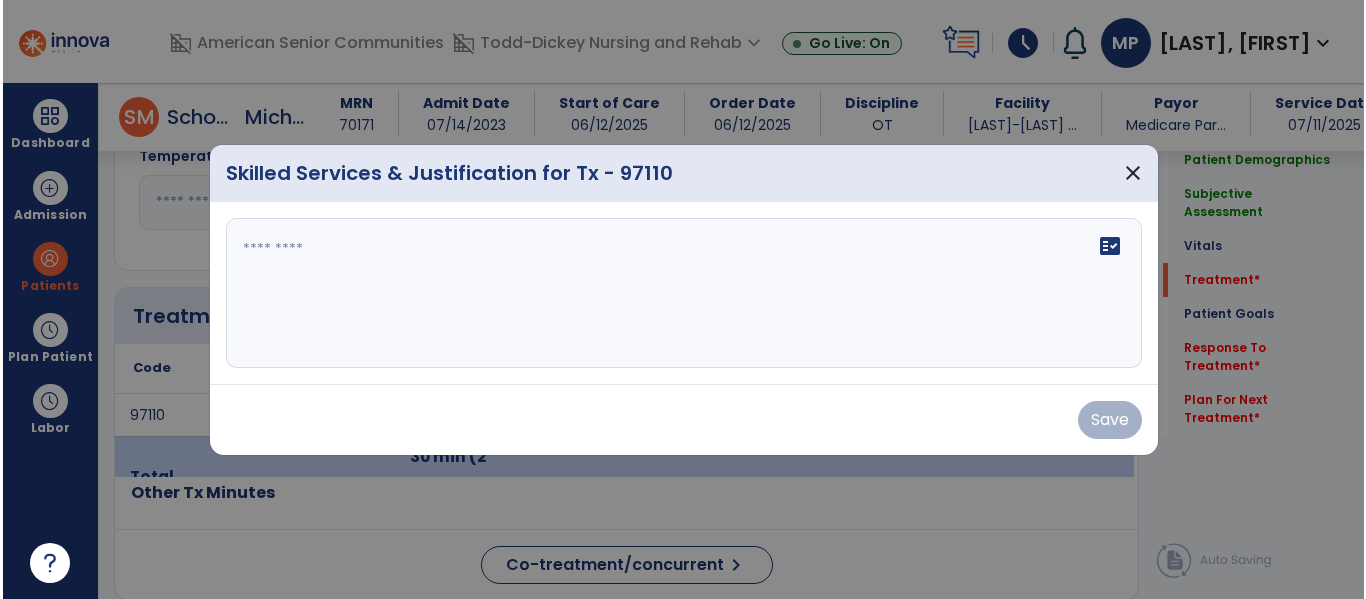 scroll, scrollTop: 1007, scrollLeft: 0, axis: vertical 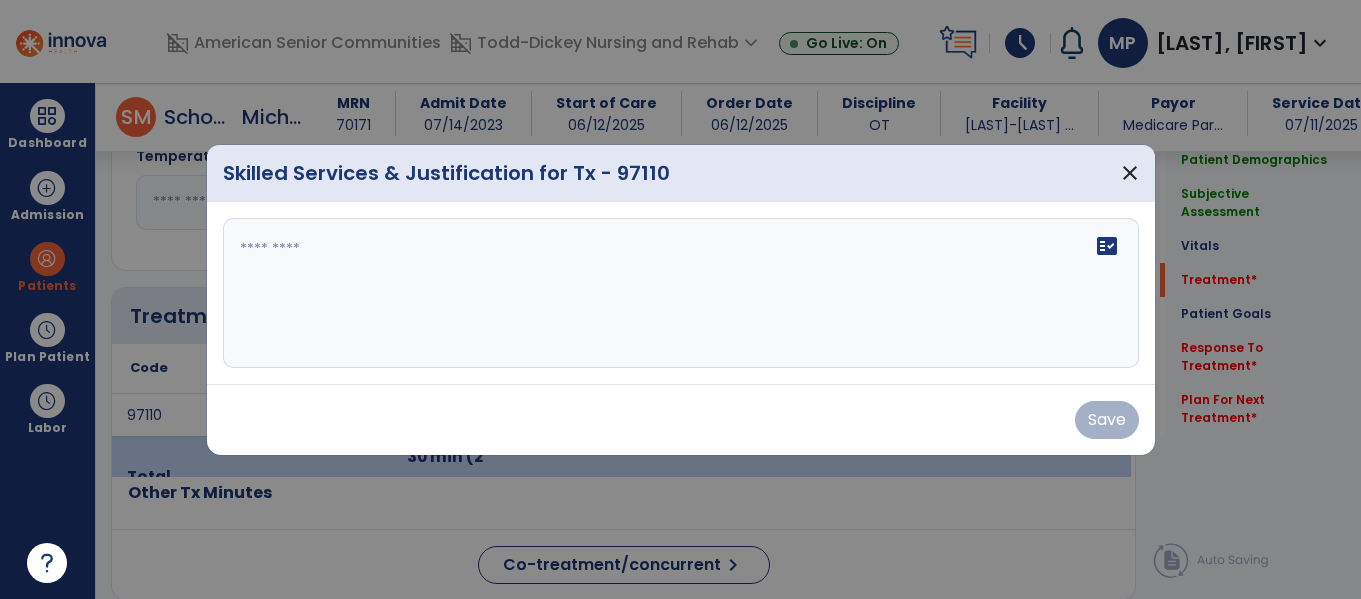 click on "fact_check" at bounding box center (681, 293) 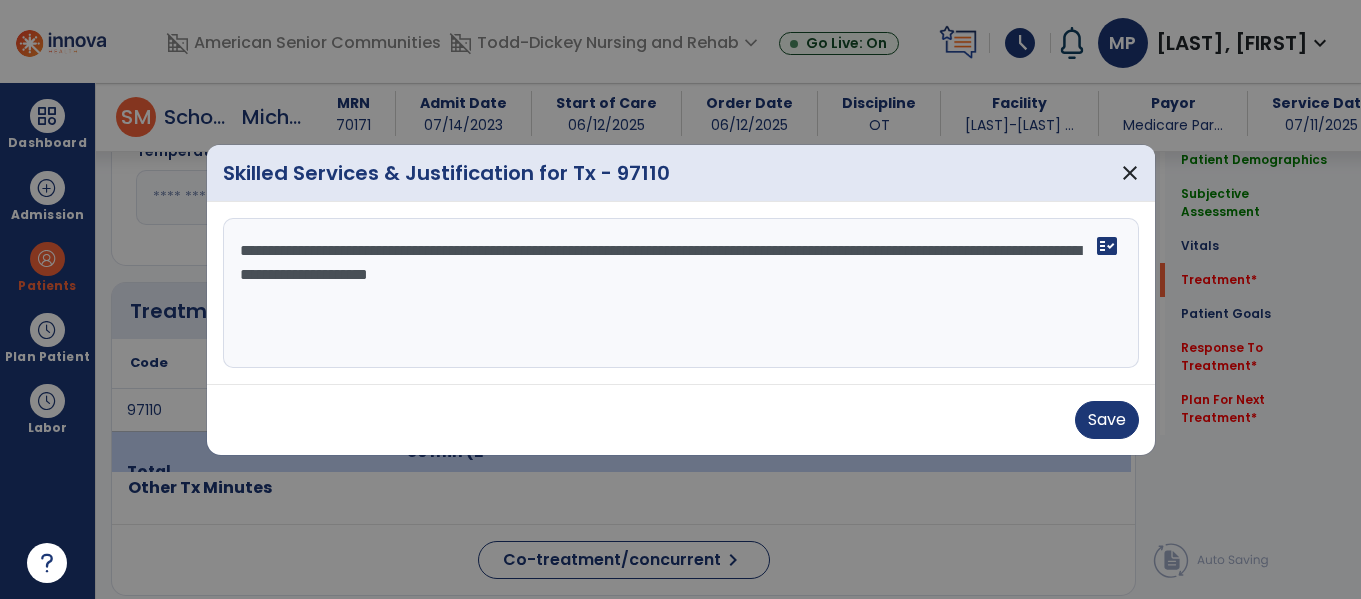 type on "**********" 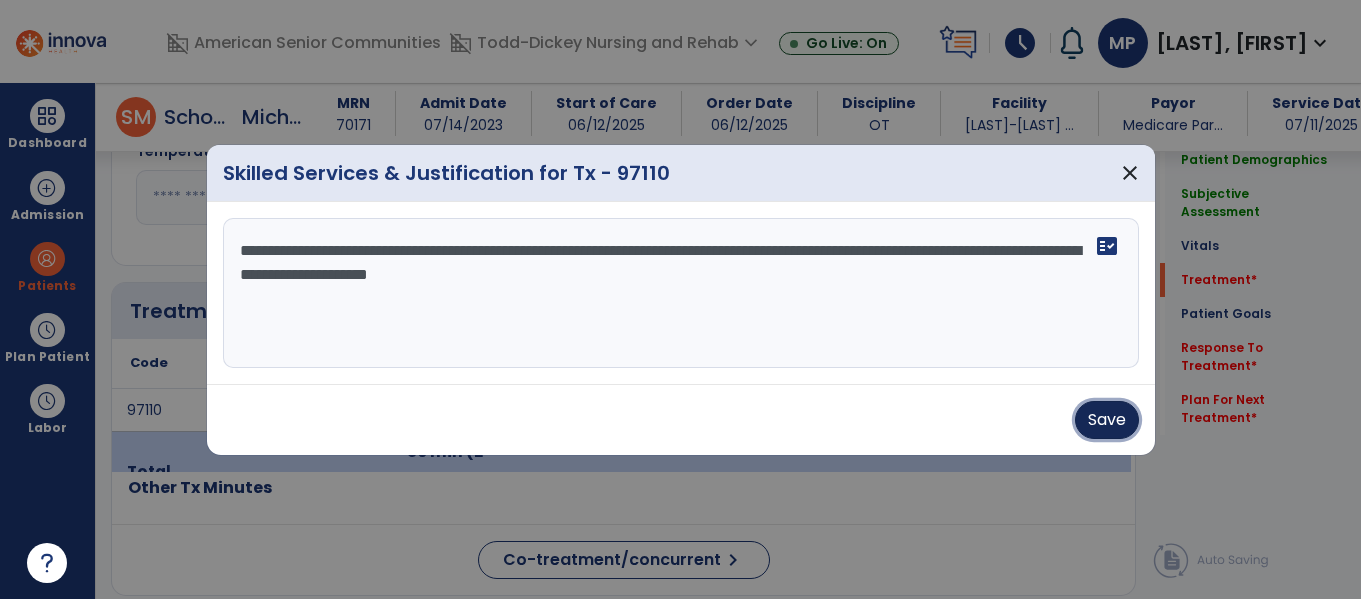 click on "Save" at bounding box center [1107, 420] 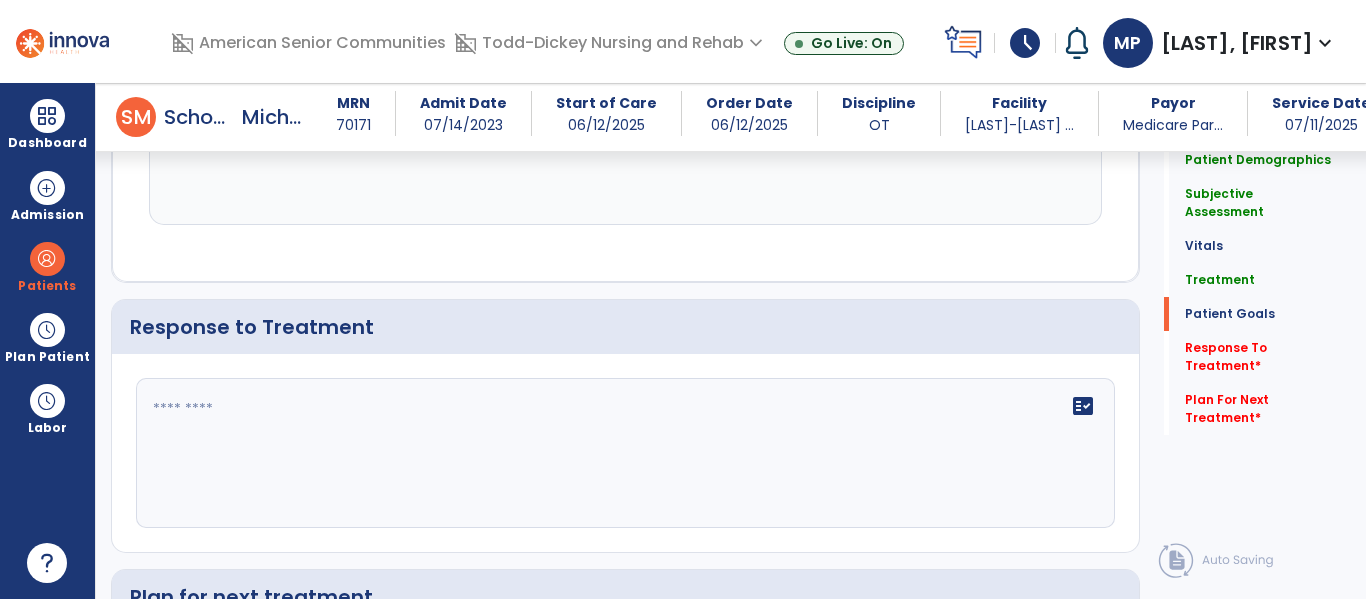 scroll, scrollTop: 2978, scrollLeft: 0, axis: vertical 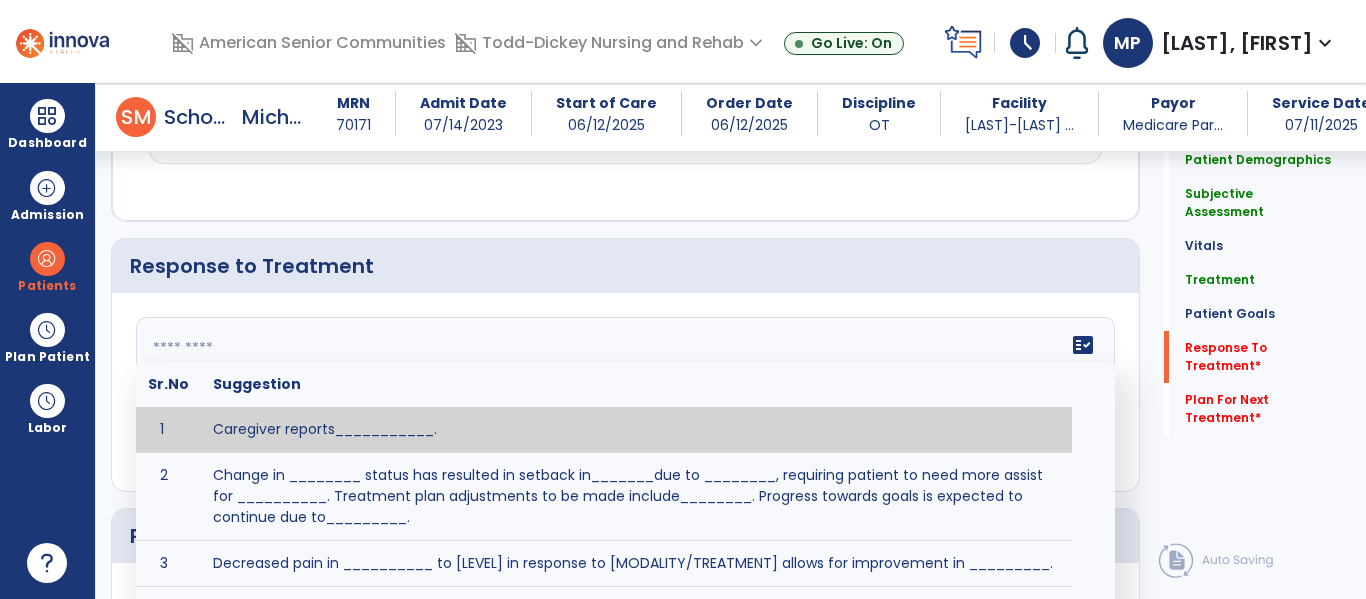 click on "fact_check  Sr.No Suggestion 1 Caregiver reports___________. 2 Change in ________ status has resulted in setback in_______due to ________, requiring patient to need more assist for __________.   Treatment plan adjustments to be made include________.  Progress towards goals is expected to continue due to_________. 3 Decreased pain in __________ to [LEVEL] in response to [MODALITY/TREATMENT] allows for improvement in _________. 4 Functional gains in _______ have impacted the patient's ability to perform_________ with a reduction in assist levels to_________. 5 Functional progress this week has been significant due to__________. 6 Gains in ________ have improved the patient's ability to perform ______with decreased levels of assist to___________. 7 Improvement in ________allows patient to tolerate higher levels of challenges in_________. 8 Pain in [AREA] has decreased to [LEVEL] in response to [TREATMENT/MODALITY], allowing fore ease in completing__________. 9 10 11 12 13 14 15 16 17 18 19 20 21" 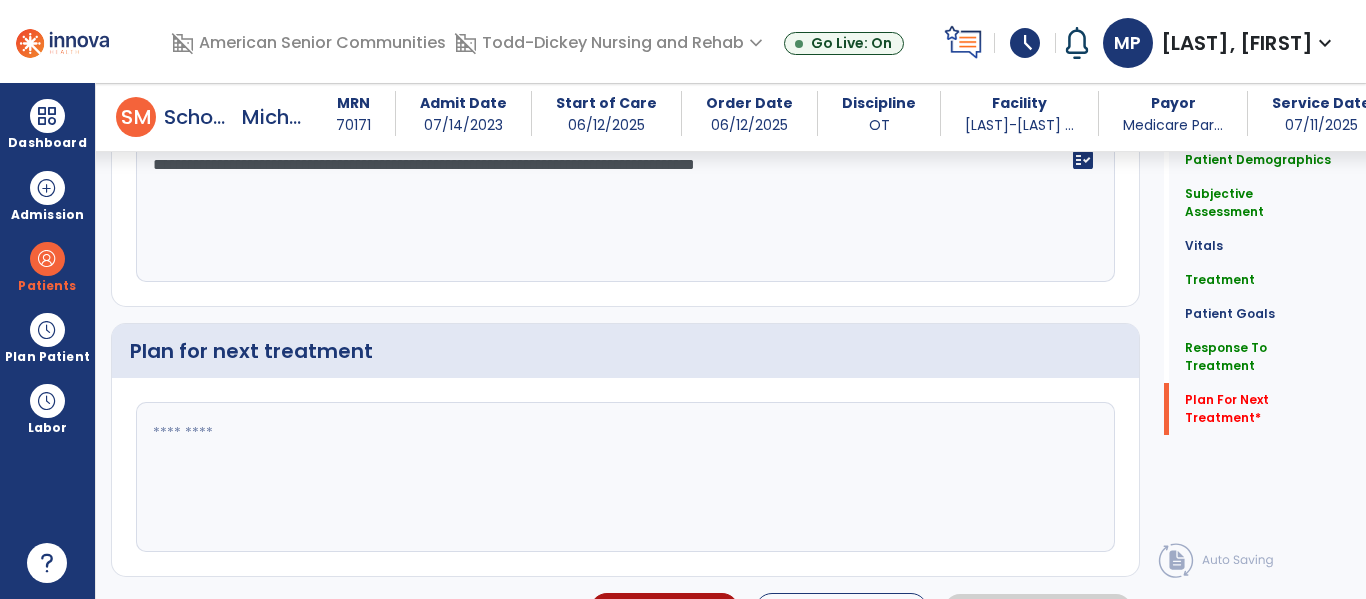scroll, scrollTop: 3207, scrollLeft: 0, axis: vertical 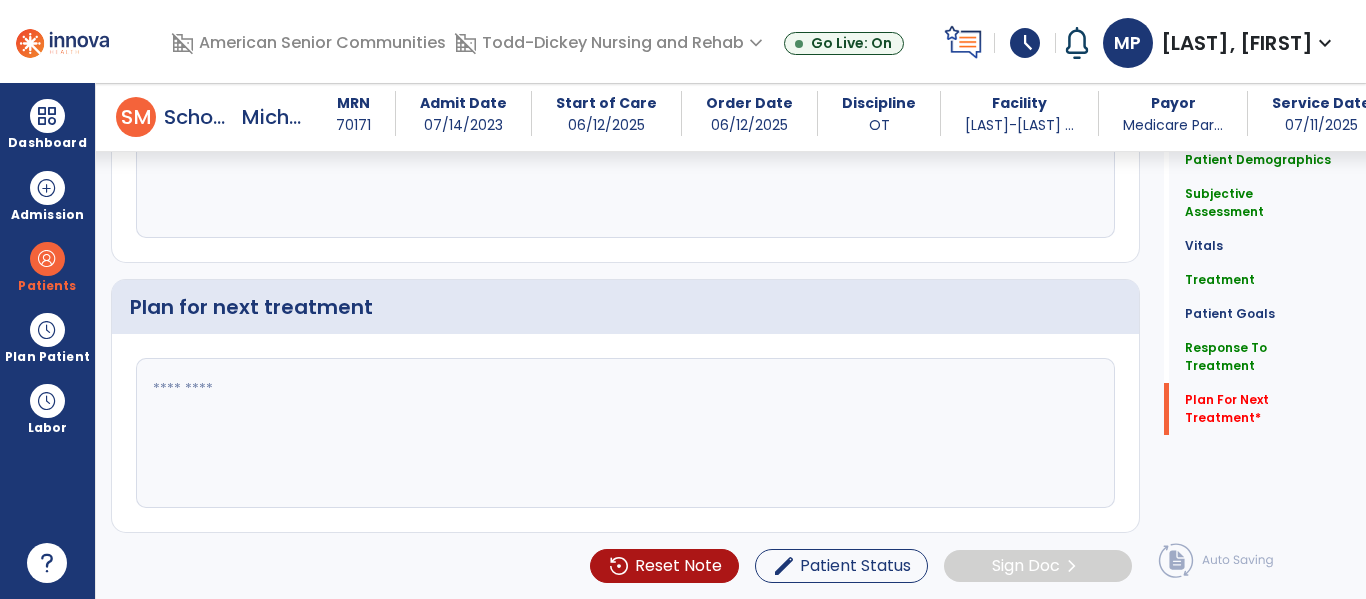type on "**********" 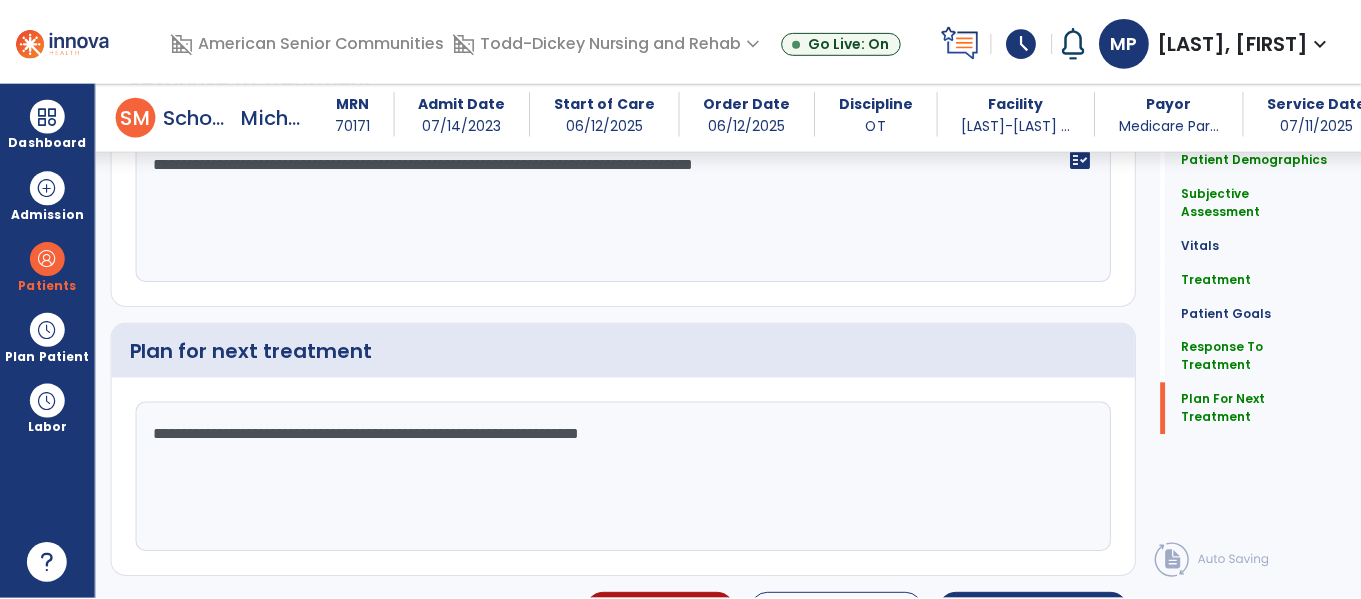 scroll, scrollTop: 3207, scrollLeft: 0, axis: vertical 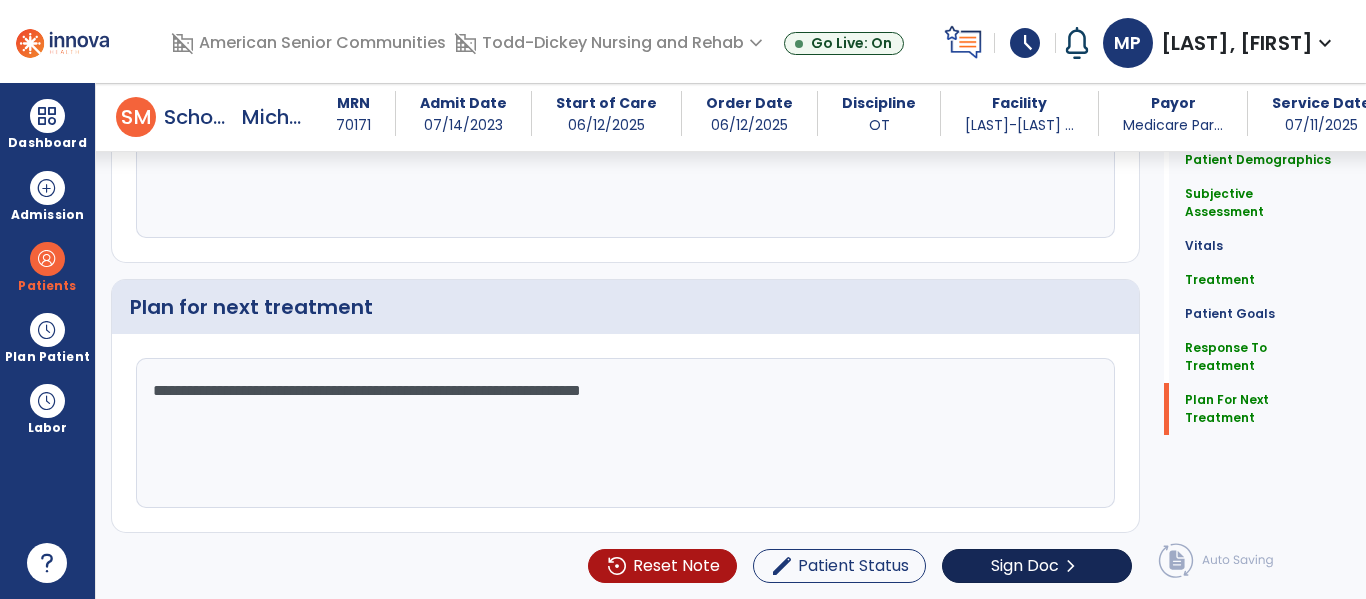 type on "**********" 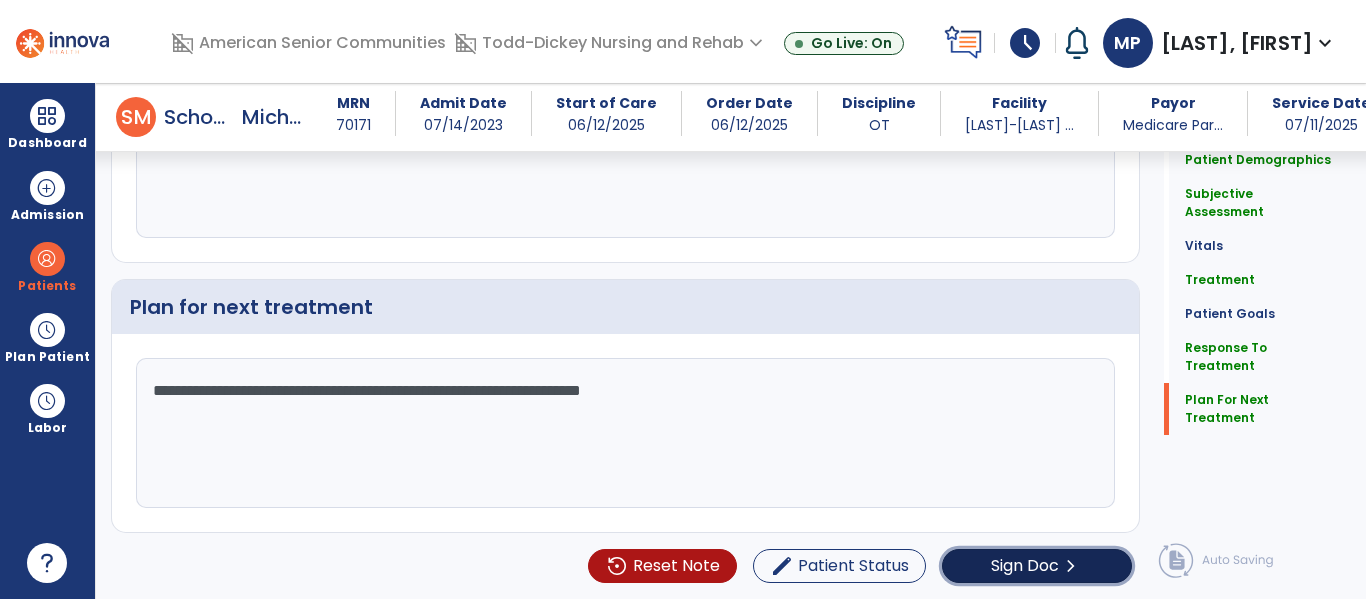 click on "Sign Doc  chevron_right" 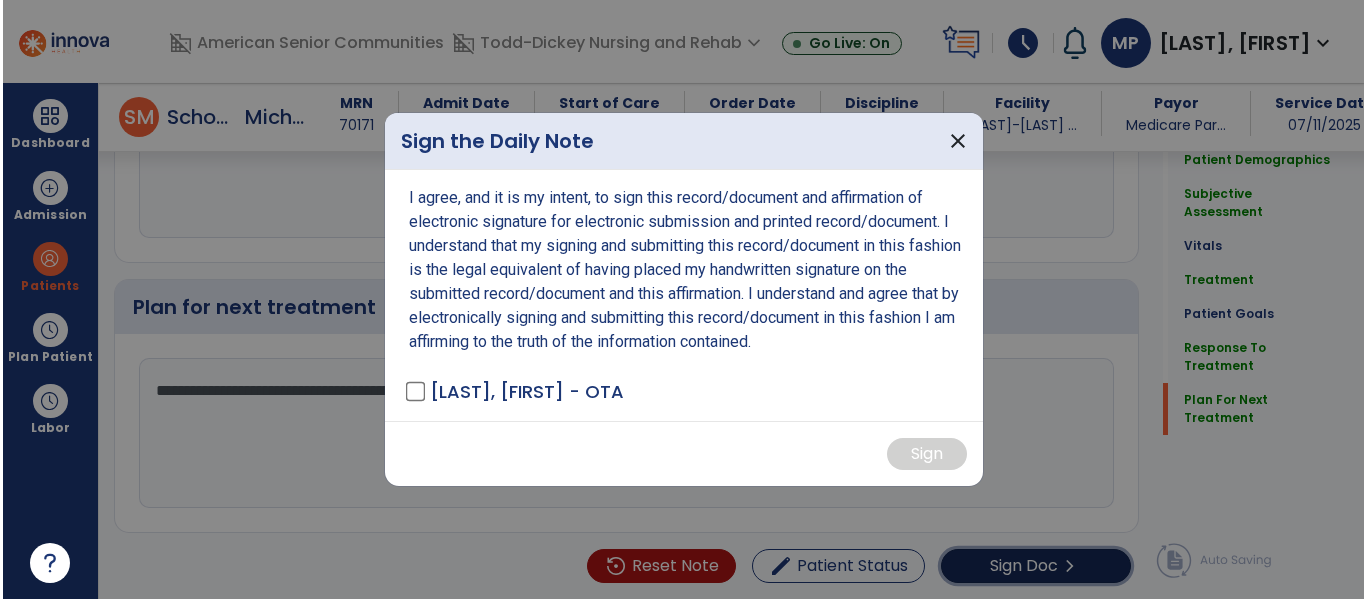 scroll, scrollTop: 3207, scrollLeft: 0, axis: vertical 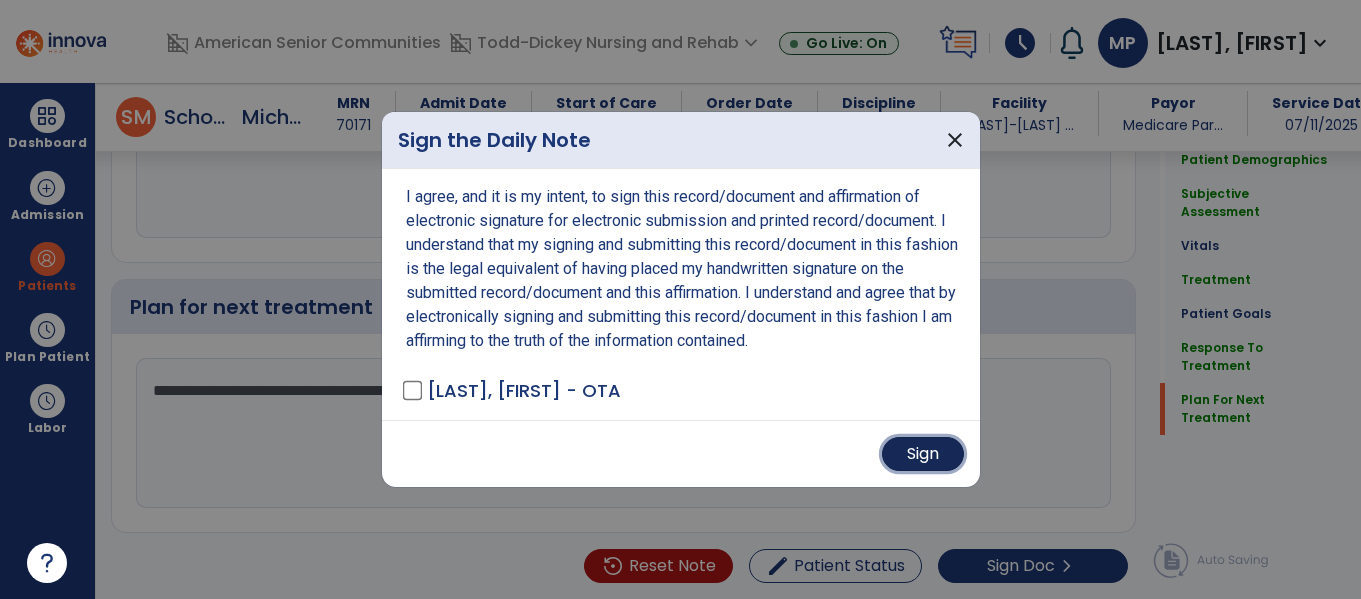 click on "Sign" at bounding box center (923, 454) 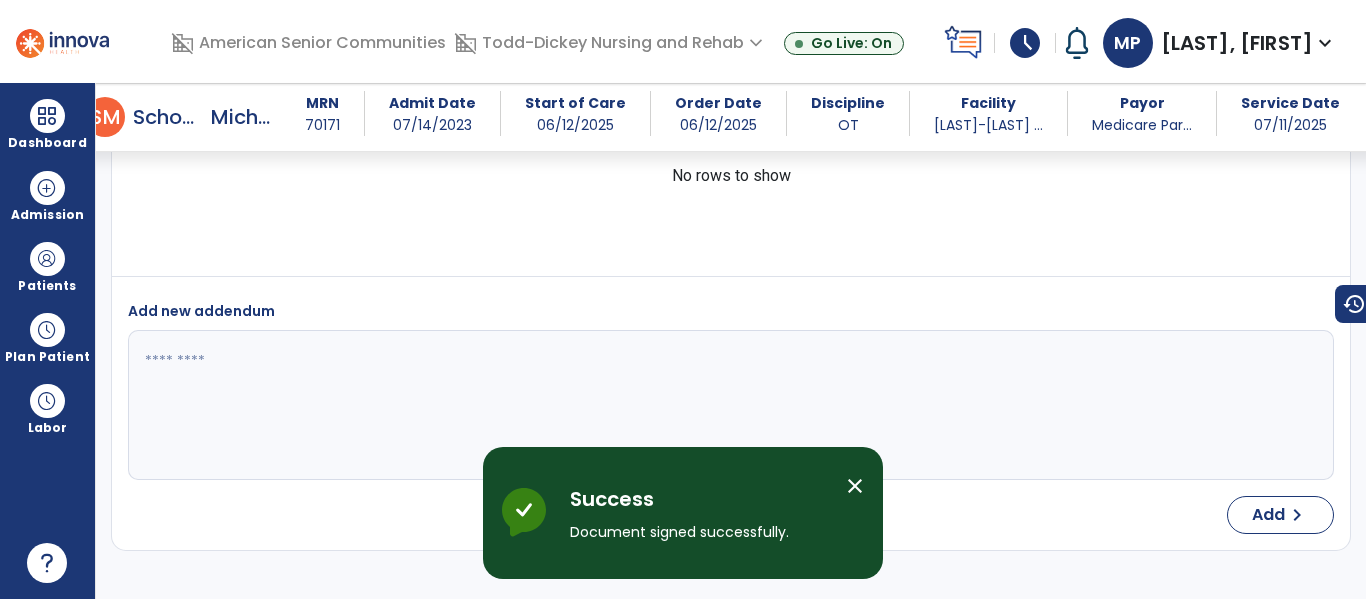 click on "close" at bounding box center (855, 486) 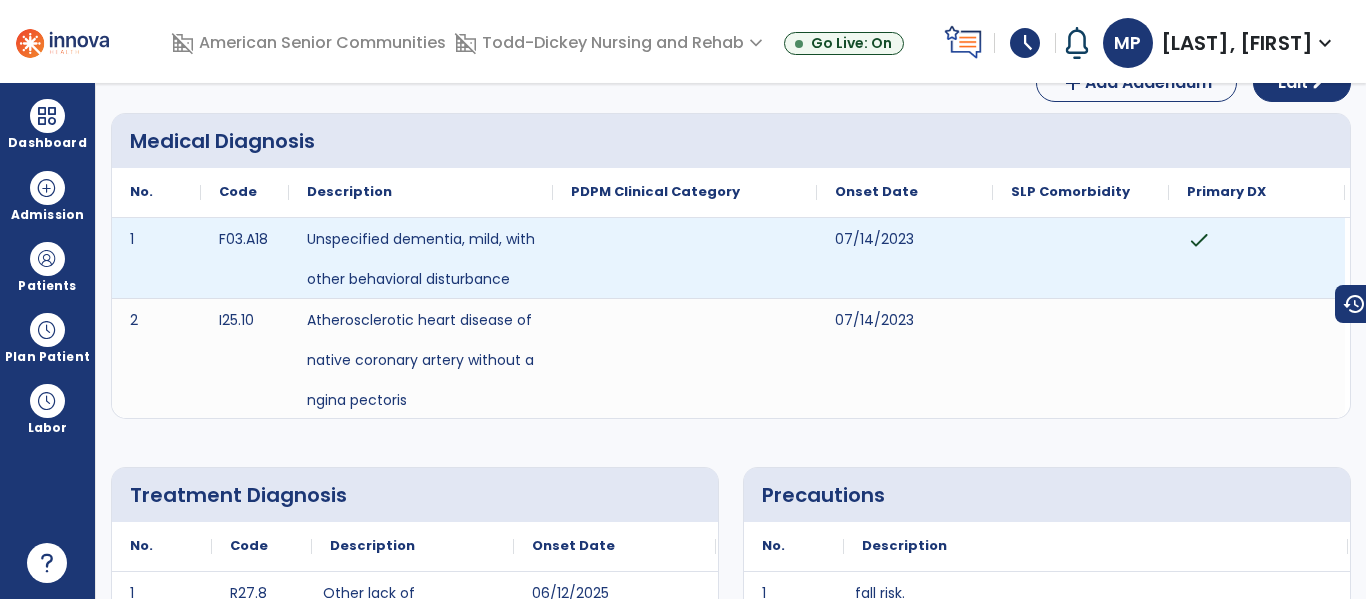 scroll, scrollTop: 0, scrollLeft: 0, axis: both 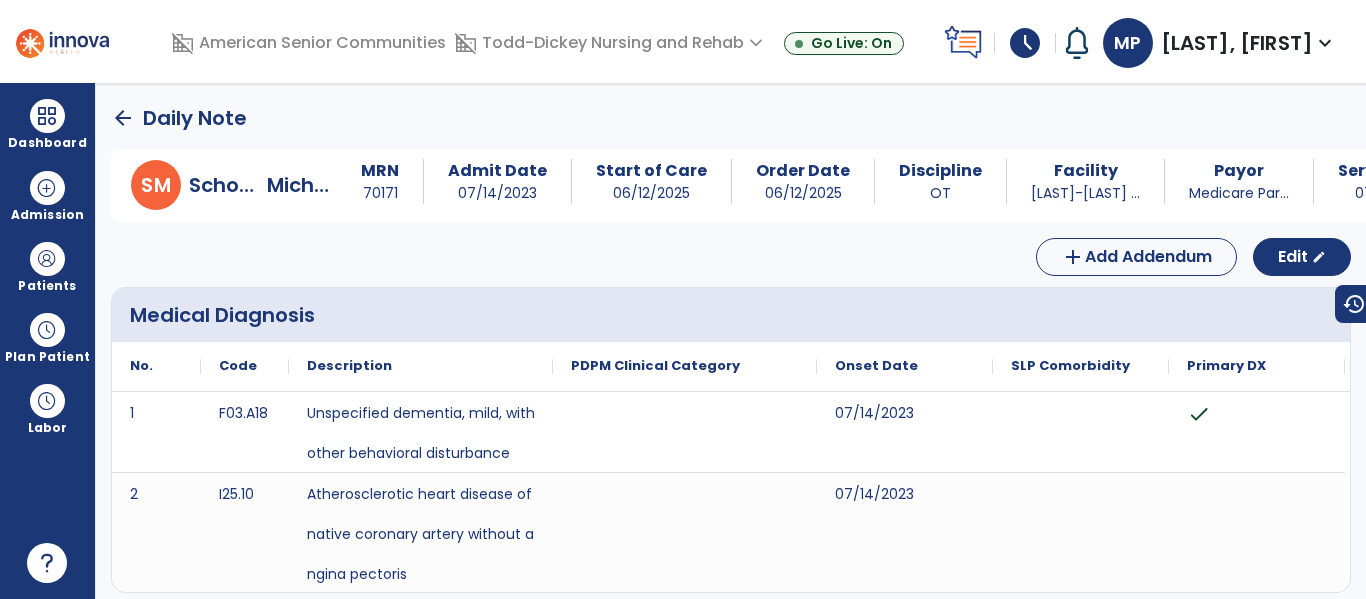 click on "arrow_back" 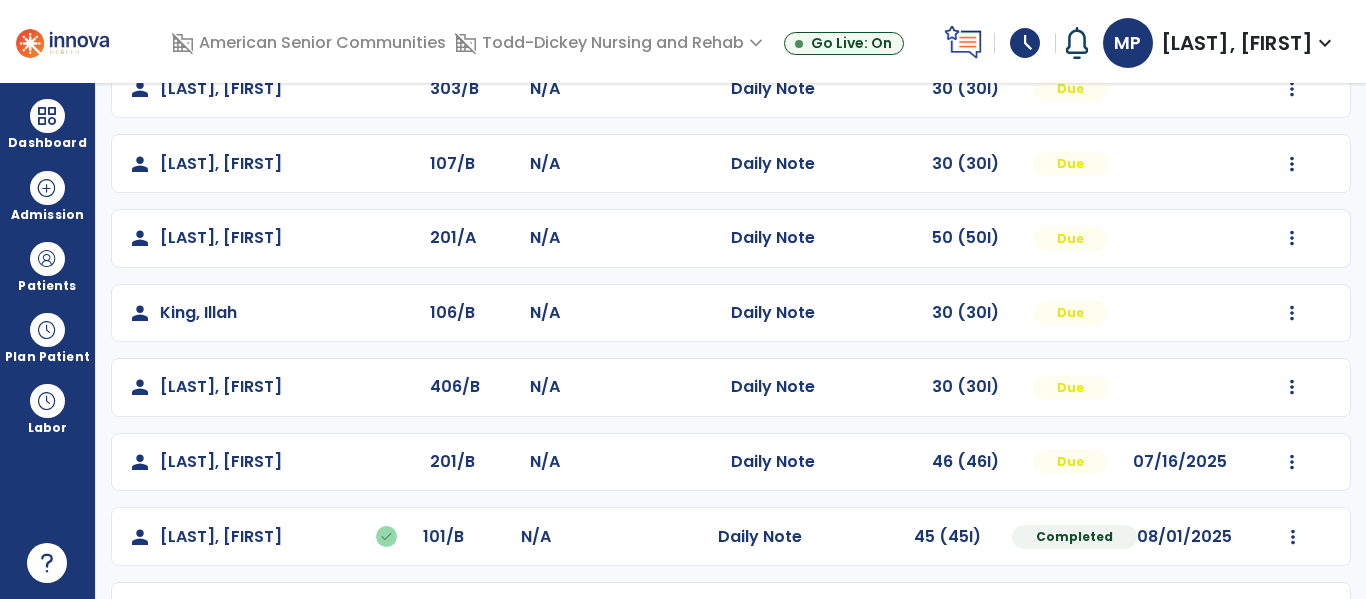 scroll, scrollTop: 358, scrollLeft: 0, axis: vertical 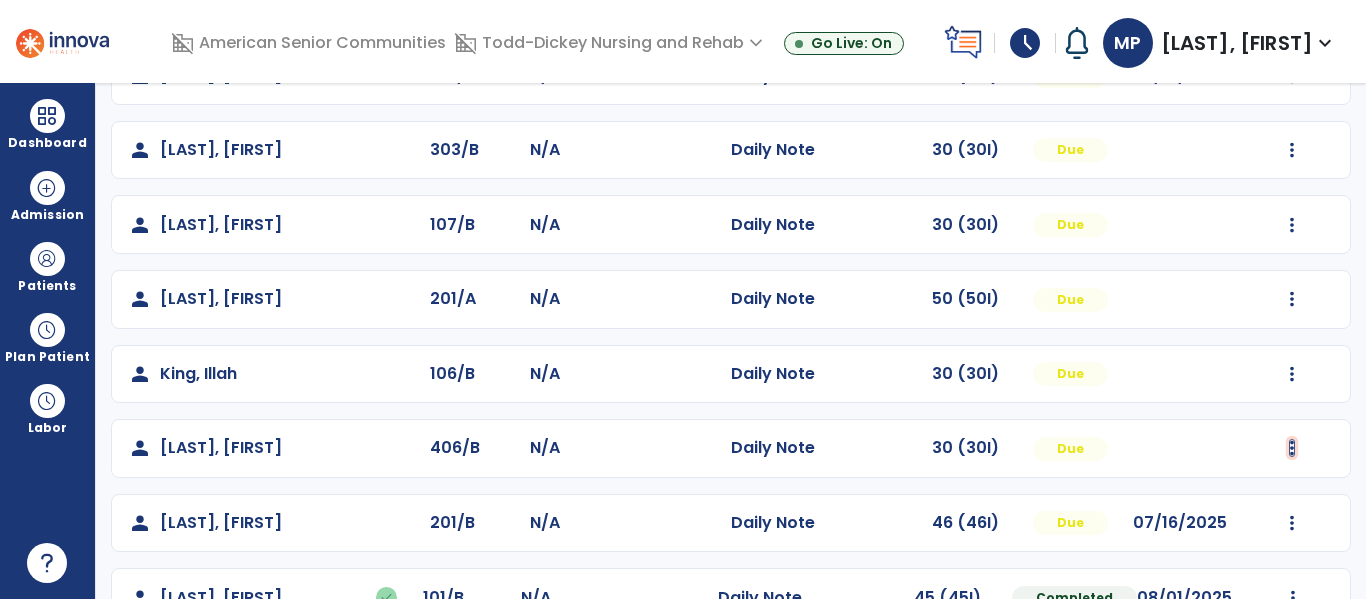click at bounding box center (1292, 1) 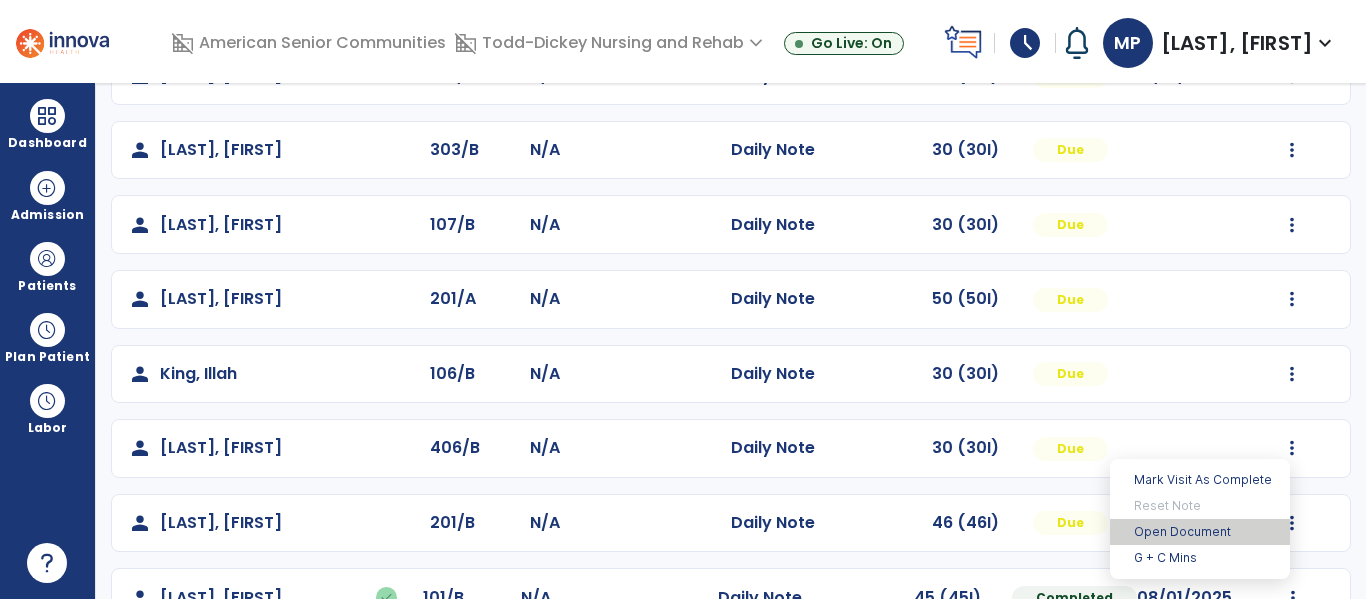 click on "Open Document" at bounding box center (1200, 532) 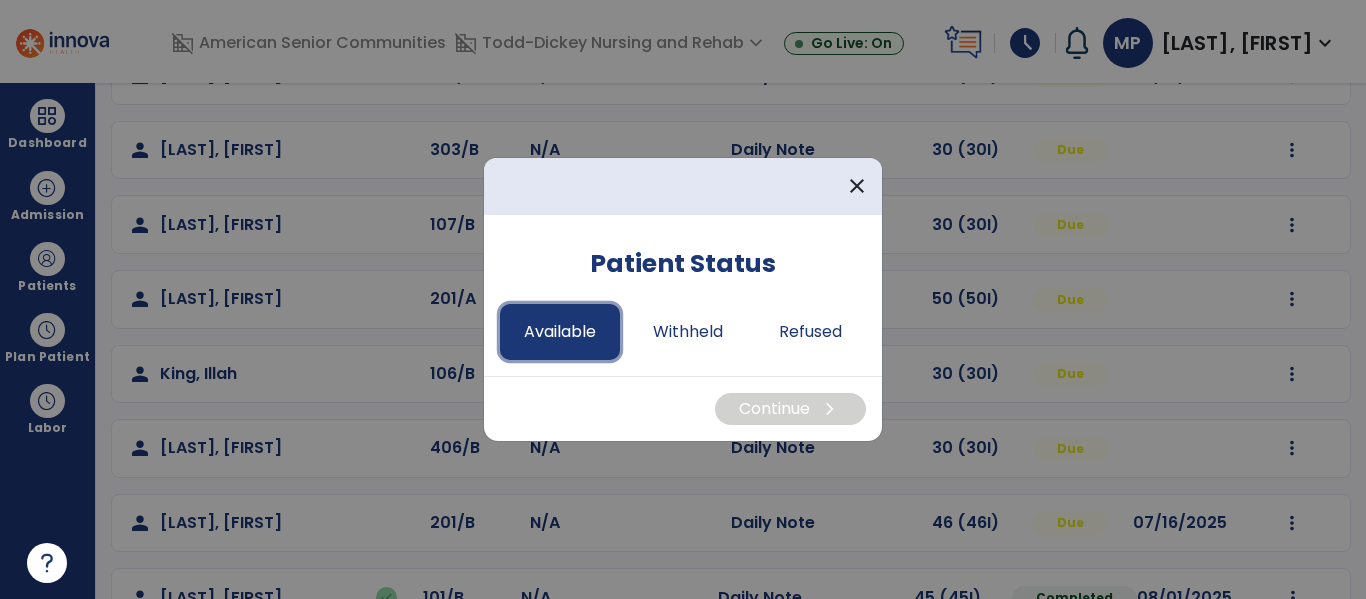click on "Available" at bounding box center (560, 332) 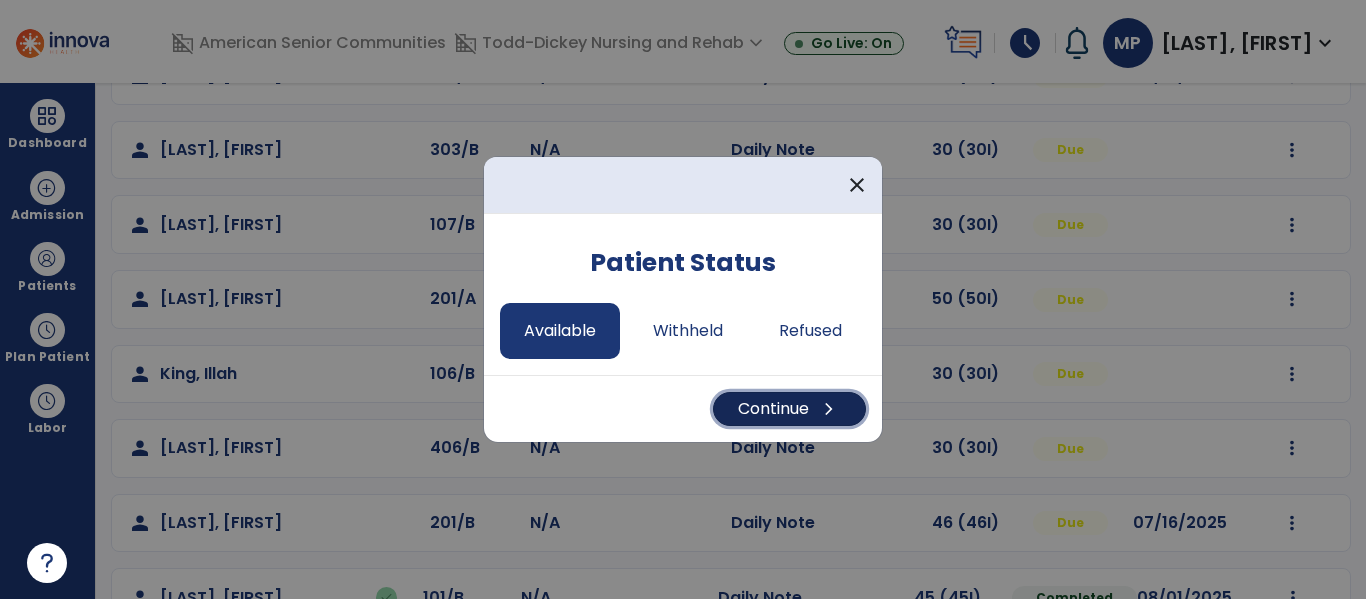 click on "chevron_right" at bounding box center (829, 409) 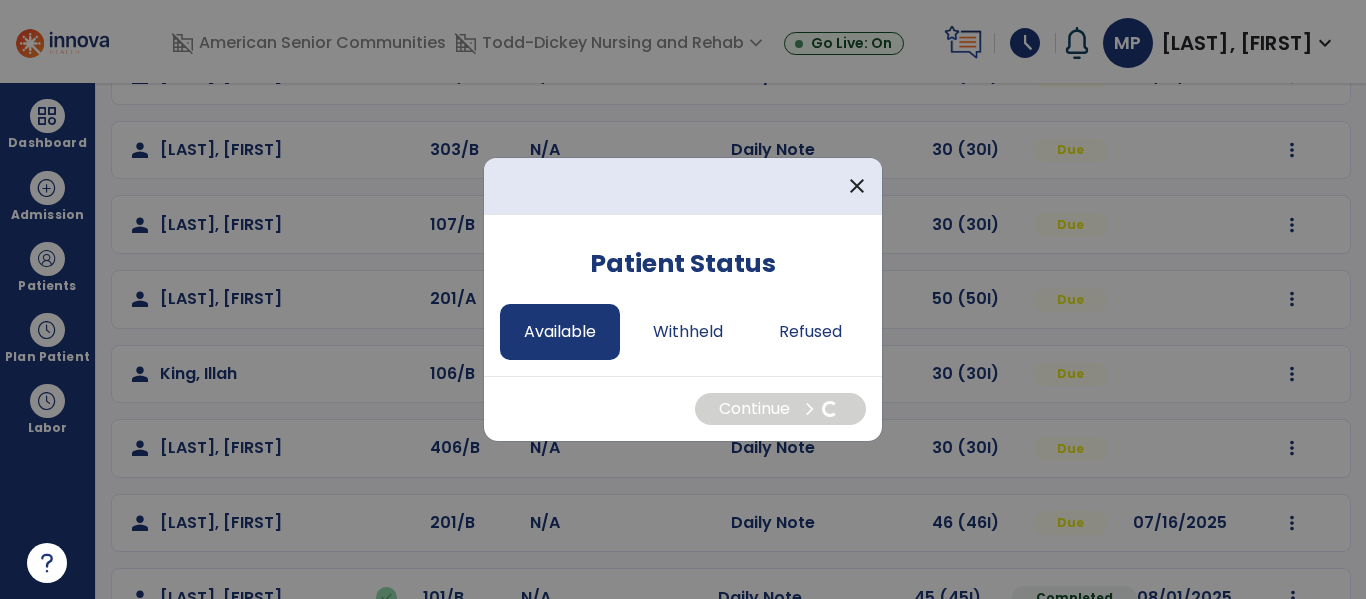 select on "*" 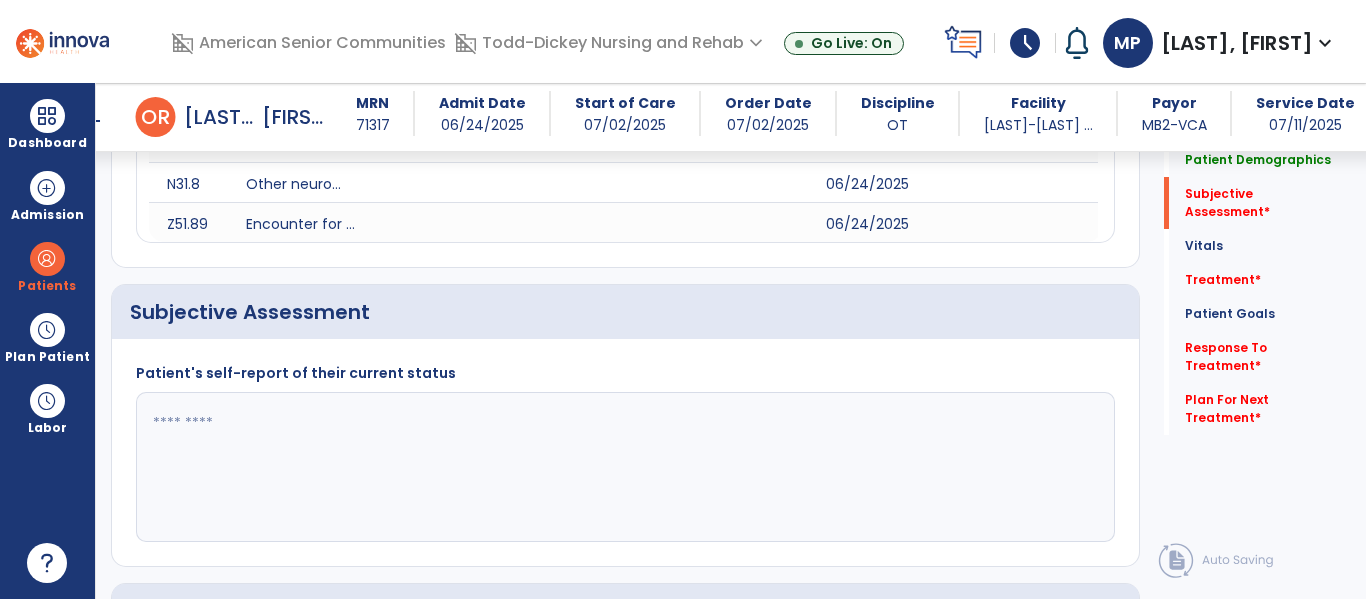scroll, scrollTop: 348, scrollLeft: 0, axis: vertical 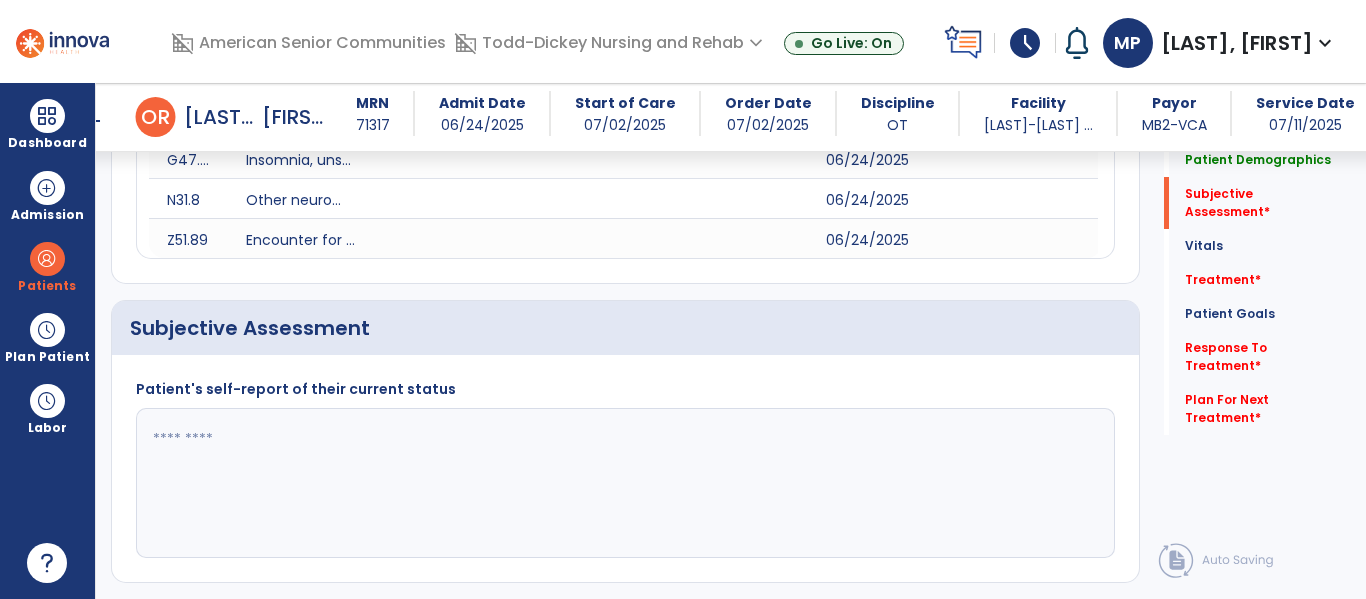 click 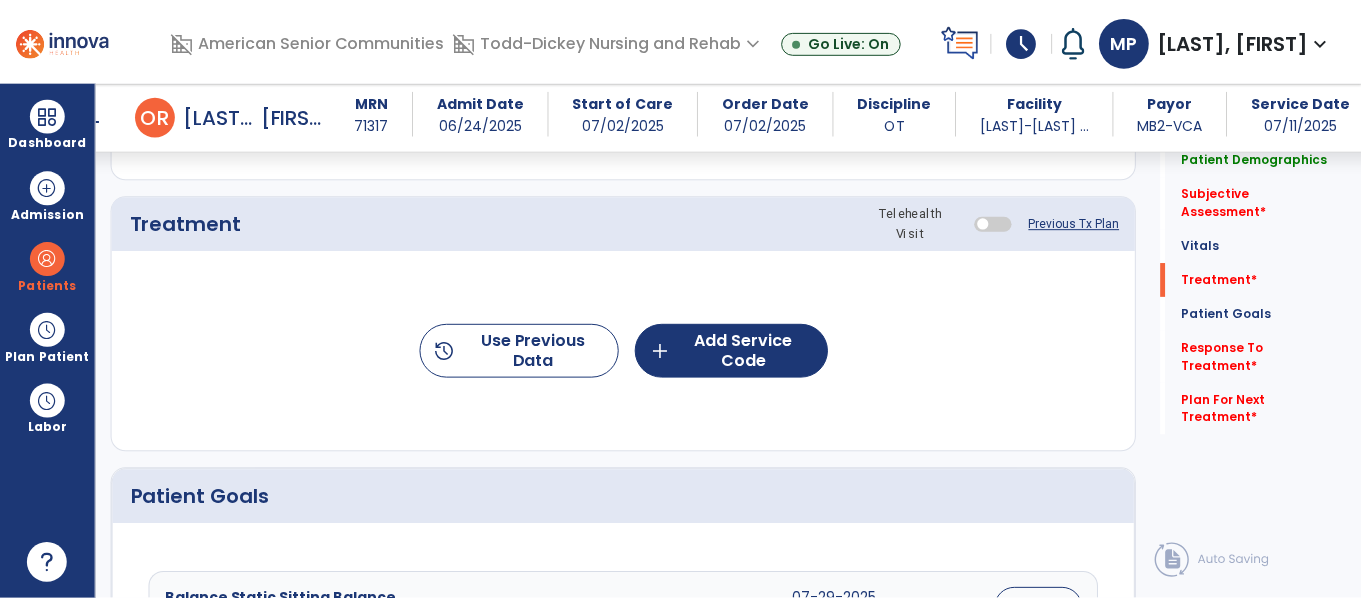 scroll, scrollTop: 1232, scrollLeft: 0, axis: vertical 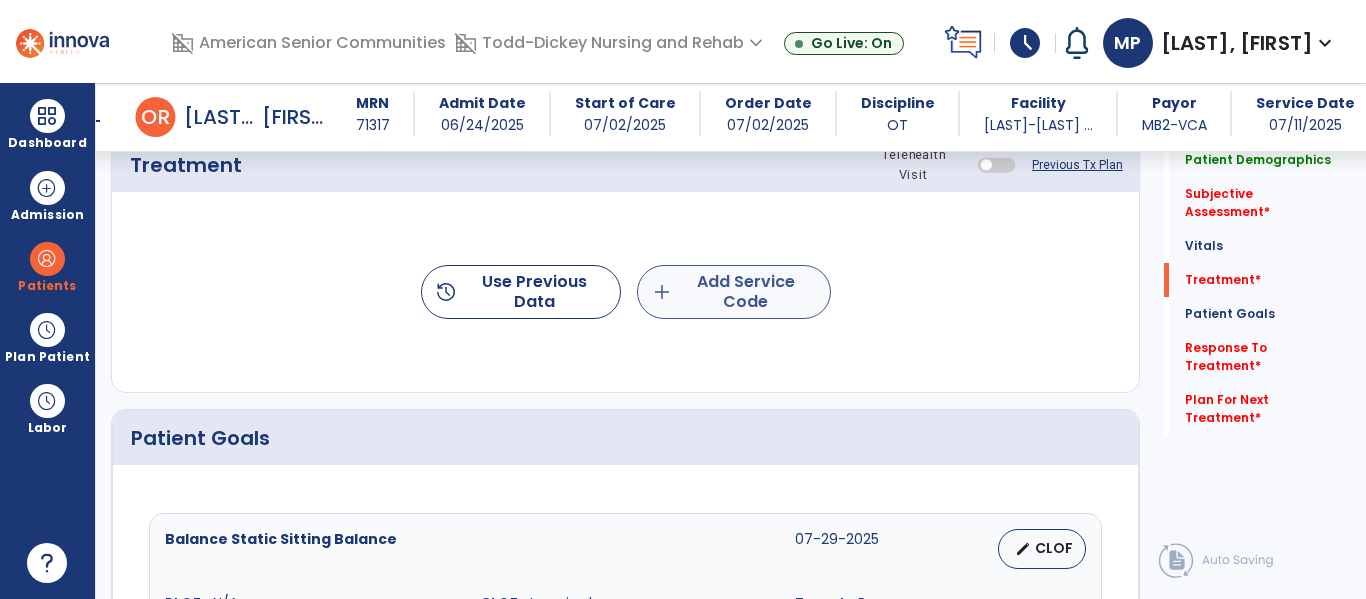 type on "**********" 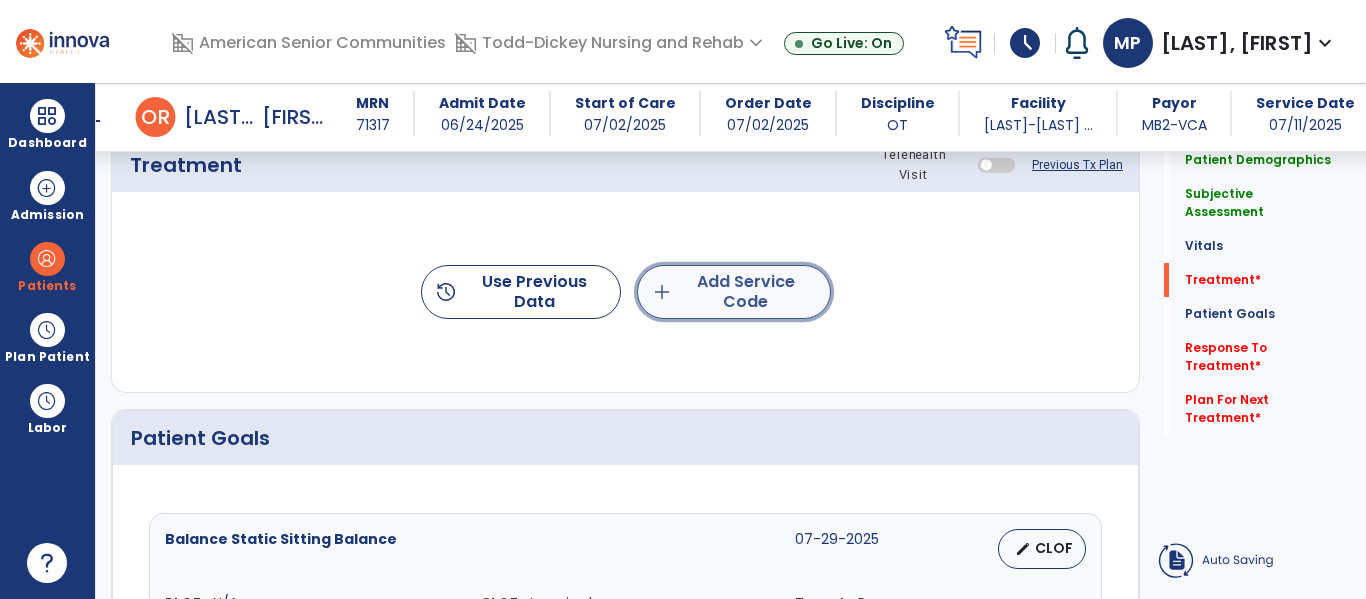 click on "add  Add Service Code" 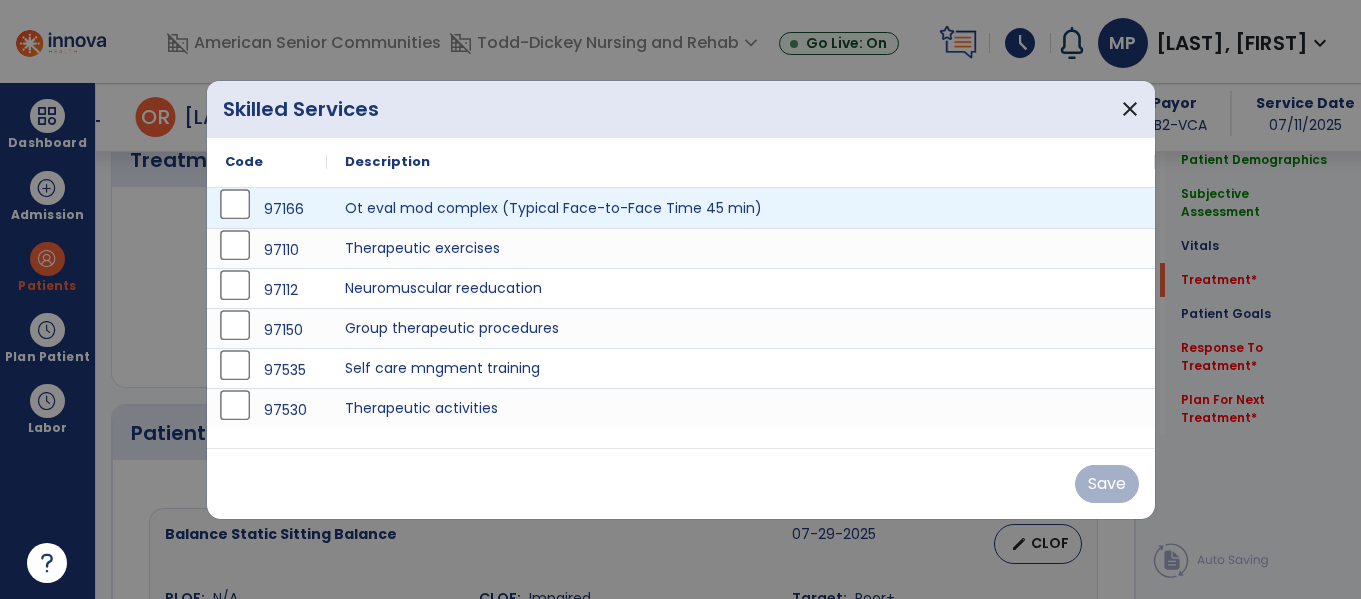 scroll, scrollTop: 1232, scrollLeft: 0, axis: vertical 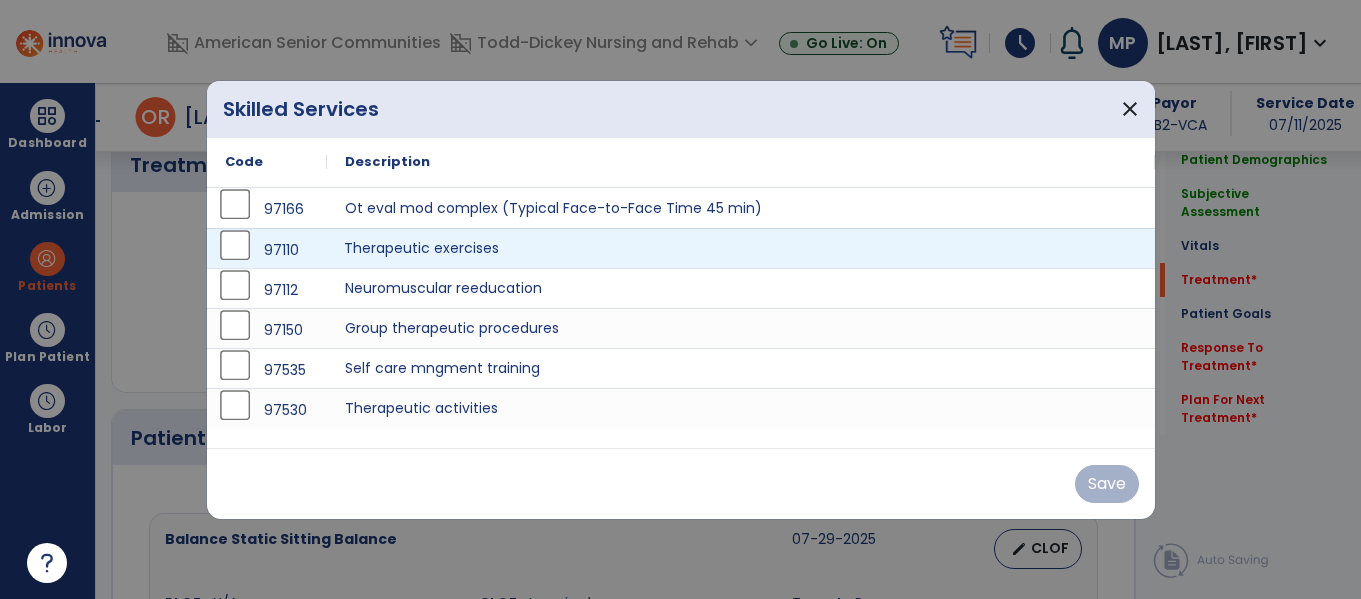 click on "Therapeutic exercises" at bounding box center (741, 248) 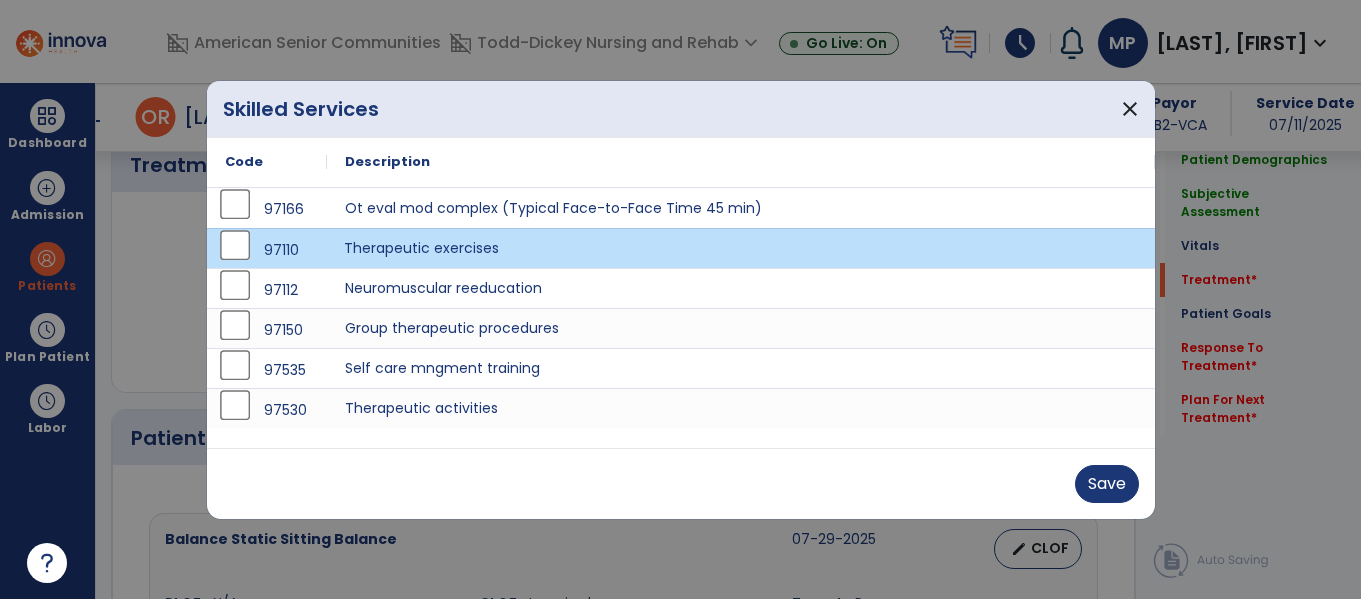 click on "Save" at bounding box center [681, 483] 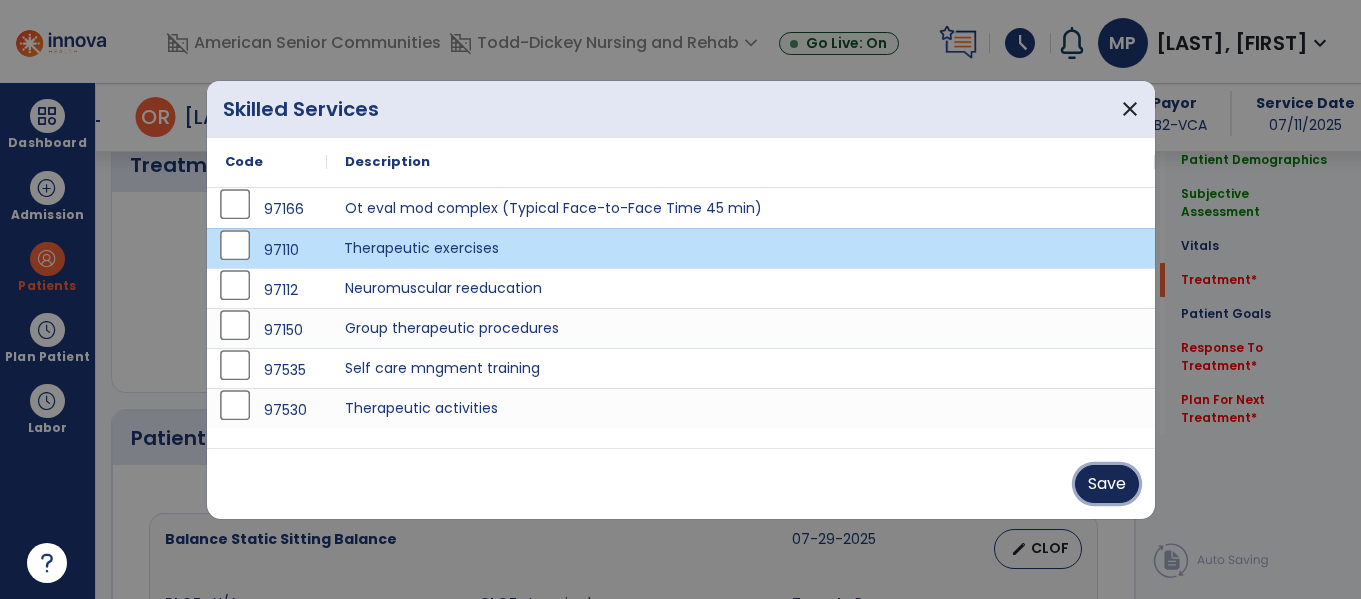 click on "Save" at bounding box center [1107, 484] 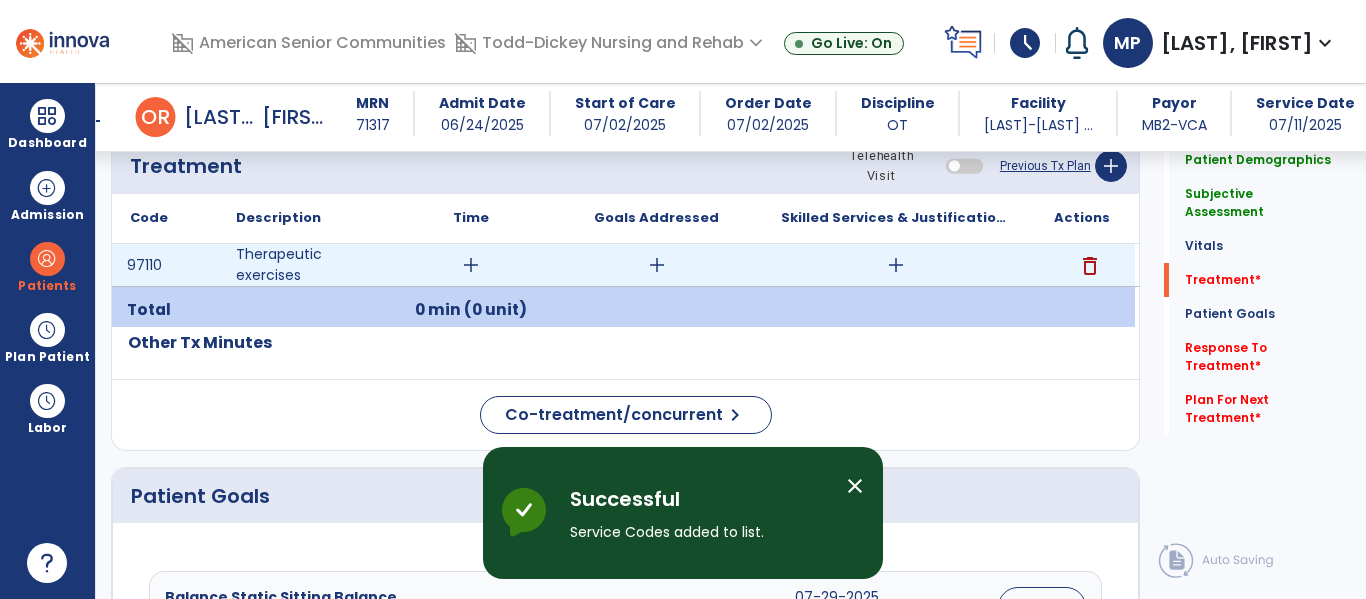 click on "add" at bounding box center (470, 265) 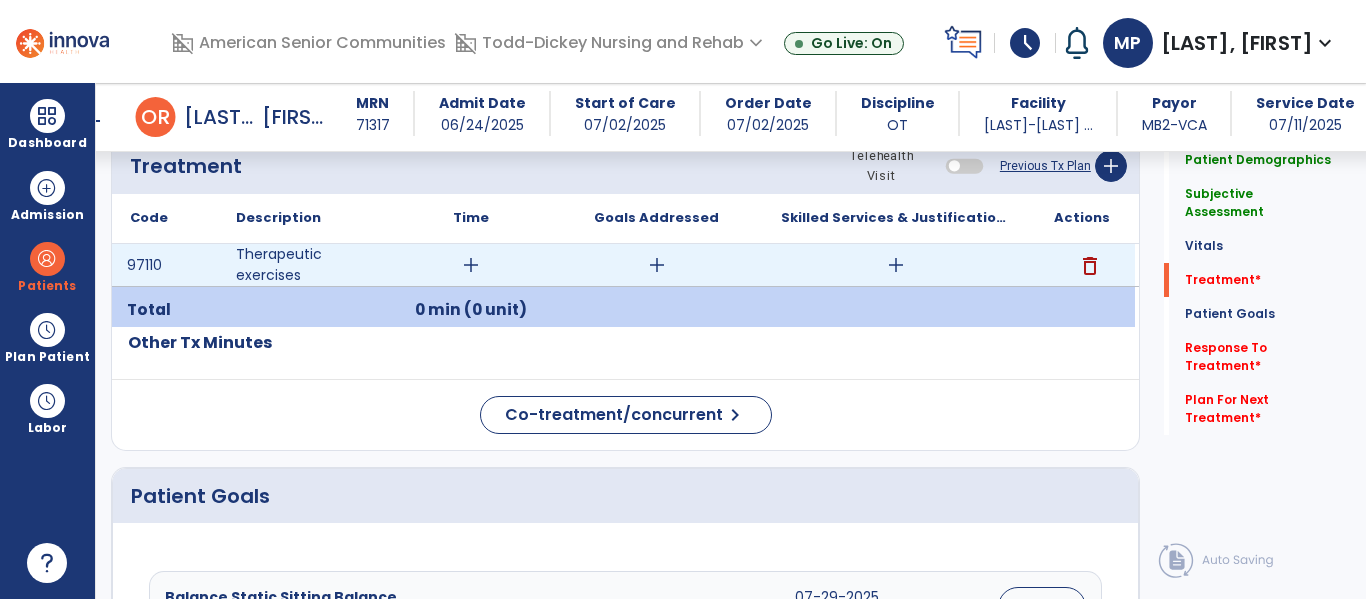click on "add" at bounding box center (471, 265) 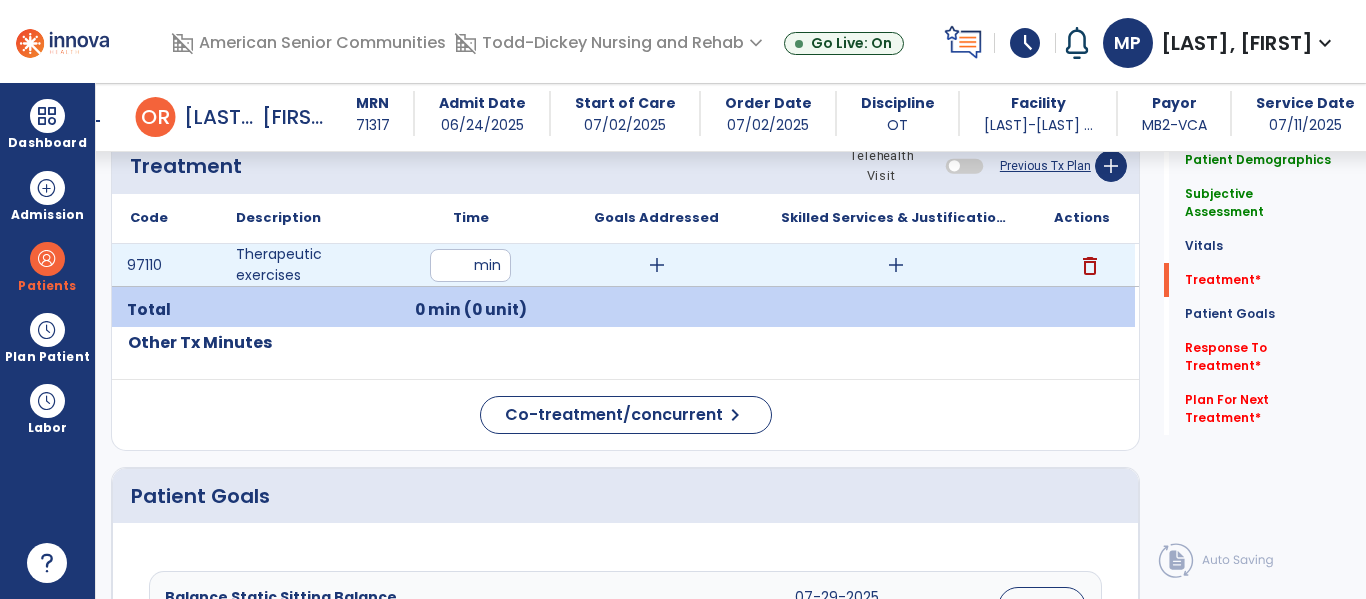 type on "**" 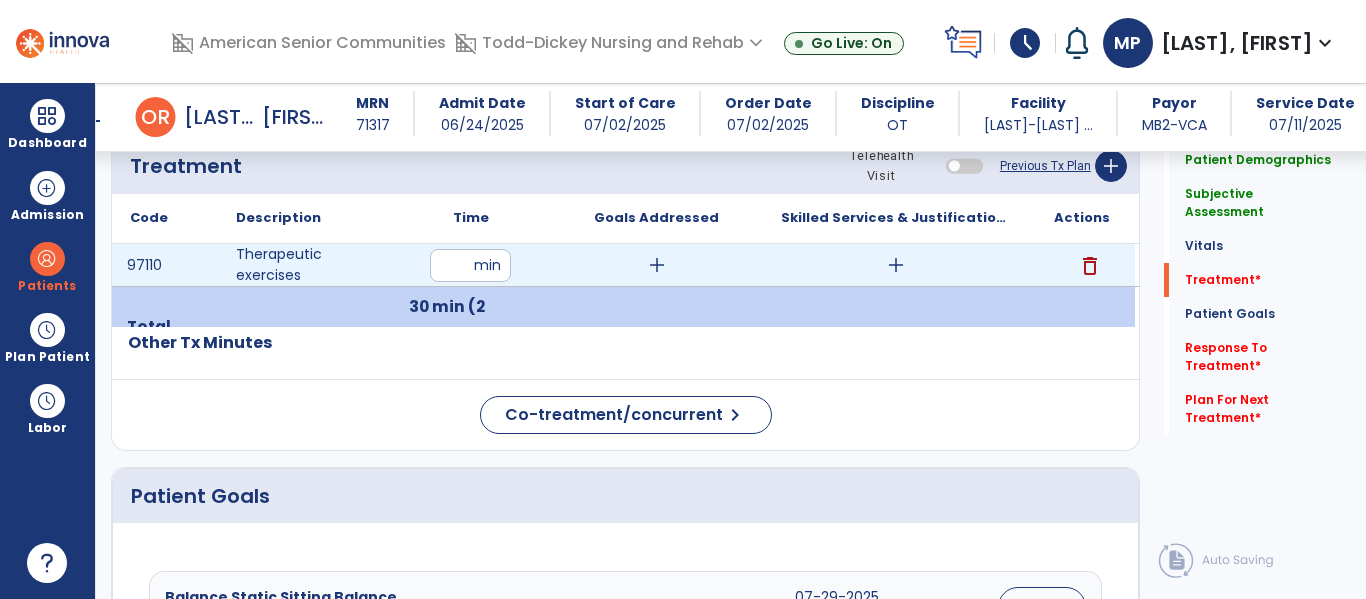 click on "add" at bounding box center [657, 265] 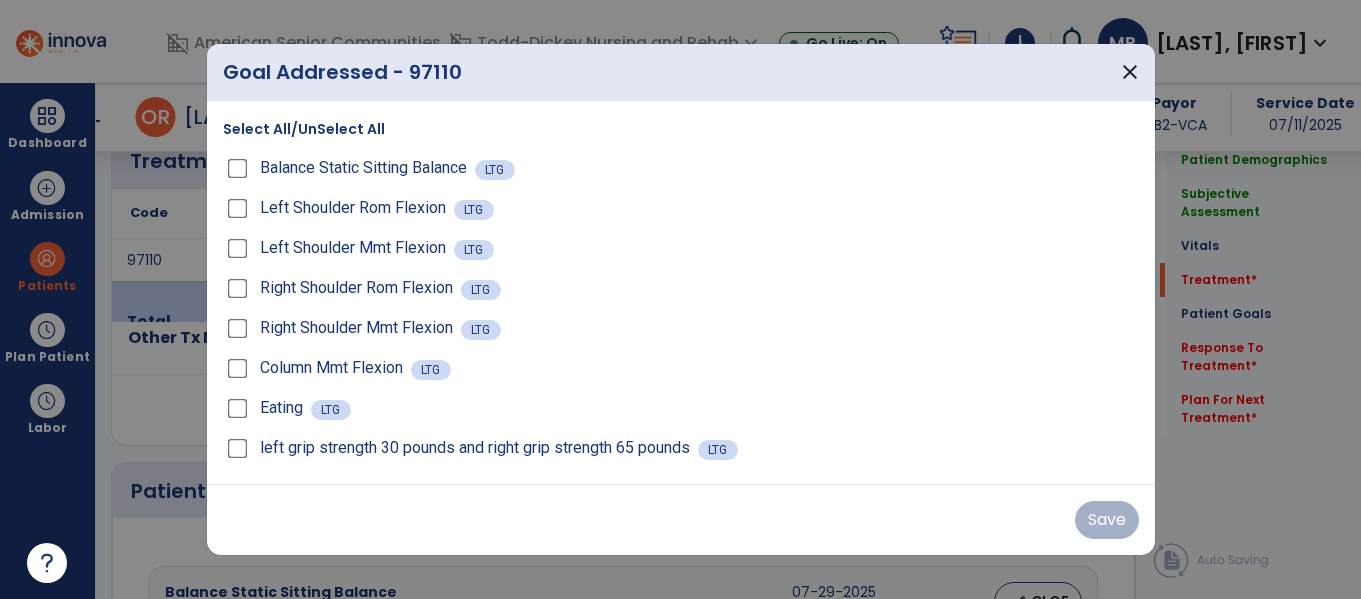 scroll, scrollTop: 1232, scrollLeft: 0, axis: vertical 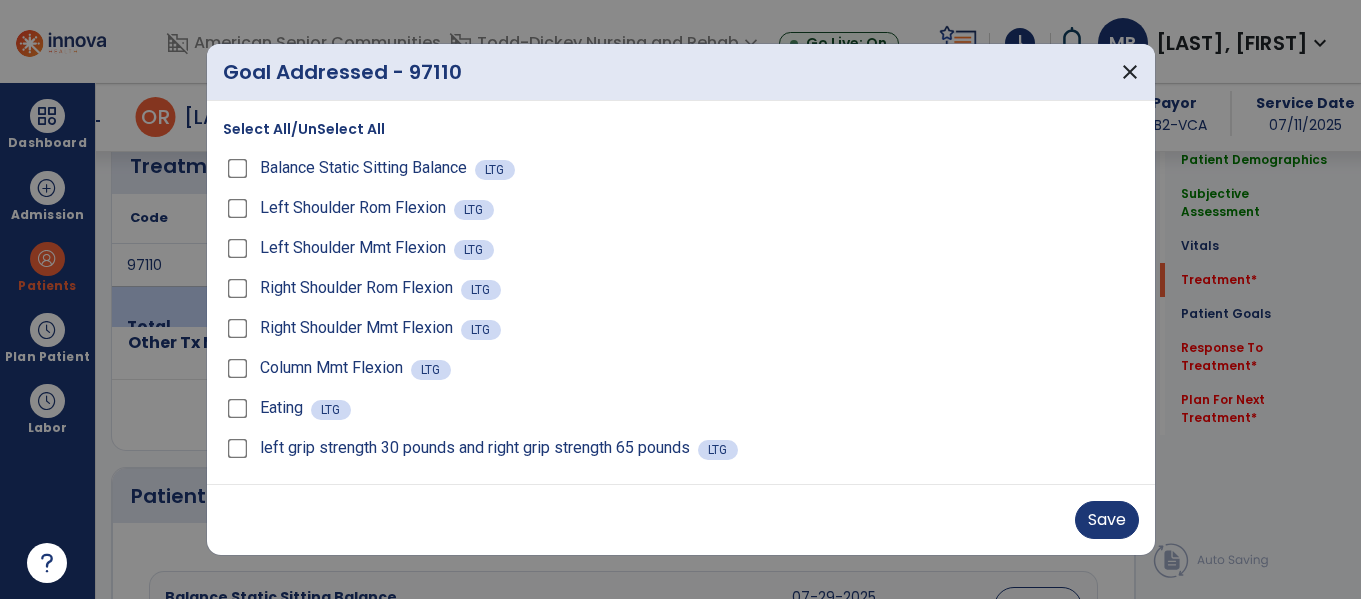 click on "Left Shoulder Mmt Flexion  LTG" at bounding box center [681, 248] 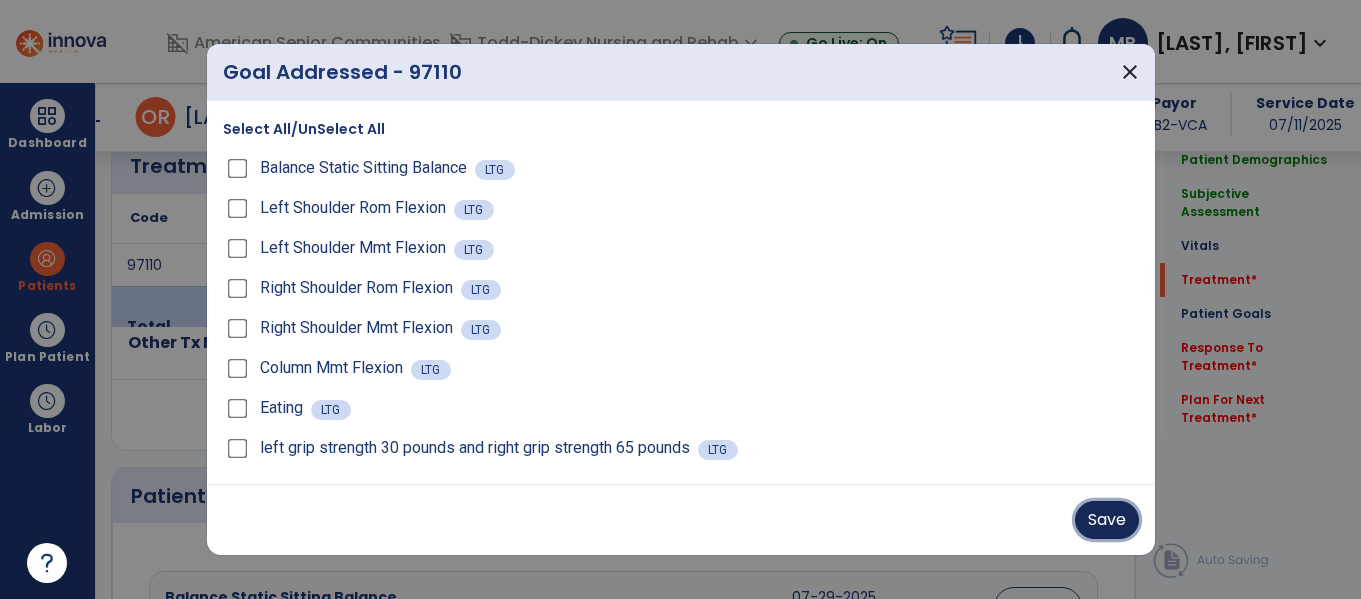 click on "Save" at bounding box center (1107, 520) 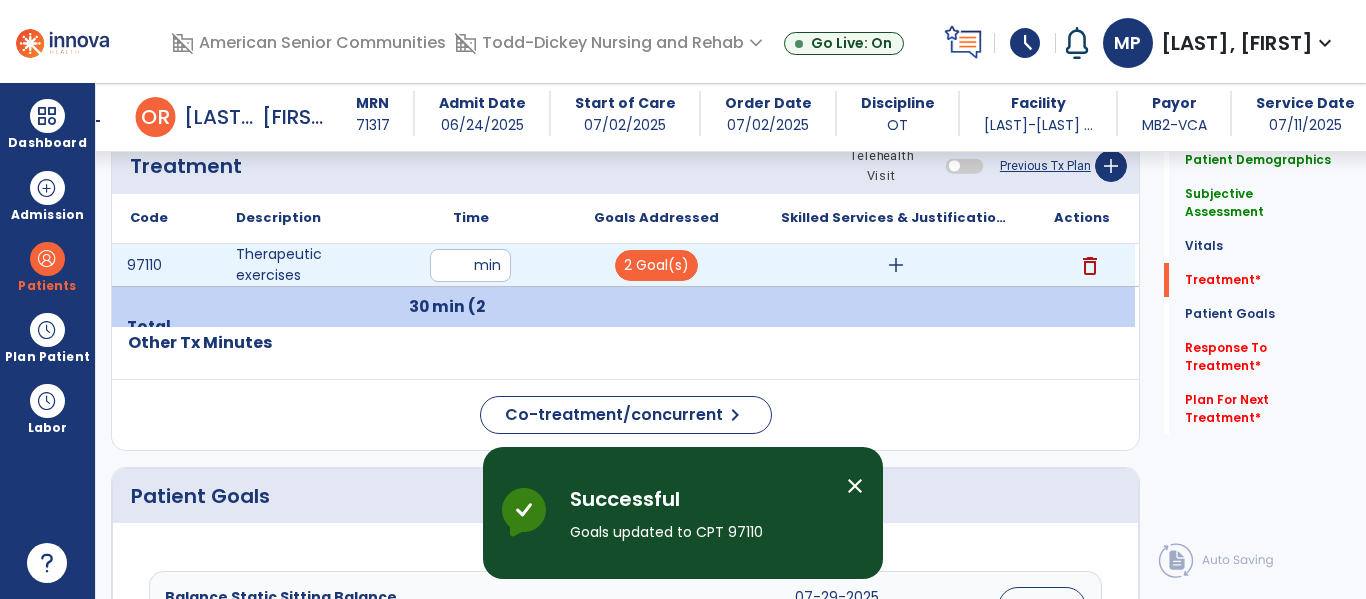 click on "add" at bounding box center (896, 265) 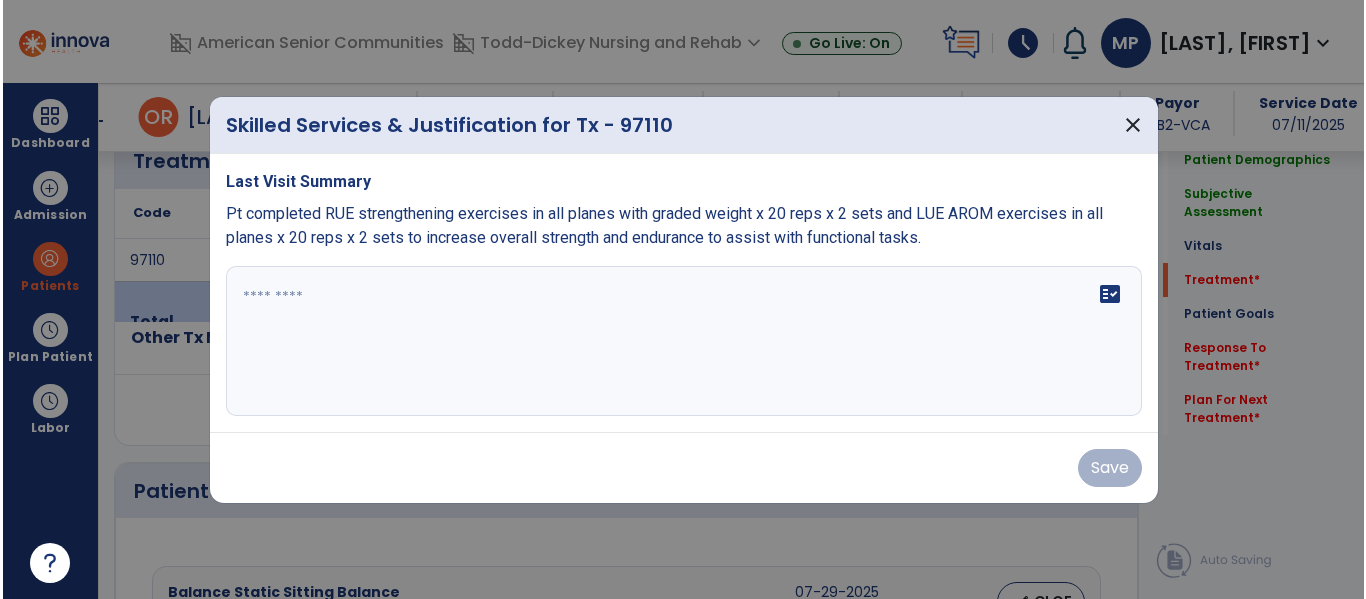 scroll, scrollTop: 1232, scrollLeft: 0, axis: vertical 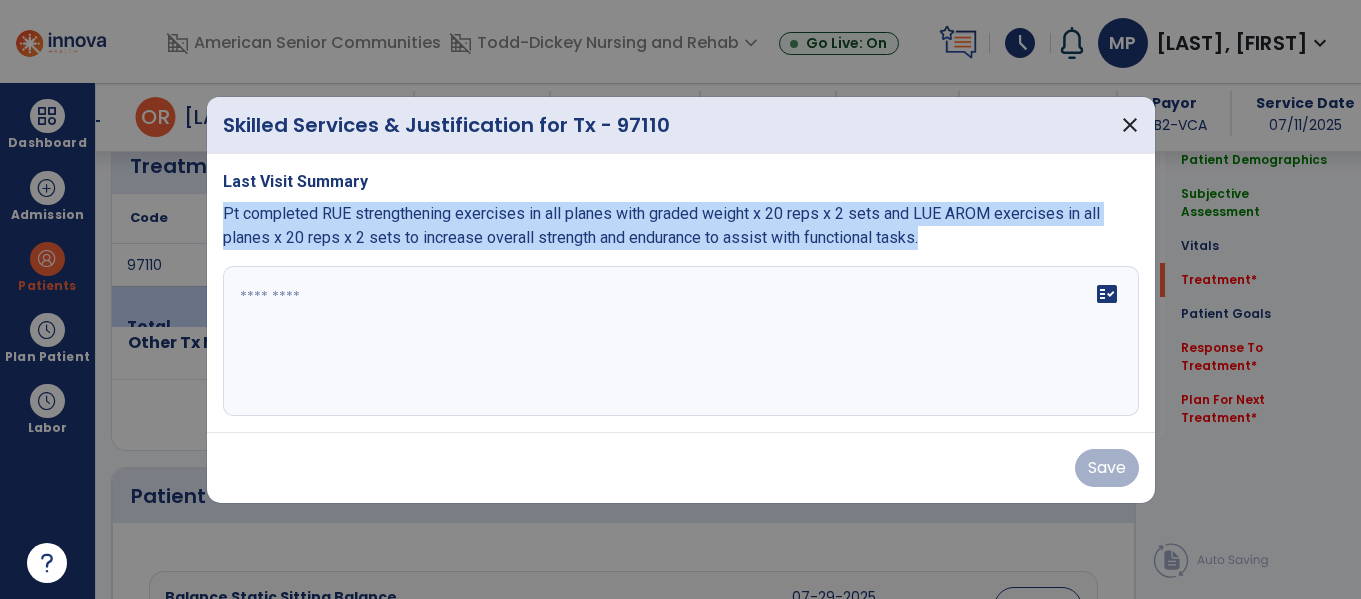 drag, startPoint x: 807, startPoint y: 257, endPoint x: 217, endPoint y: 206, distance: 592.20013 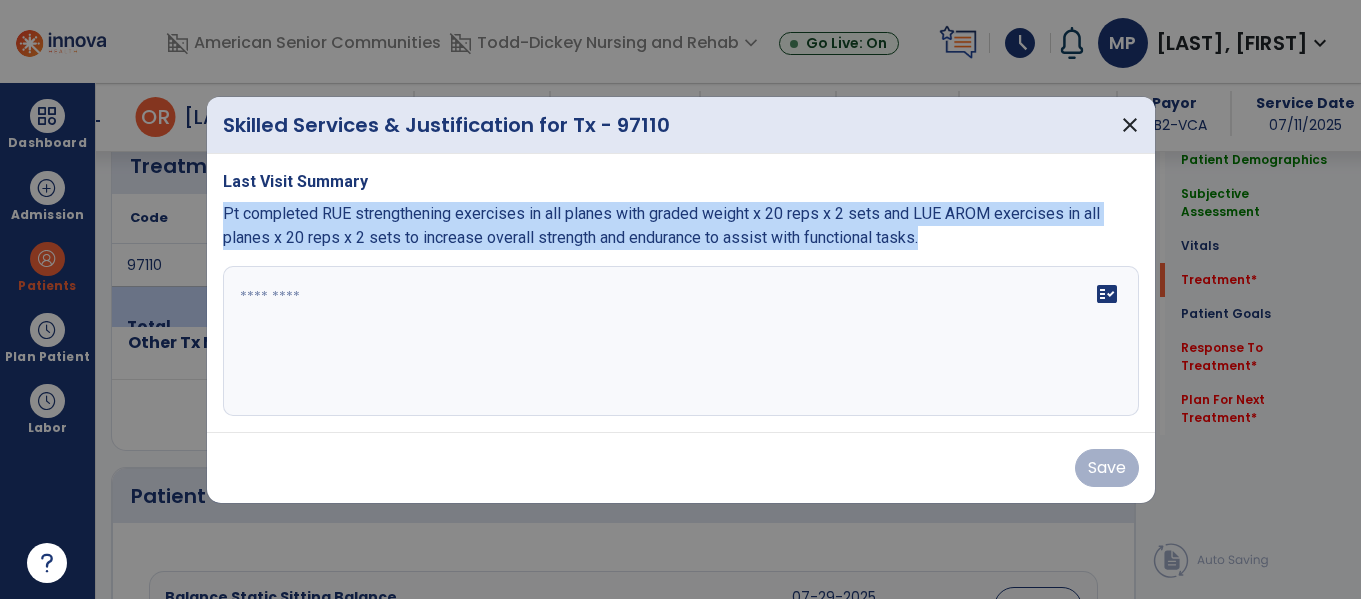click on "Last Visit Summary Pt completed RUE strengthening exercises in all planes with graded weight x 20 reps x 2 sets and LUE AROM exercises in all planes x 20 reps x 2 sets to increase overall strength and endurance to assist with functional tasks.    fact_check" at bounding box center [681, 293] 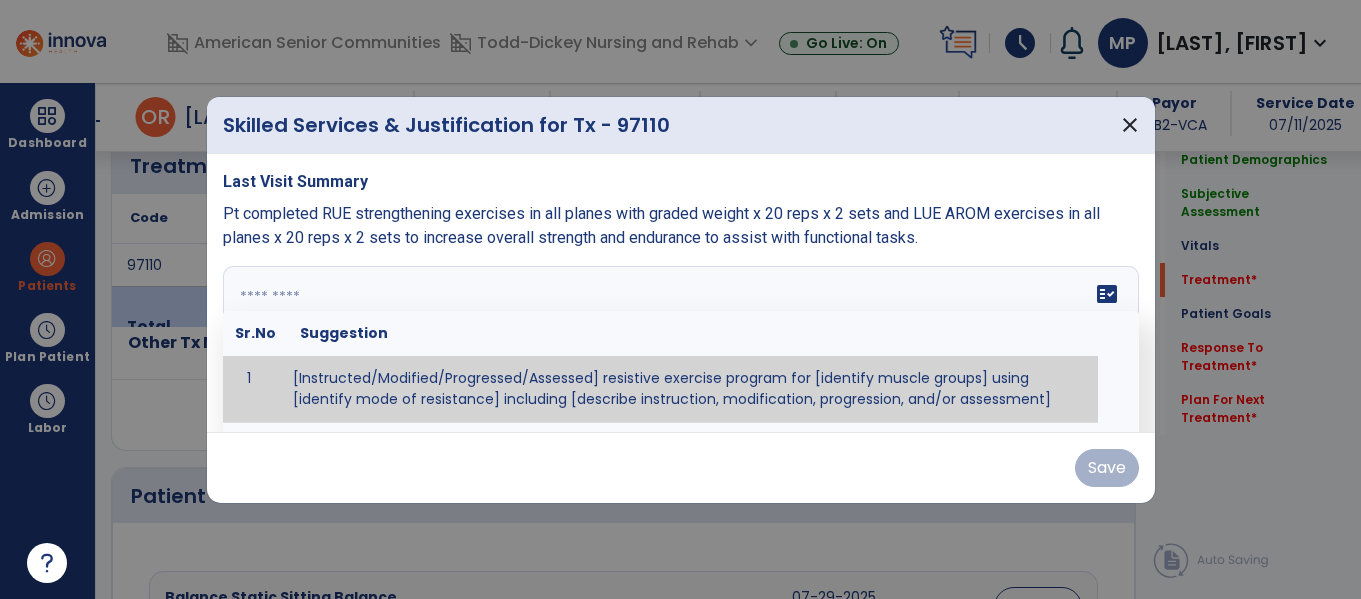 click at bounding box center (681, 341) 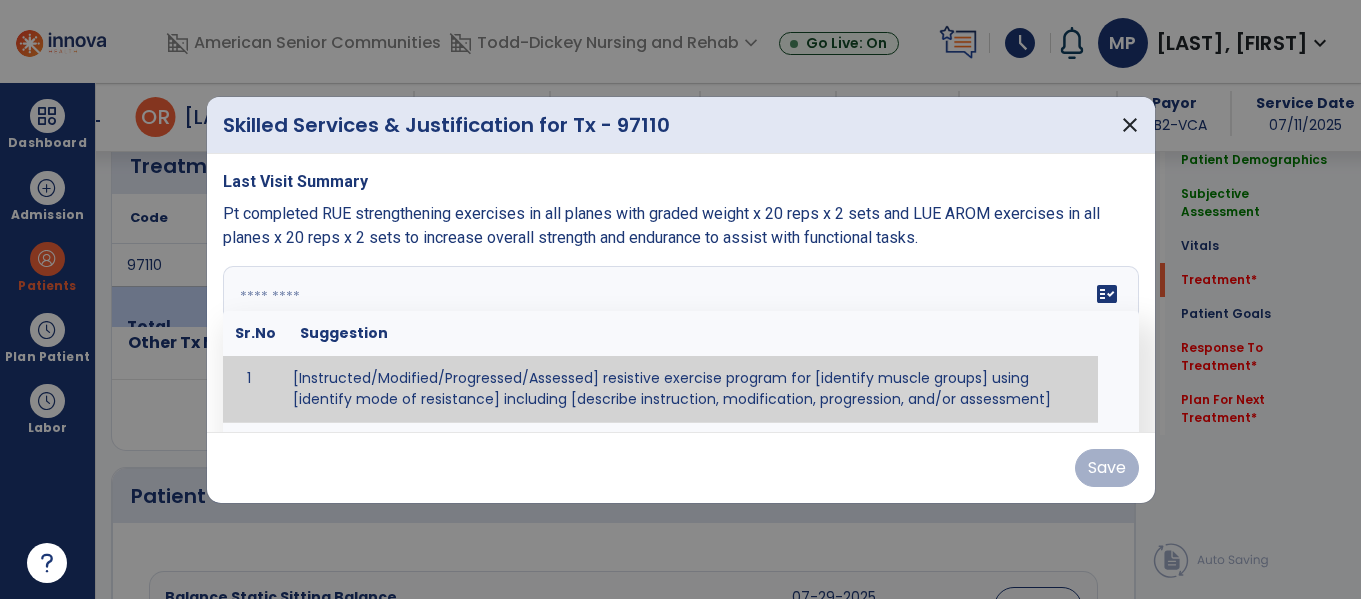 click at bounding box center (678, 341) 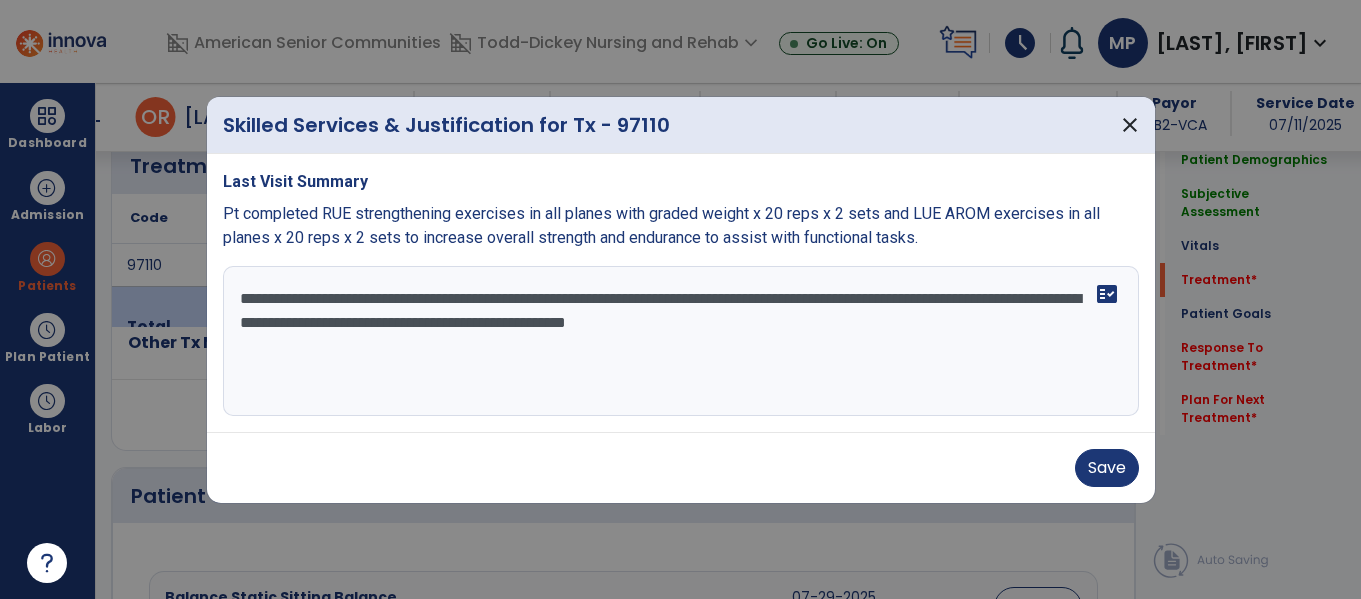 click on "**********" at bounding box center (681, 341) 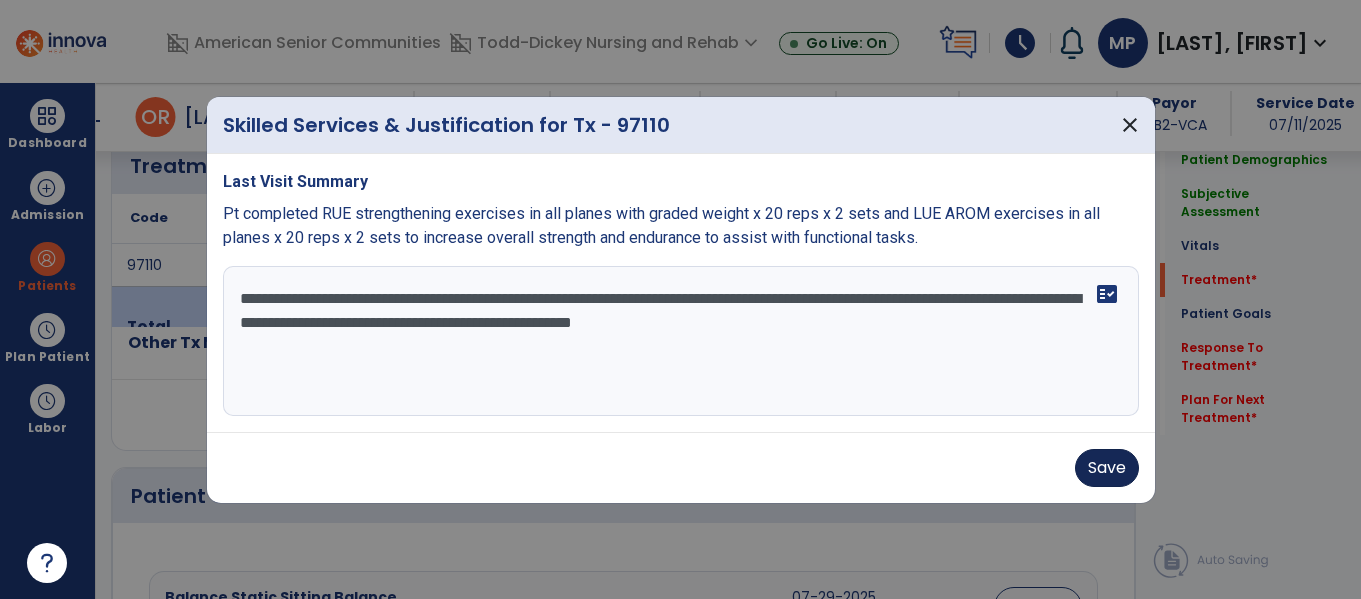 type on "**********" 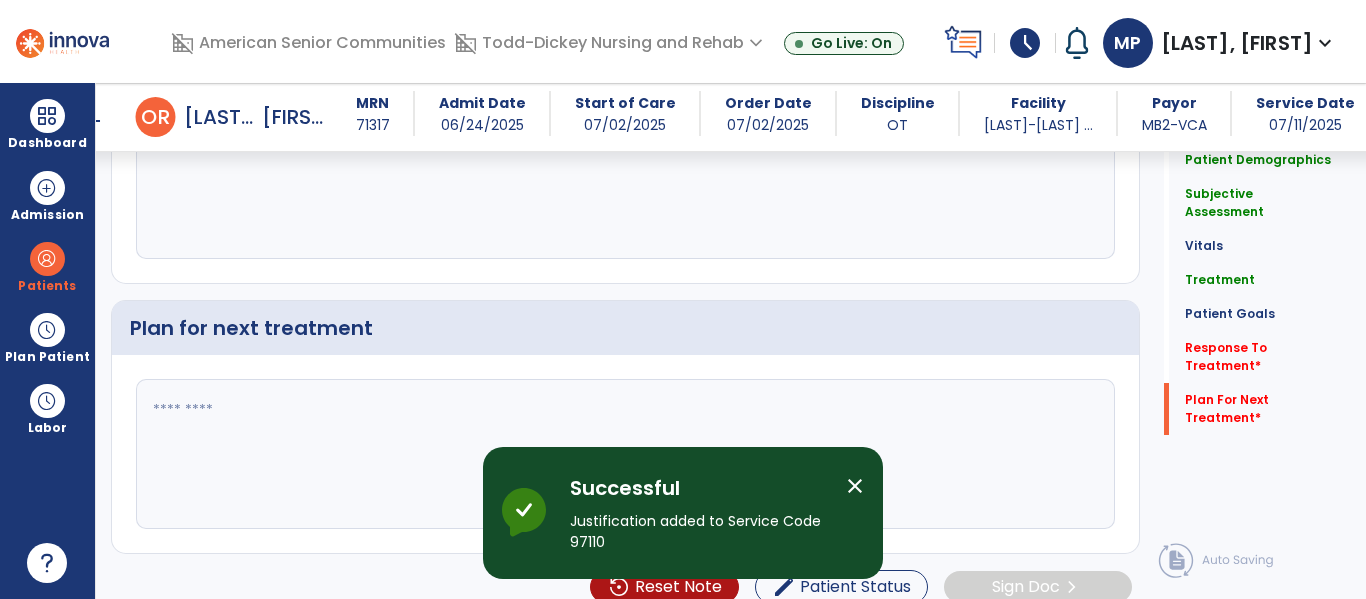 click 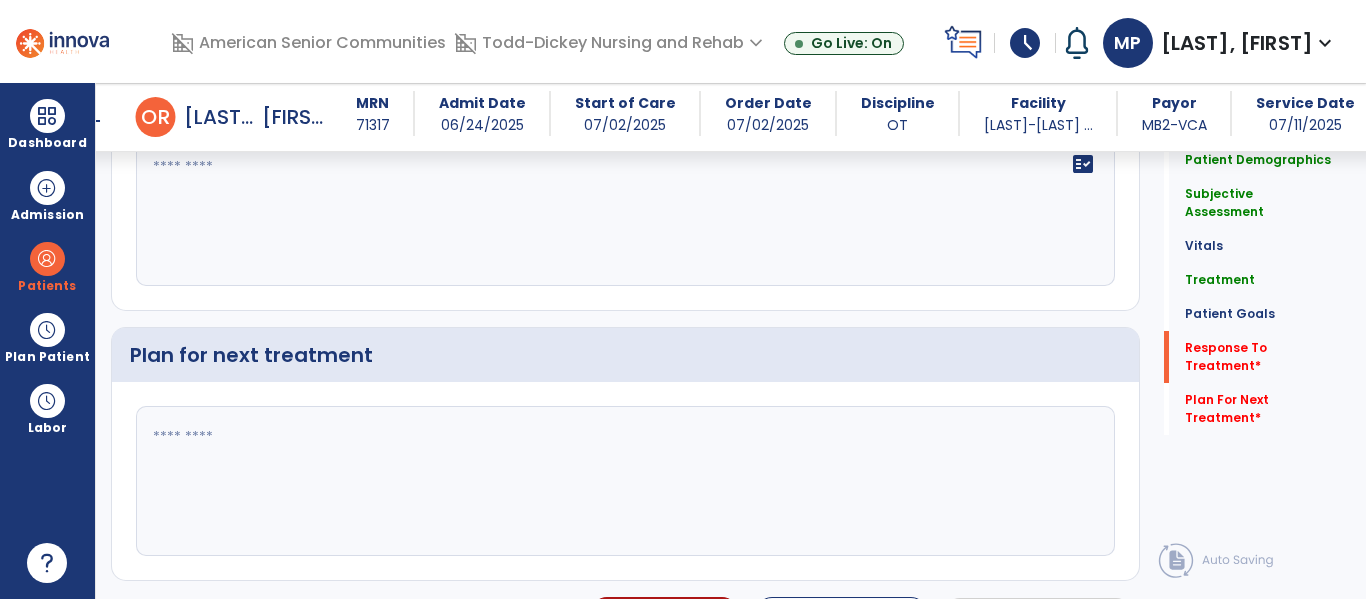 scroll, scrollTop: 3276, scrollLeft: 0, axis: vertical 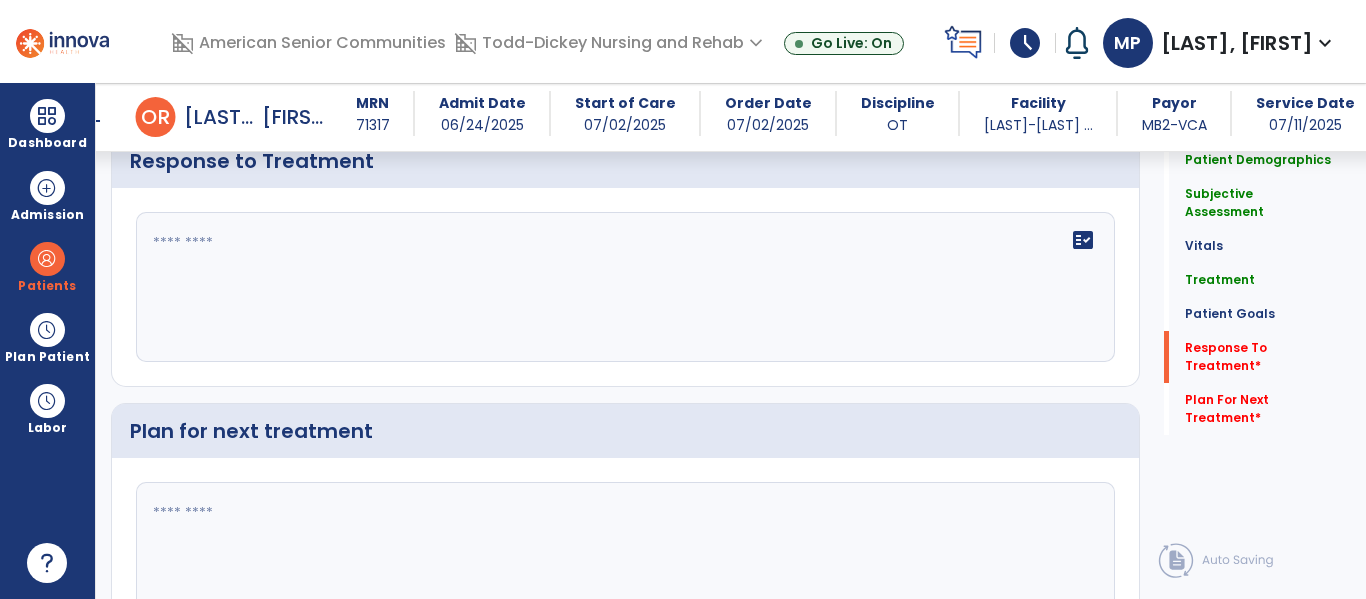 click on "fact_check" 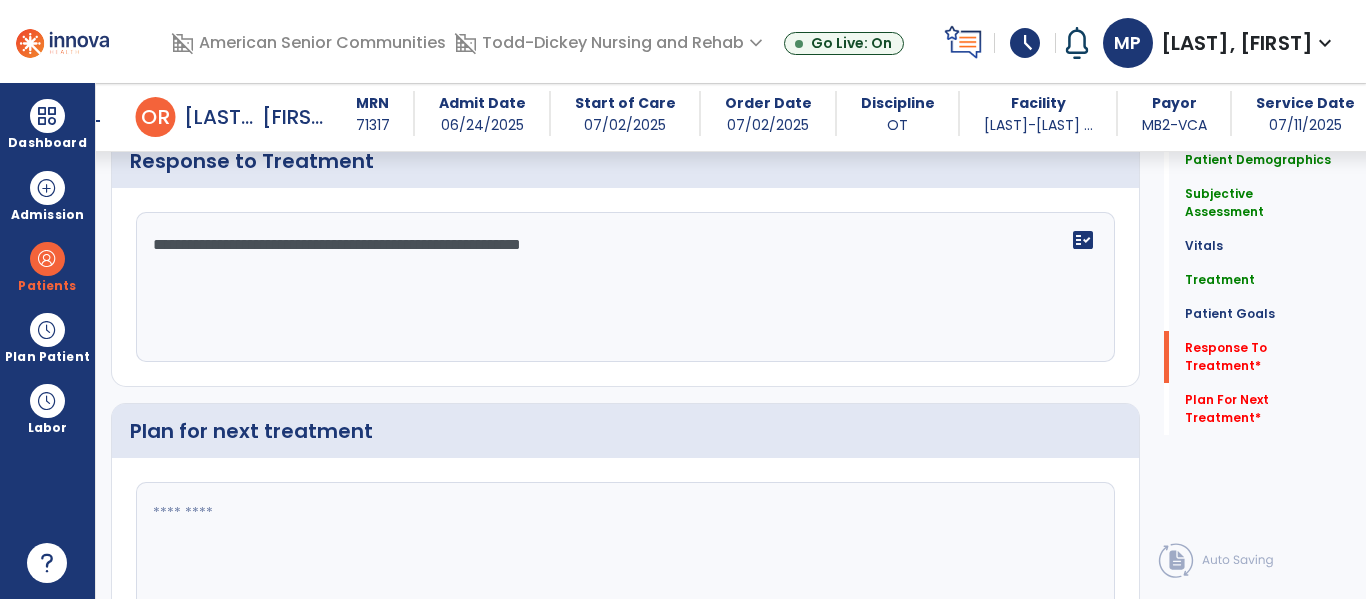type on "**********" 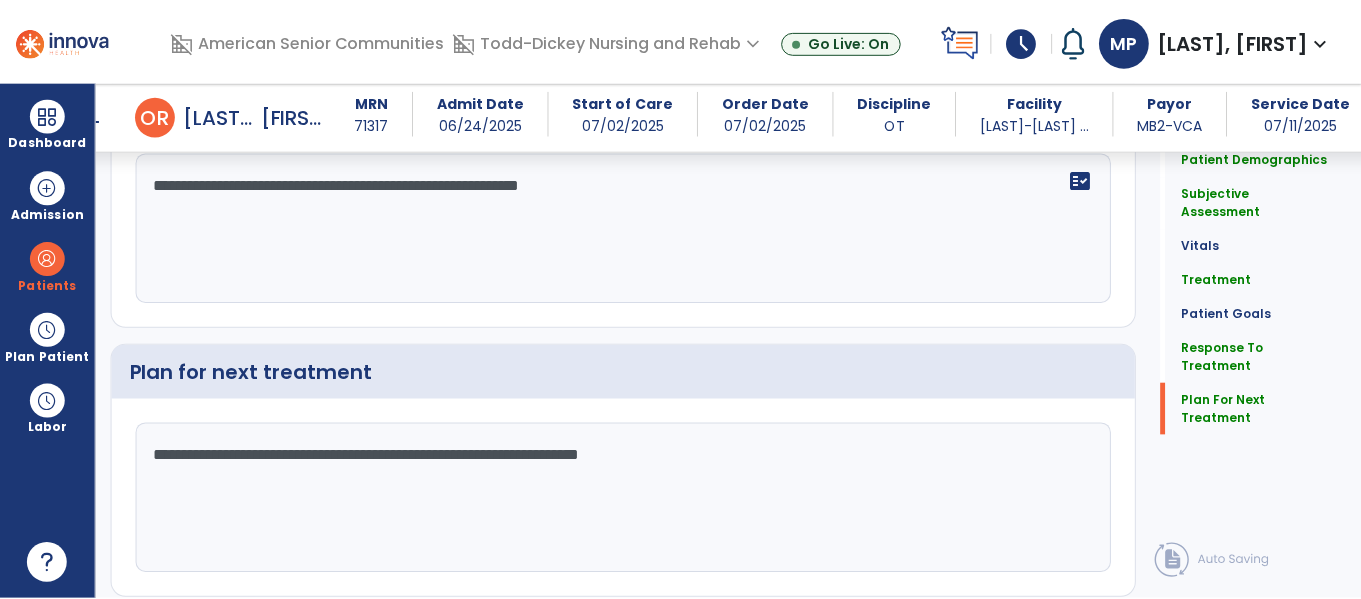 scroll, scrollTop: 3379, scrollLeft: 0, axis: vertical 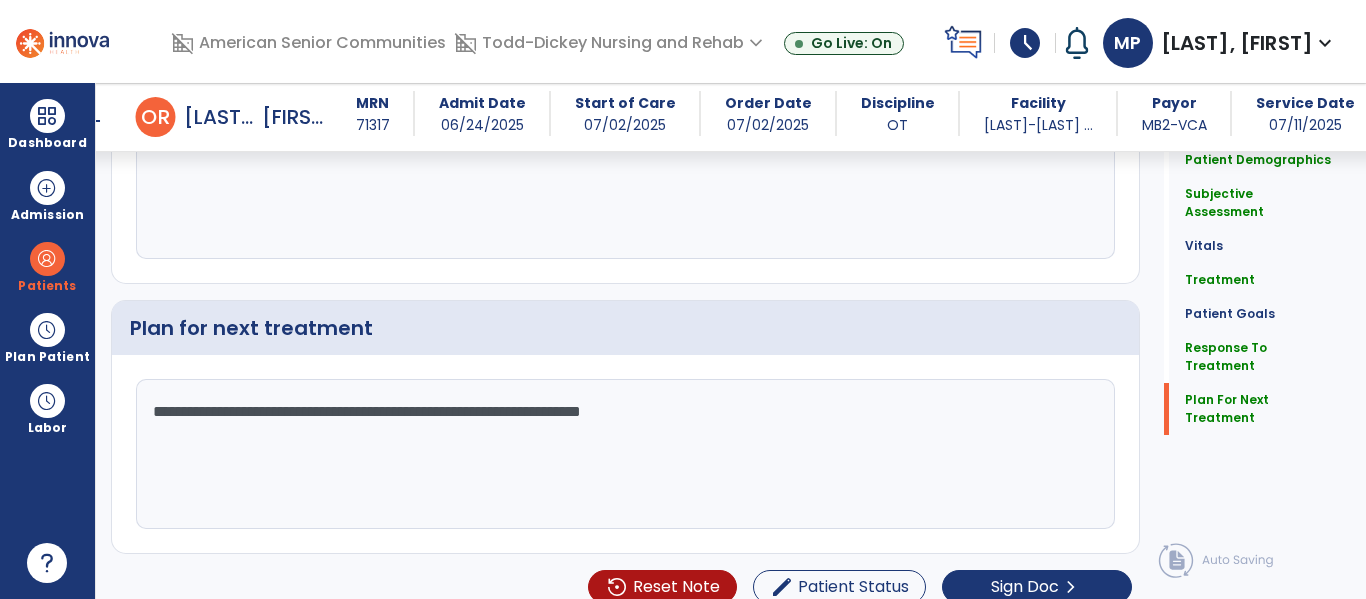 click on "**********" 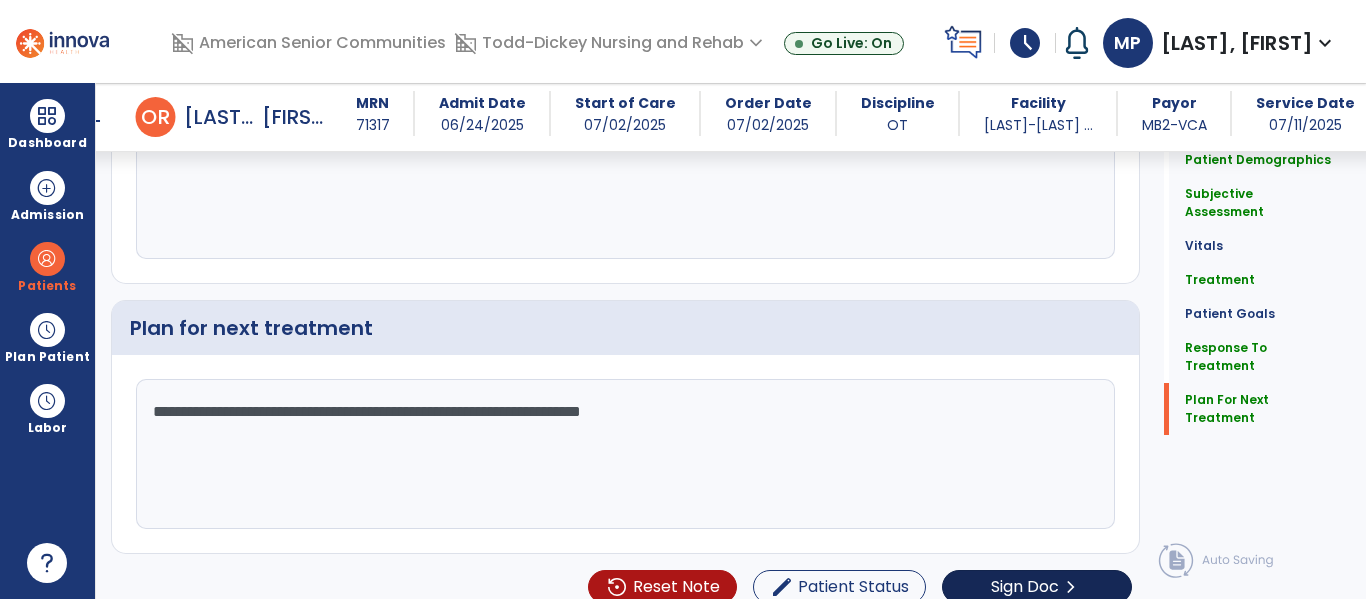 type on "**********" 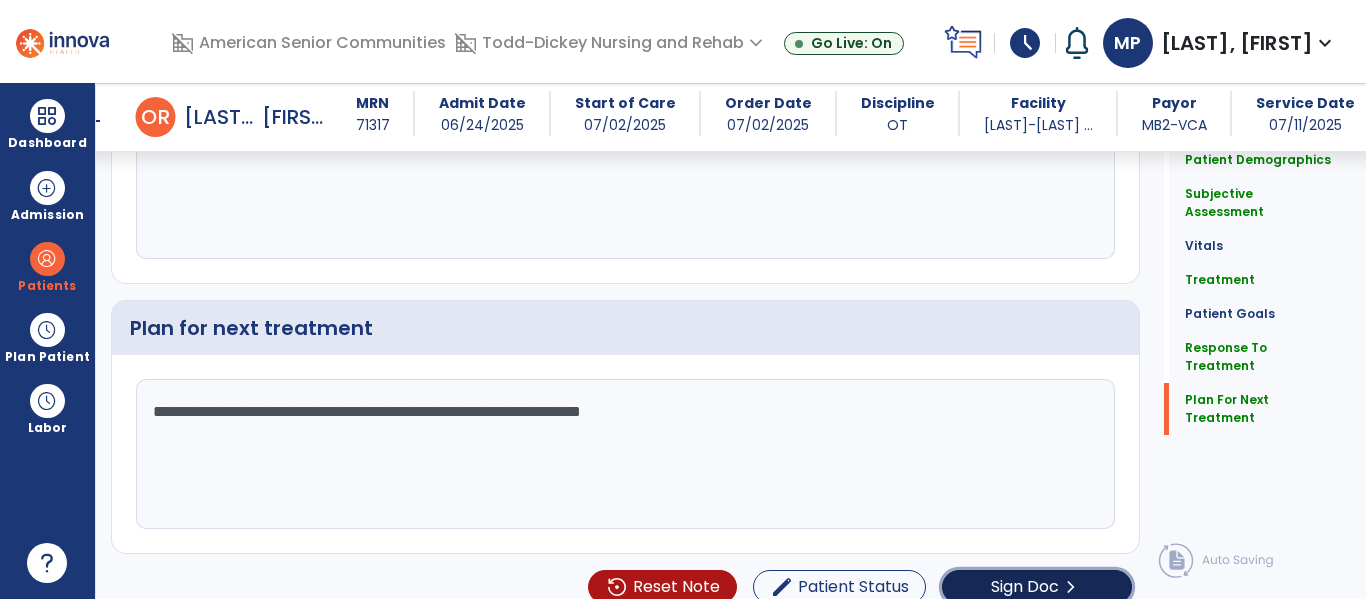 click on "Sign Doc  chevron_right" 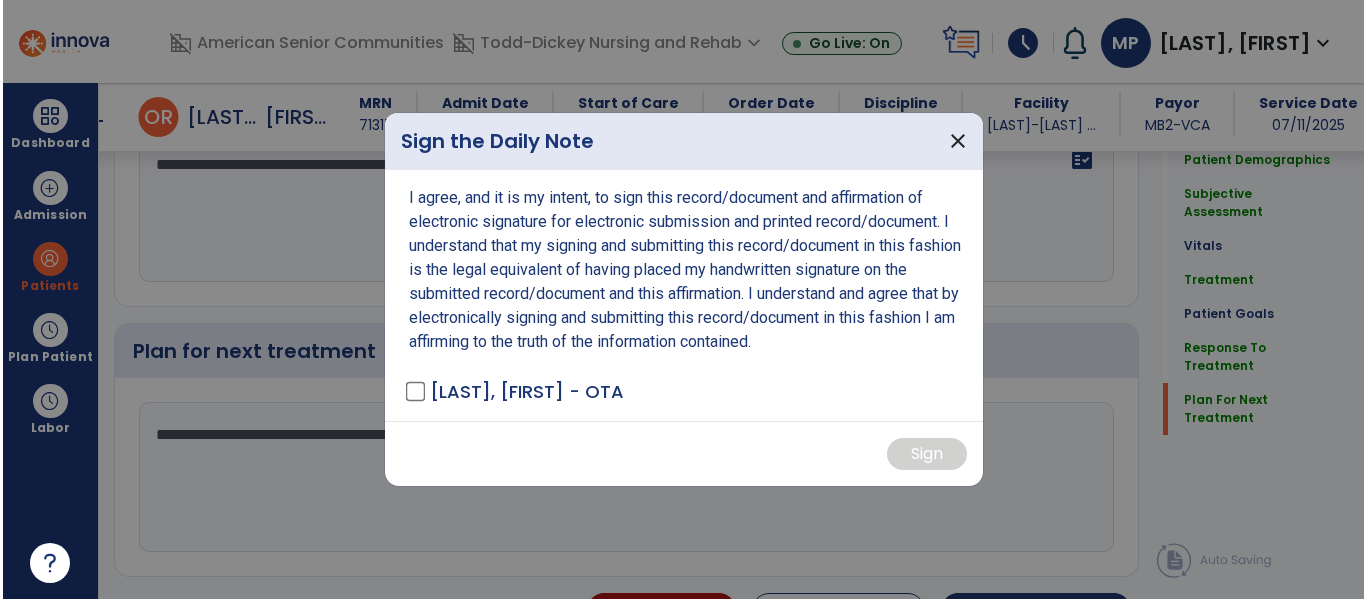 scroll, scrollTop: 3400, scrollLeft: 0, axis: vertical 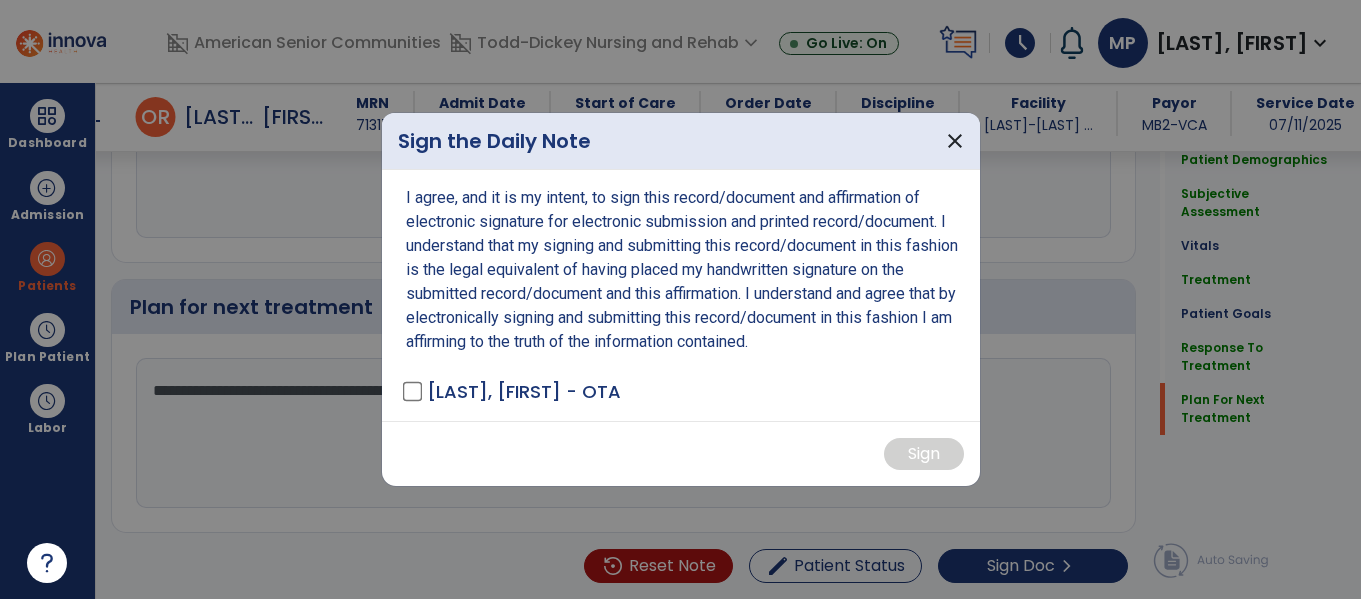 click on "I agree, and it is my intent, to sign this record/document and affirmation of electronic signature for electronic submission and printed record/document. I understand that my signing and submitting this record/document in this fashion is the legal equivalent of having placed my handwritten signature on the submitted record/document and this affirmation. I understand and agree that by electronically signing and submitting this record/document in this fashion I am affirming to the truth of the information contained. [LAST], [FIRST]  - OTA" at bounding box center (681, 295) 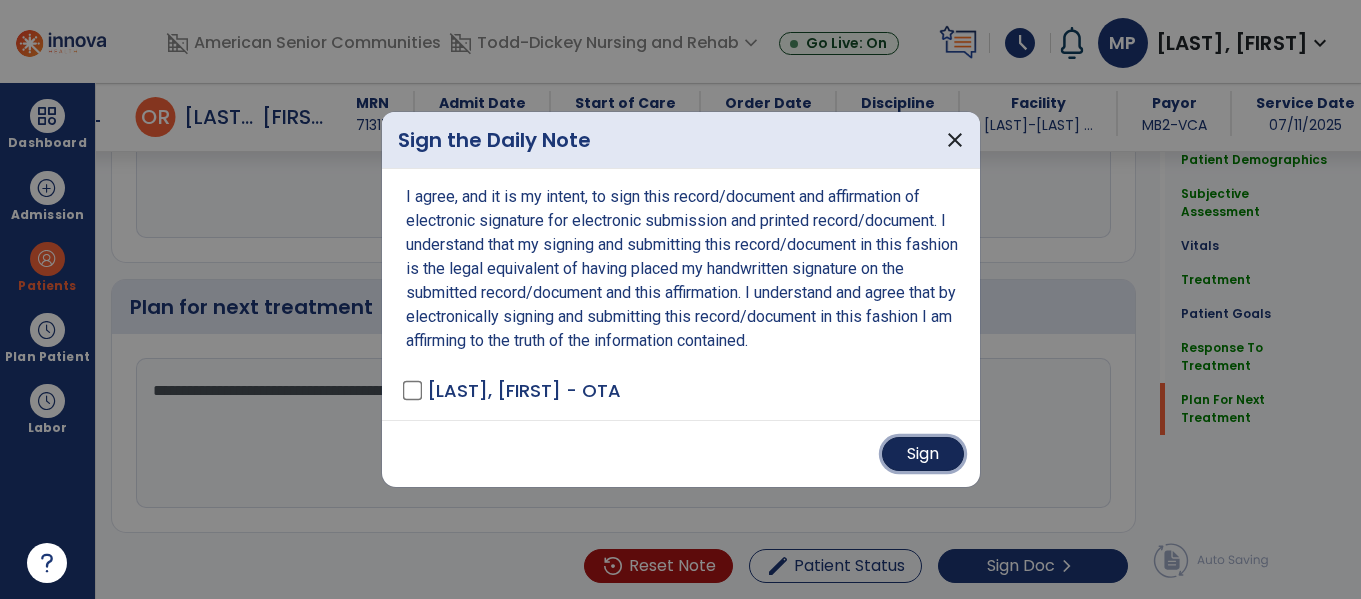 click on "Sign" at bounding box center (923, 454) 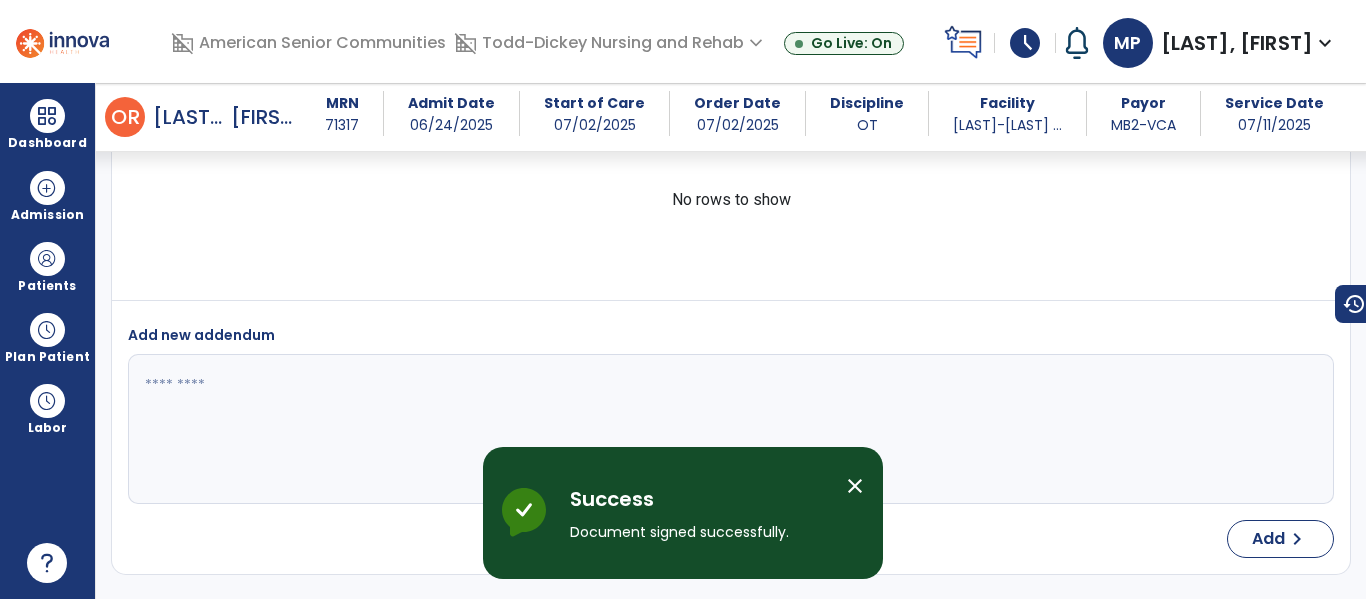 click on "close" at bounding box center (855, 486) 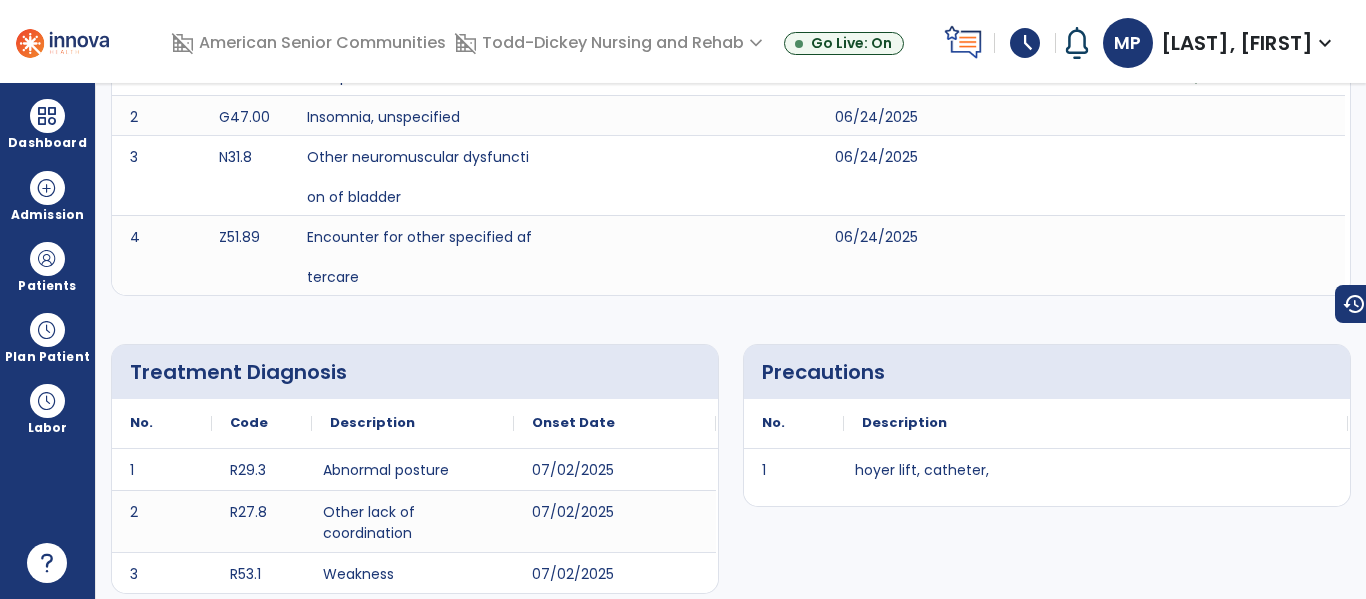 scroll, scrollTop: 0, scrollLeft: 0, axis: both 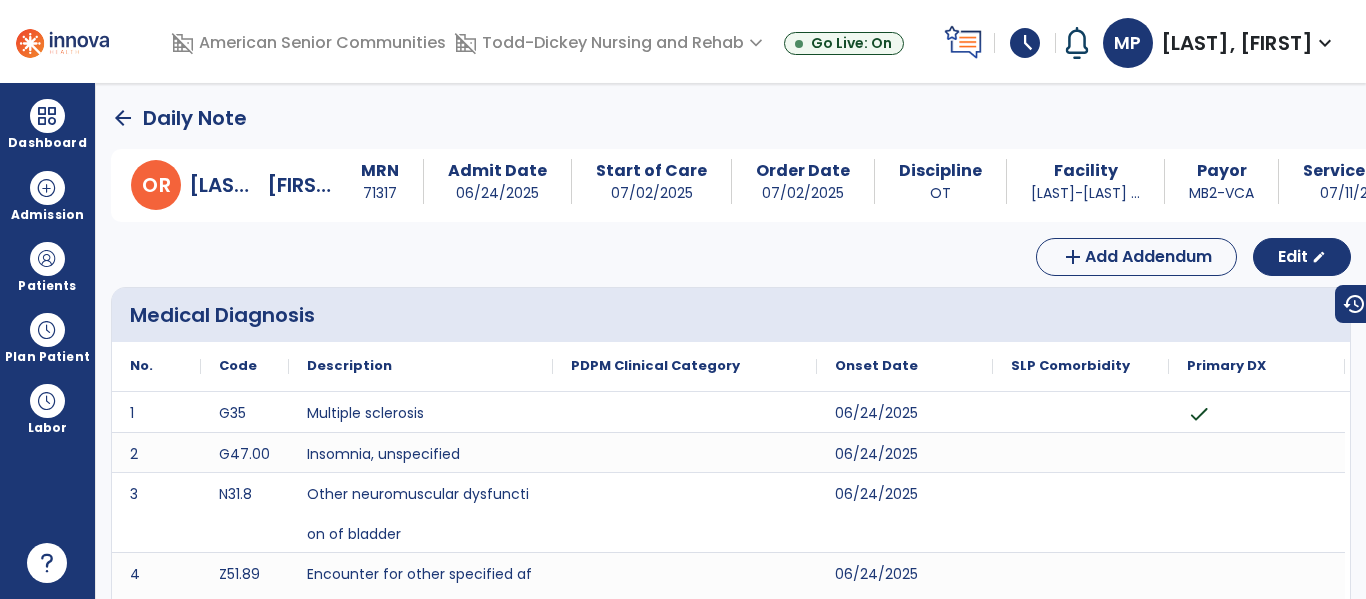 click on "arrow_back" 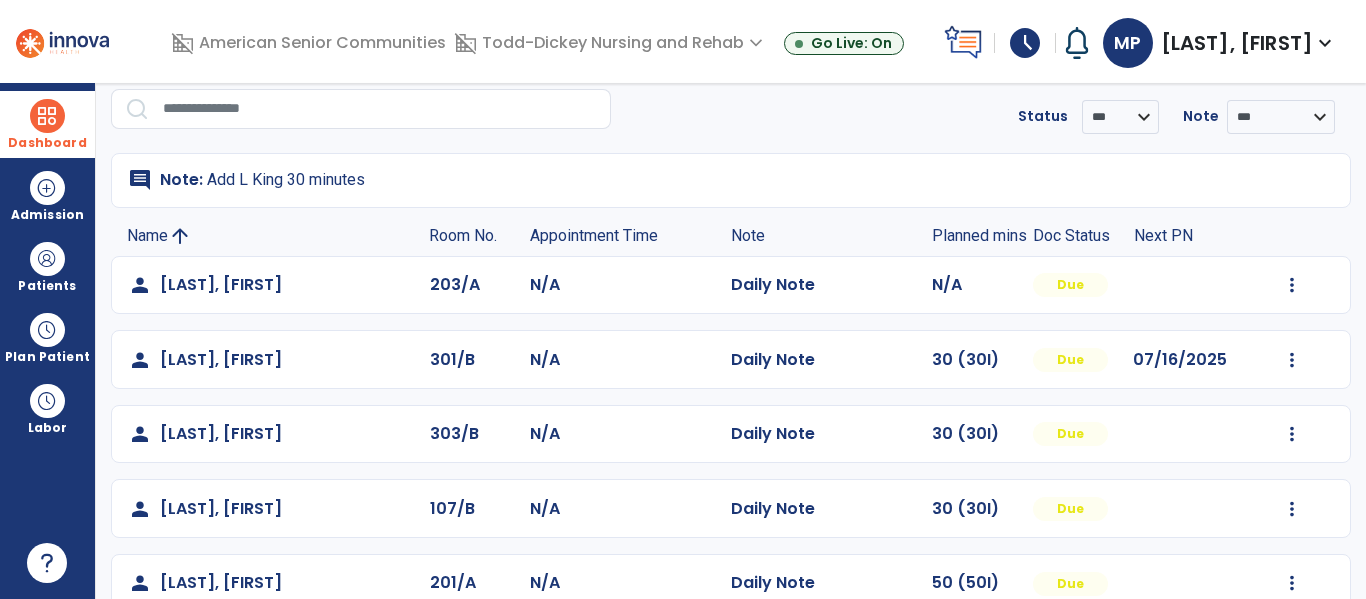 scroll, scrollTop: 0, scrollLeft: 0, axis: both 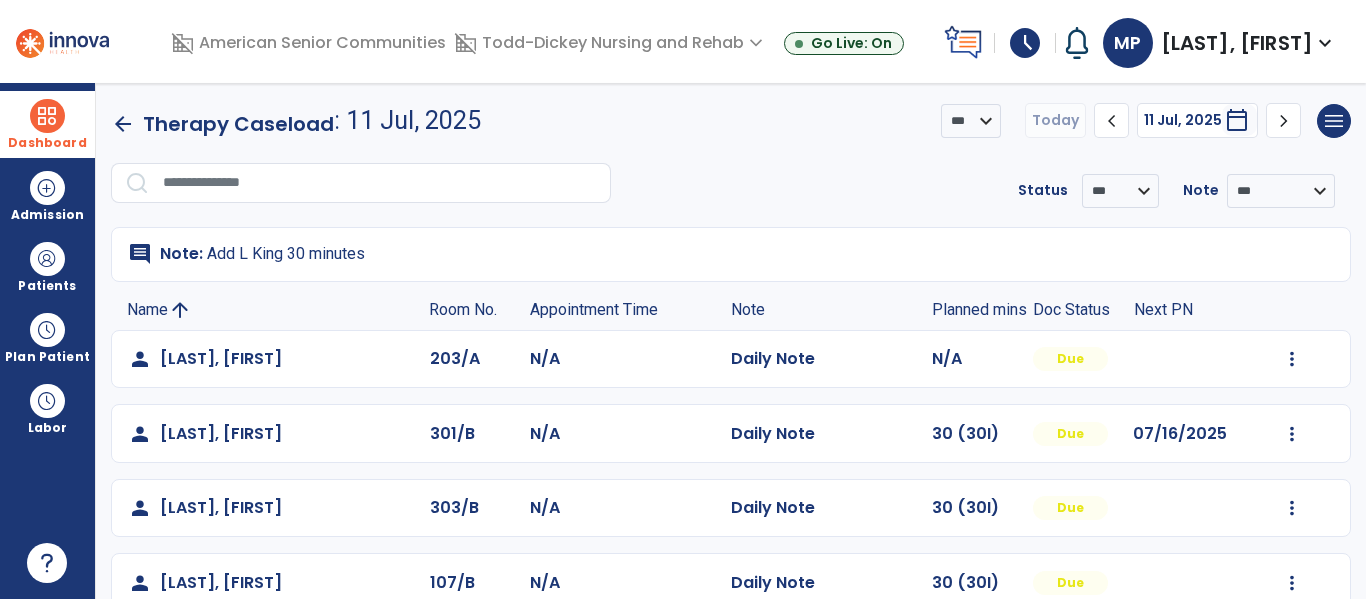 click at bounding box center (47, 116) 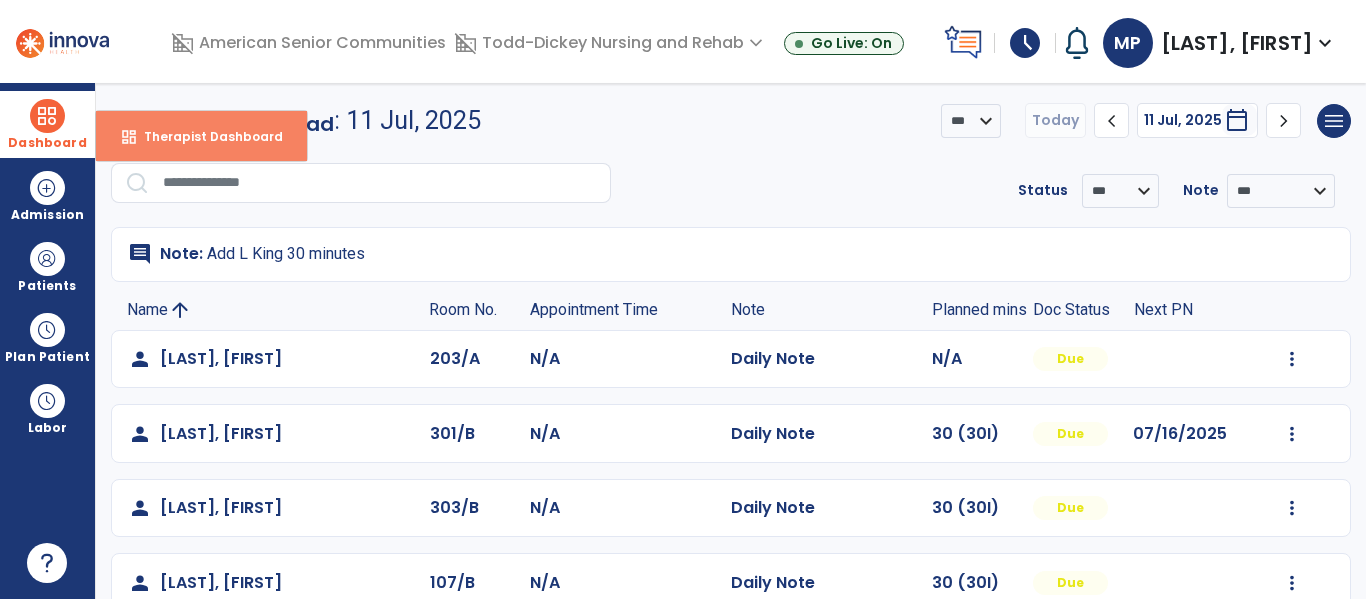 click on "Therapist Dashboard" at bounding box center [205, 136] 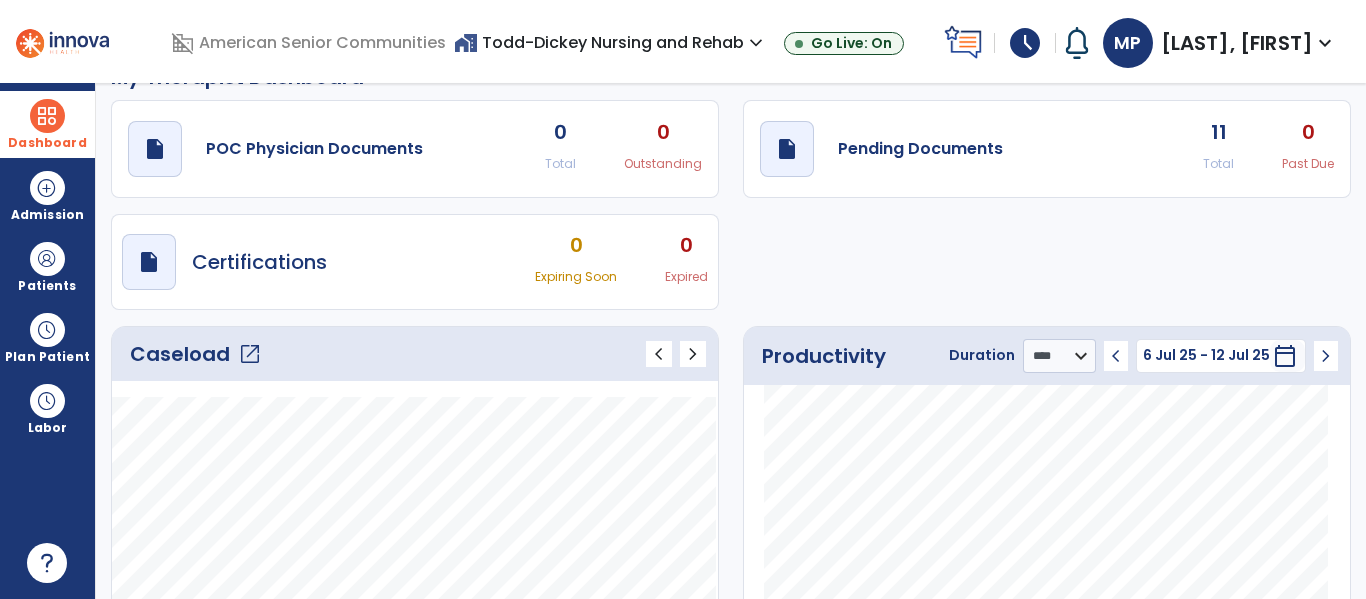 scroll, scrollTop: 34, scrollLeft: 0, axis: vertical 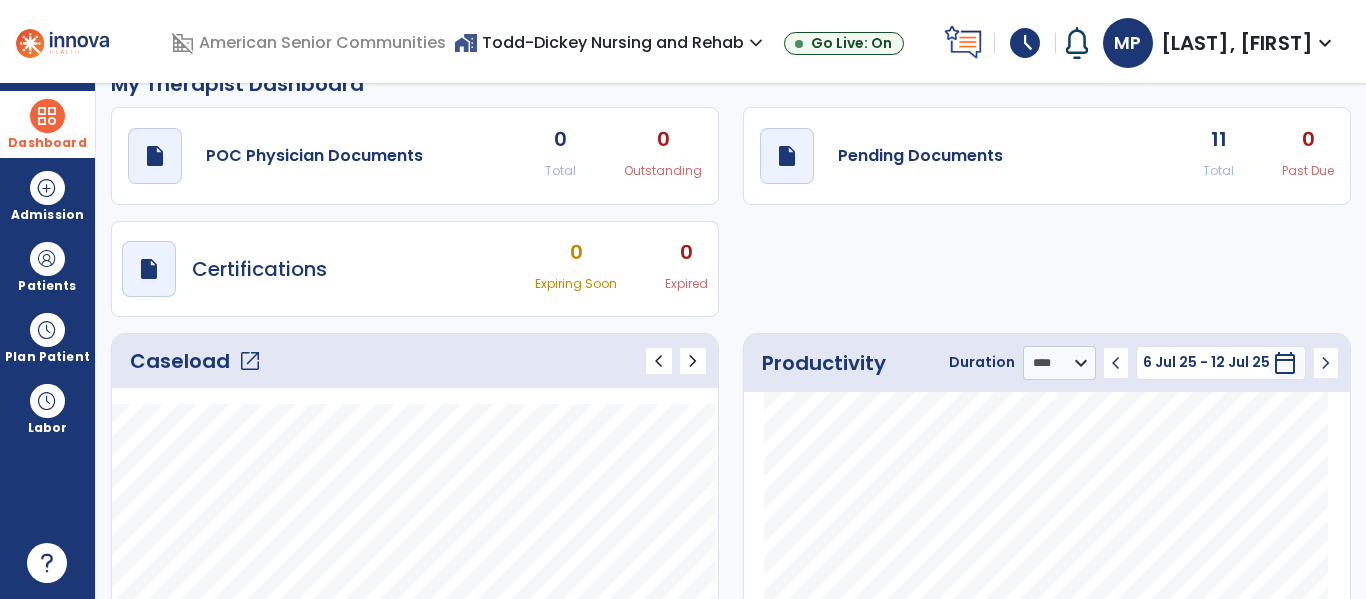 click on "Caseload   open_in_new   chevron_left   chevron_right" 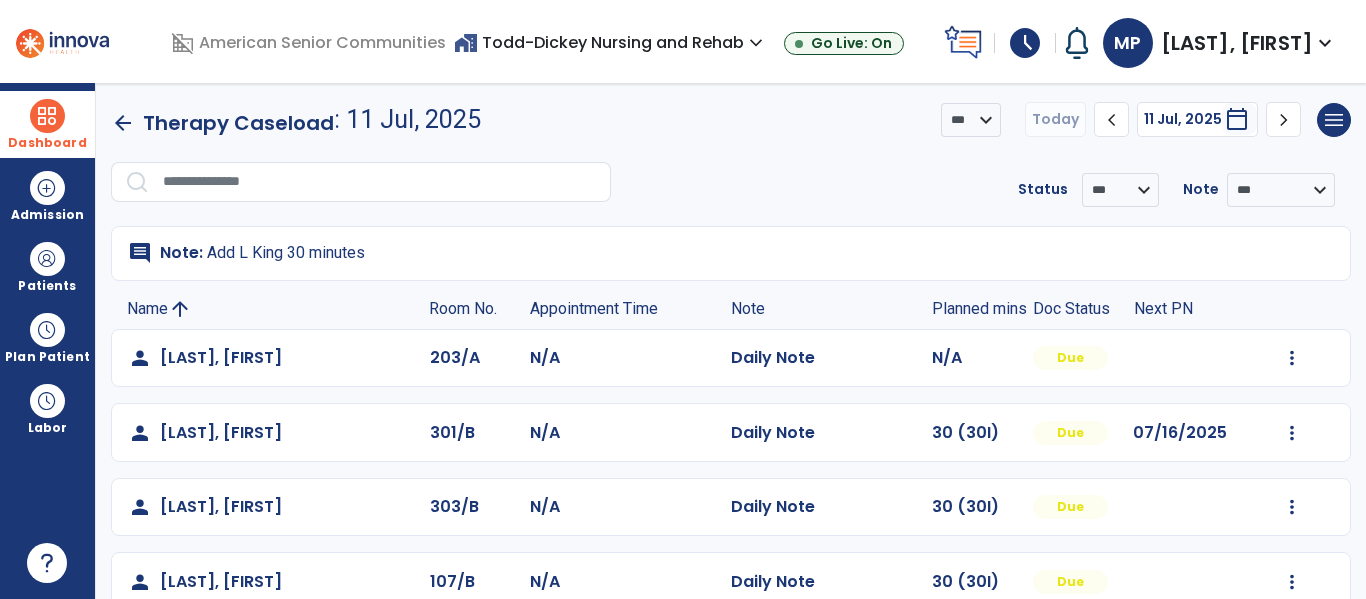 scroll, scrollTop: 0, scrollLeft: 0, axis: both 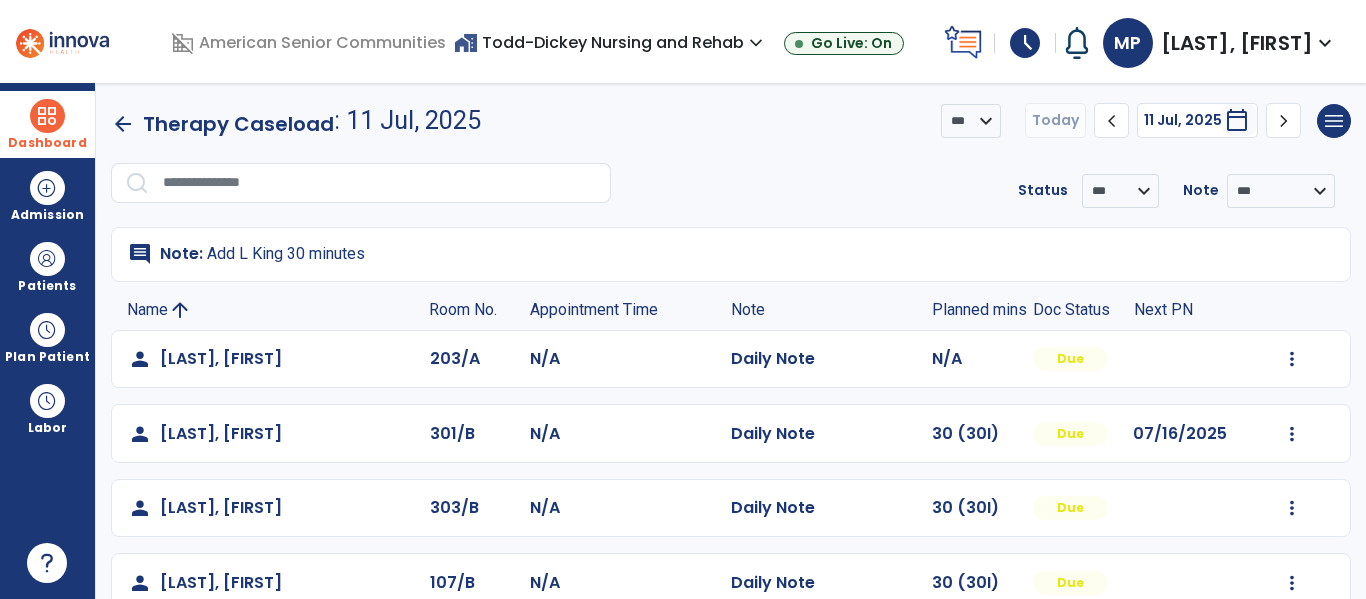 click on "Dashboard" at bounding box center [47, 124] 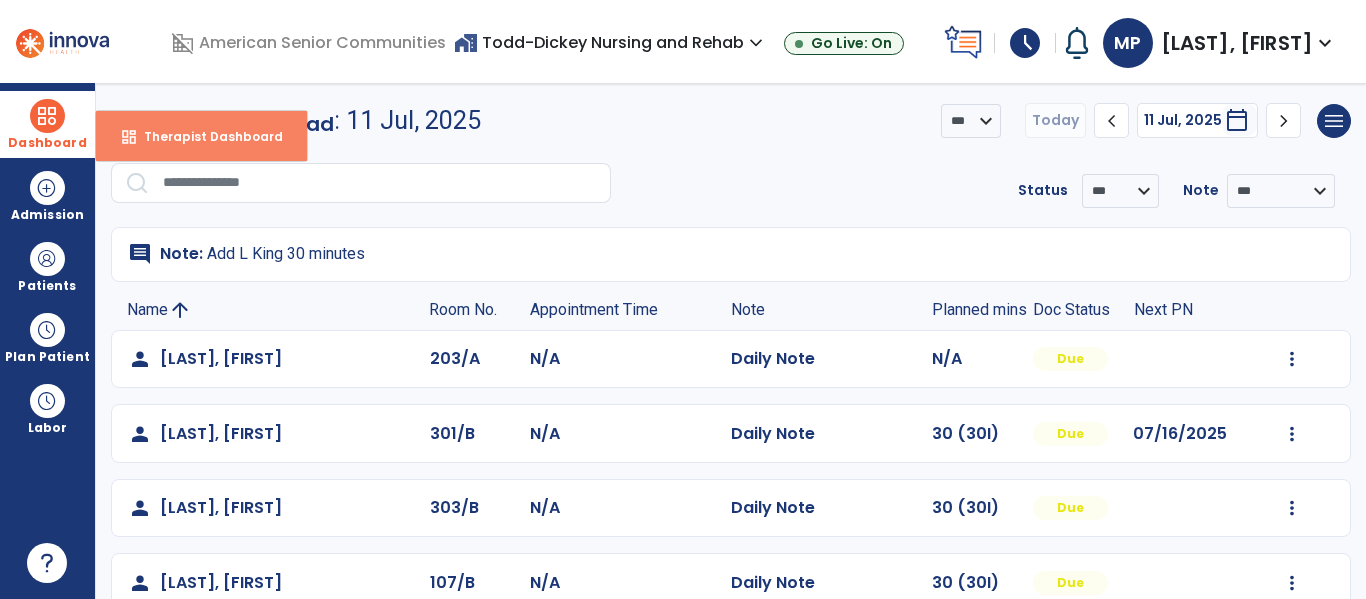 click on "Therapist Dashboard" at bounding box center (205, 136) 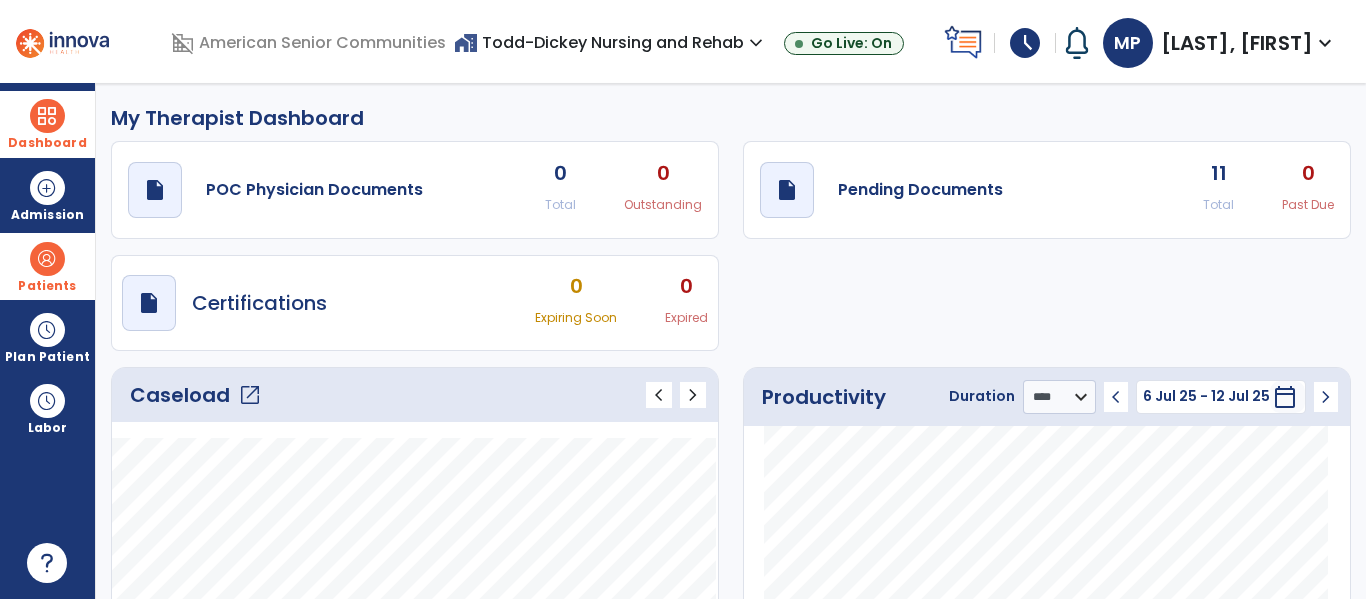 click at bounding box center (47, 259) 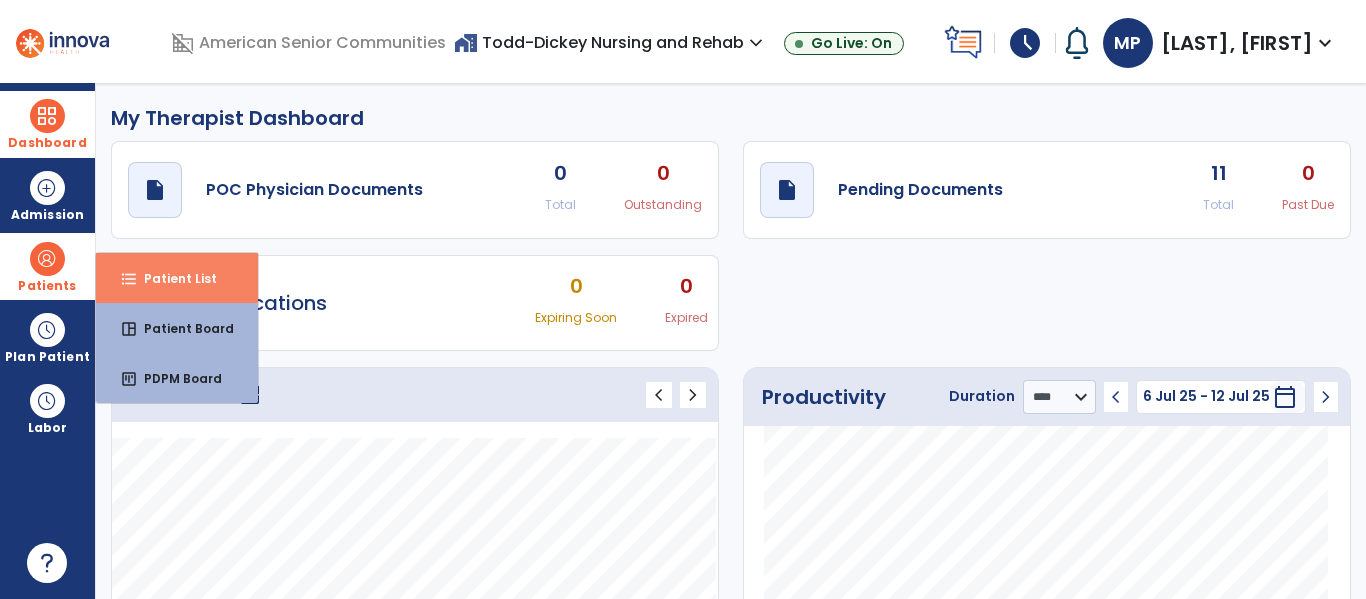 click on "Patient List" at bounding box center [172, 278] 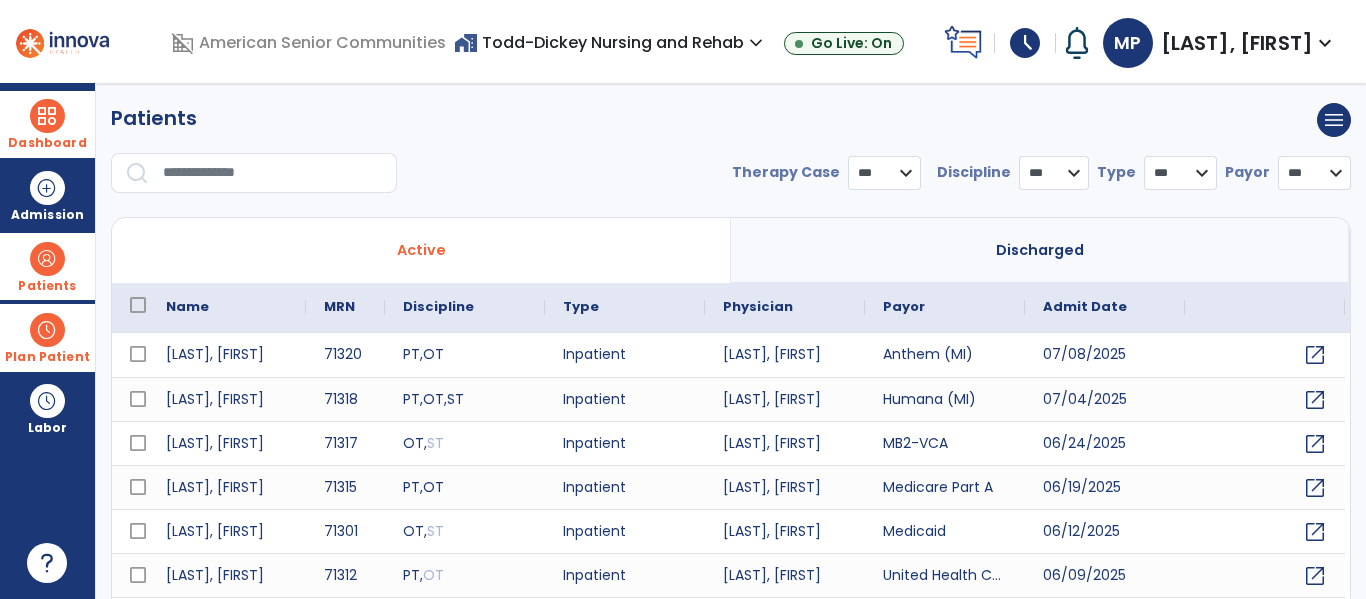 click on "Plan Patient" at bounding box center [47, 286] 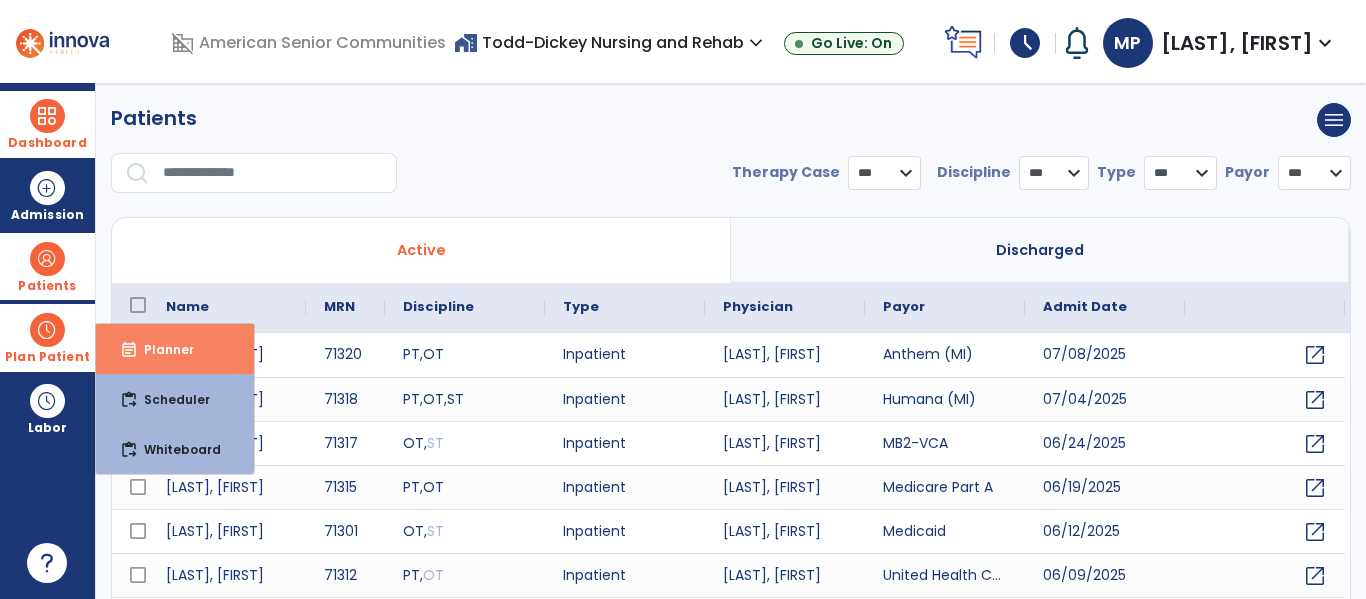 click on "event_note  Planner" at bounding box center [175, 349] 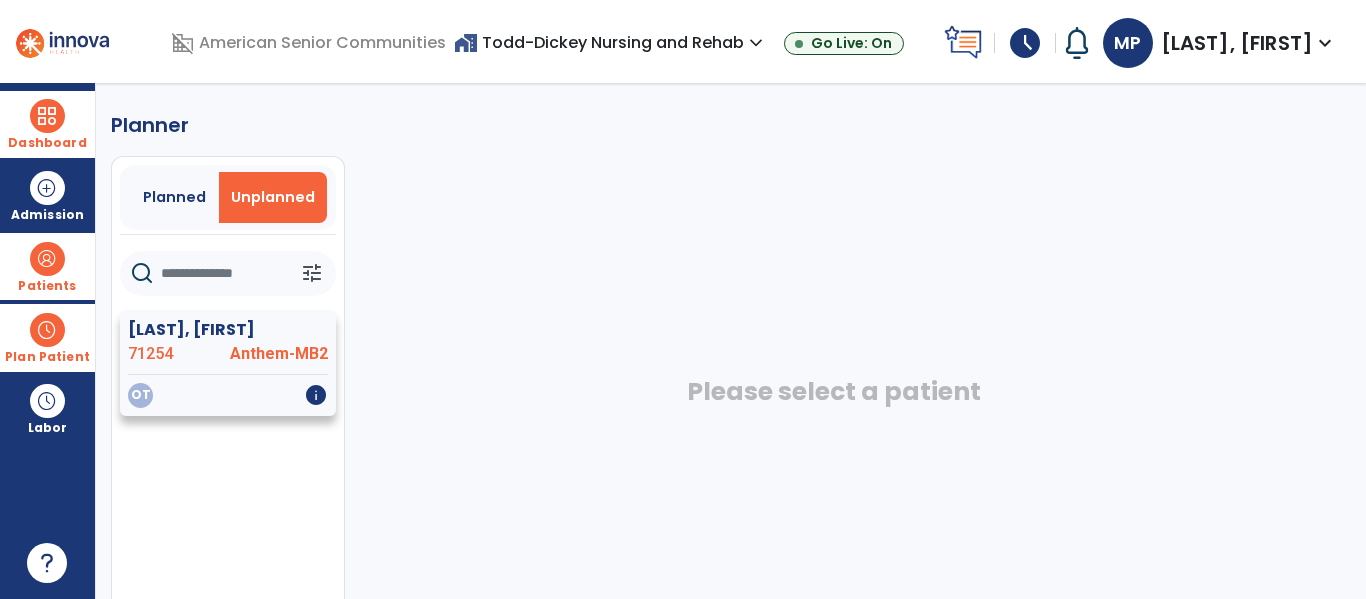 scroll, scrollTop: 0, scrollLeft: 0, axis: both 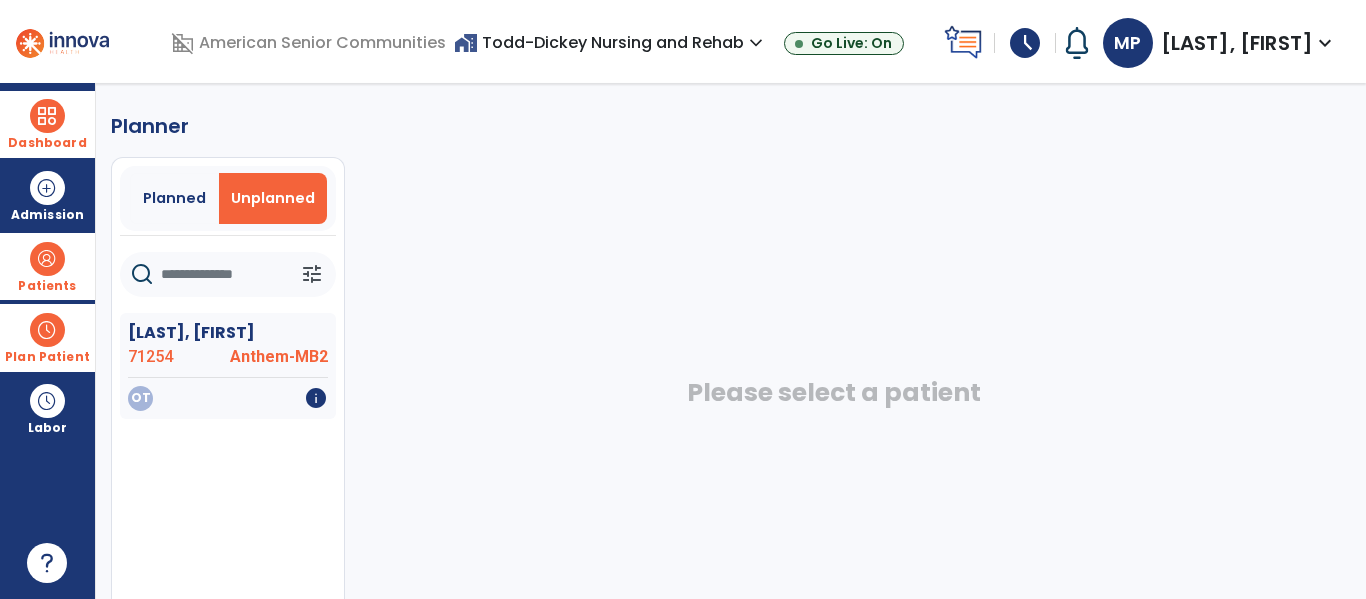 click at bounding box center [47, 330] 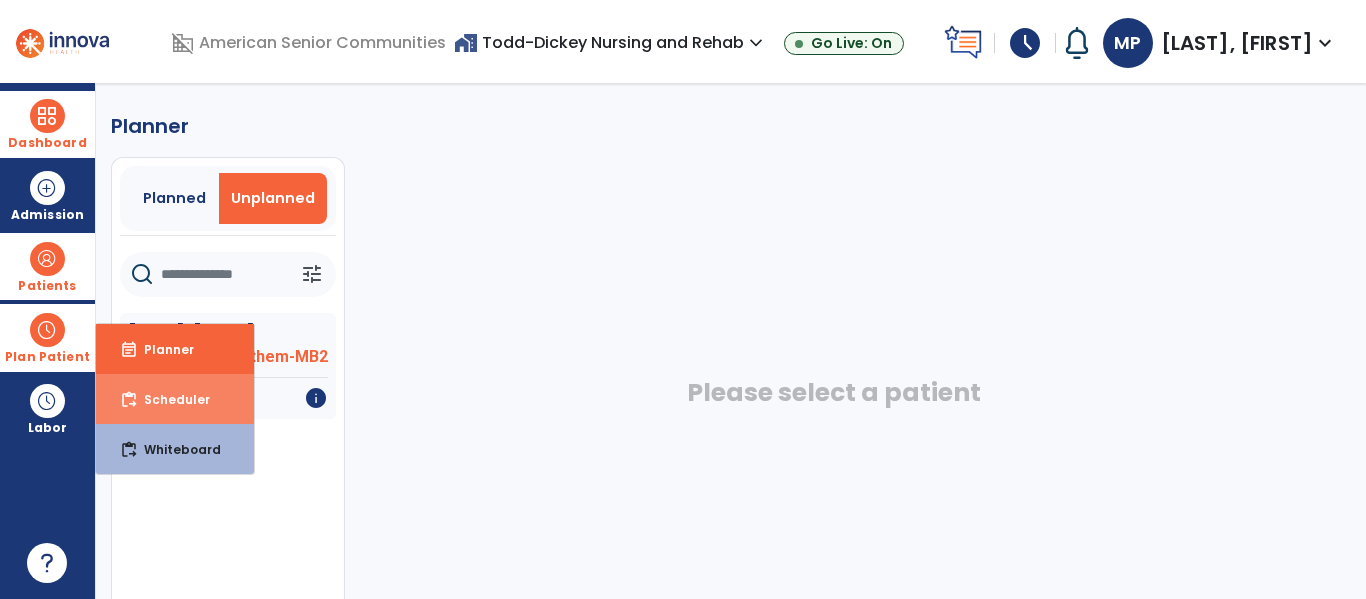 click on "content_paste_go  Scheduler" at bounding box center (175, 399) 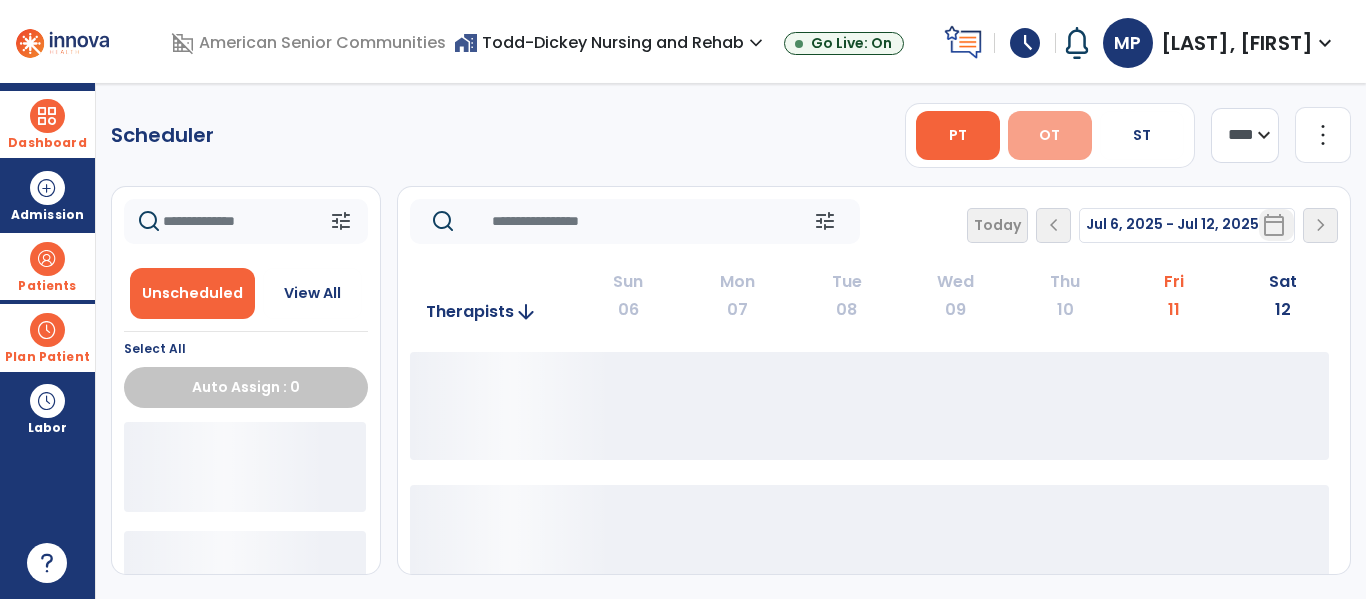 click on "OT" at bounding box center (1050, 135) 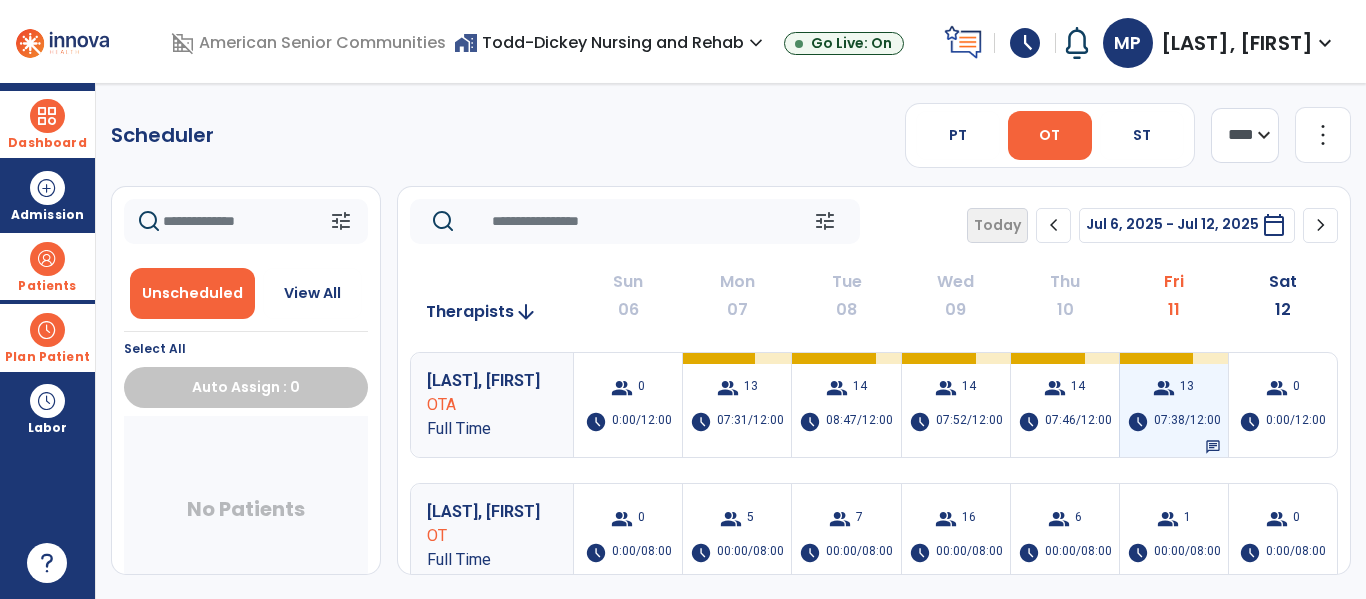 click on "chat" at bounding box center [1213, 447] 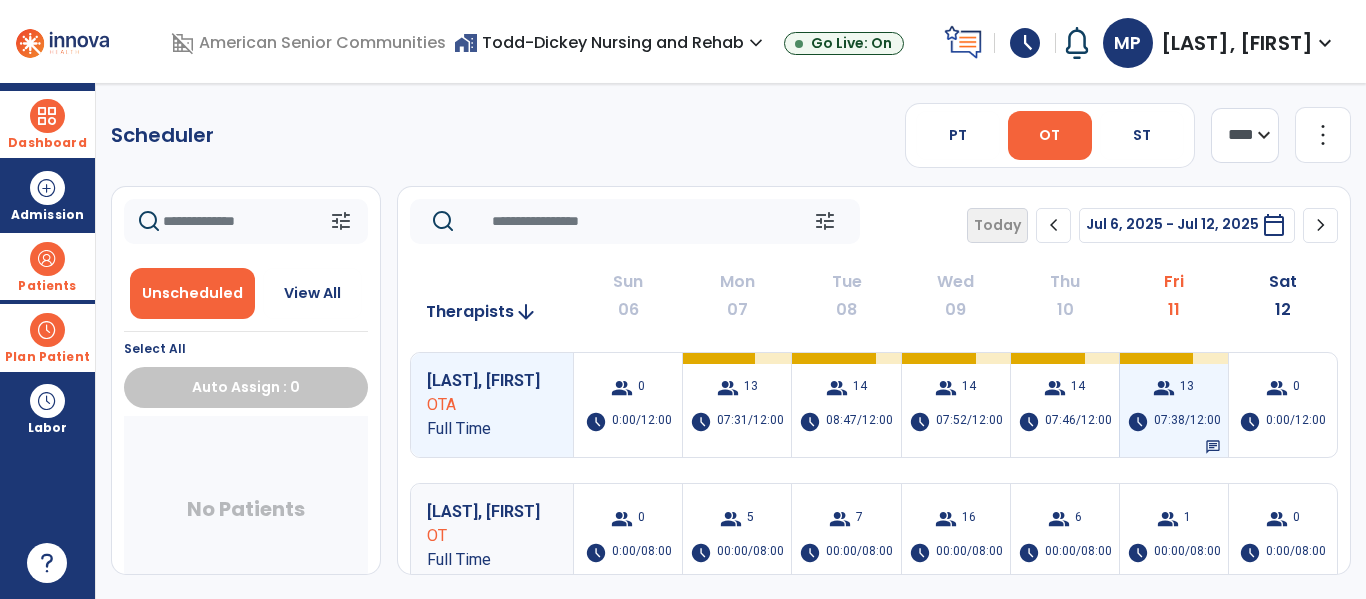click on "chat" at bounding box center [1213, 447] 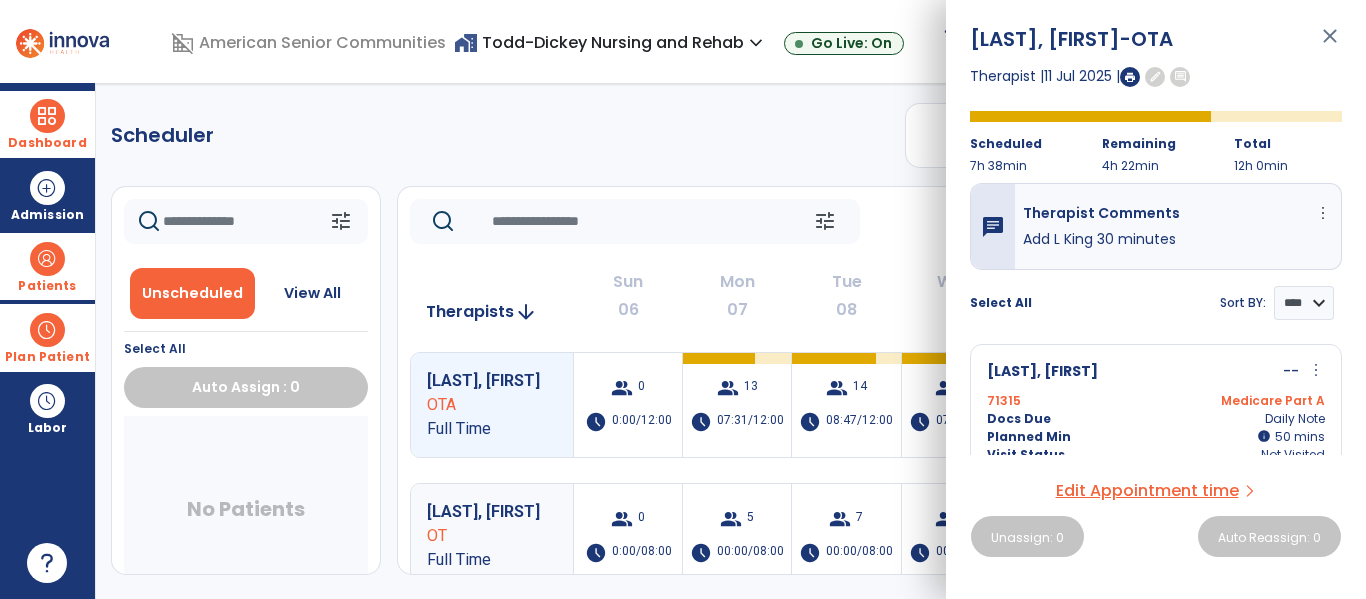 click on "PT   OT   ST" 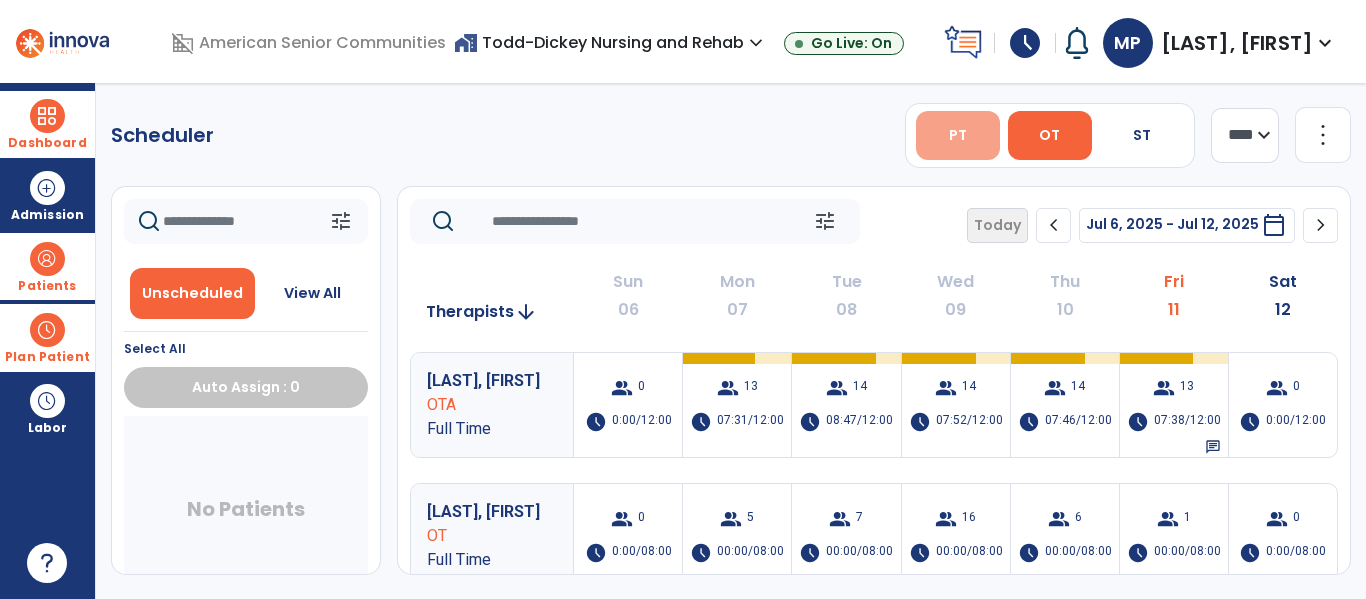 click on "PT" at bounding box center (958, 135) 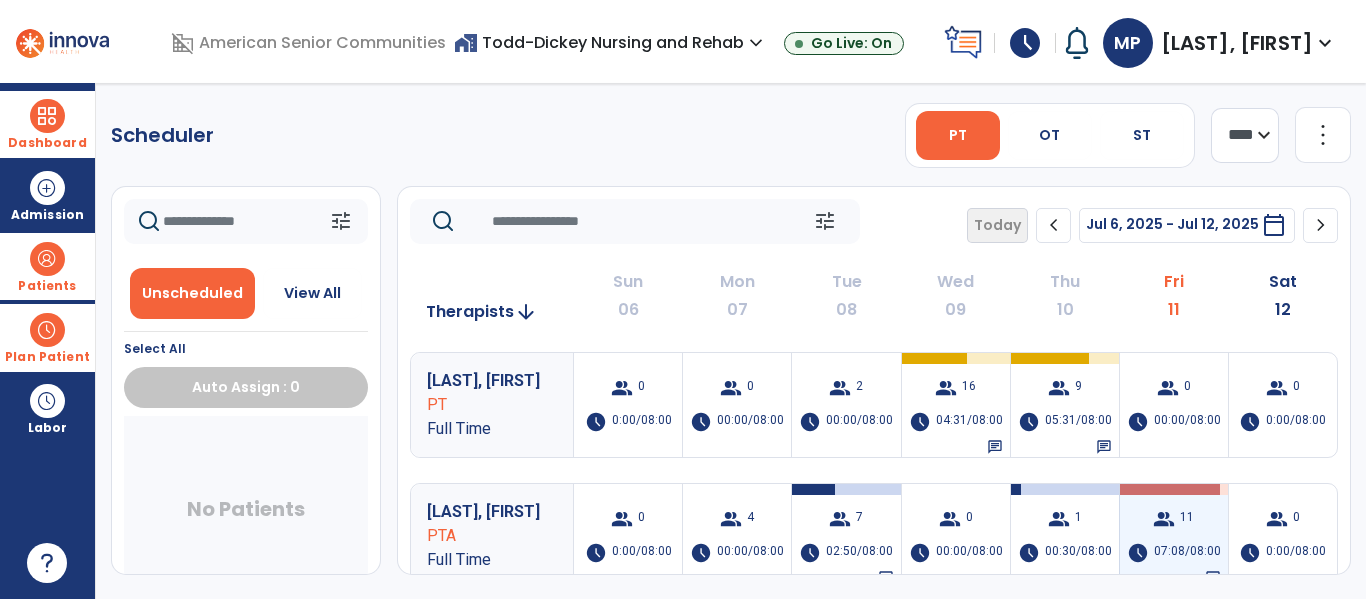 click on "group  11" at bounding box center [1173, 519] 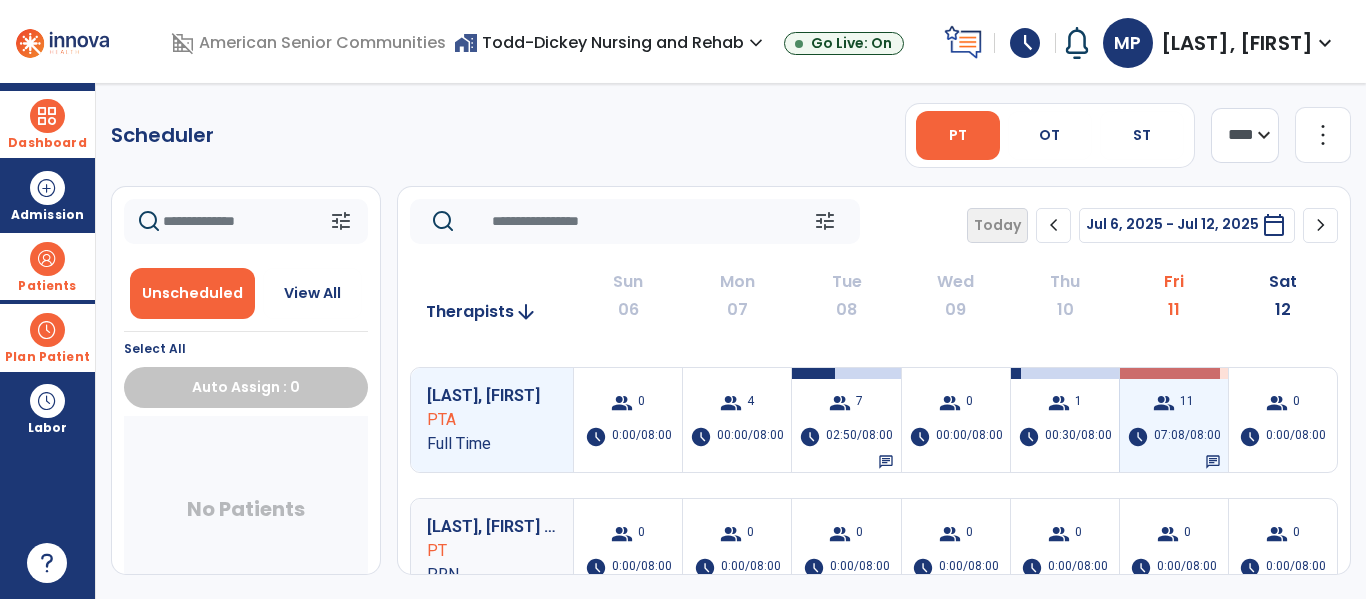scroll, scrollTop: 132, scrollLeft: 0, axis: vertical 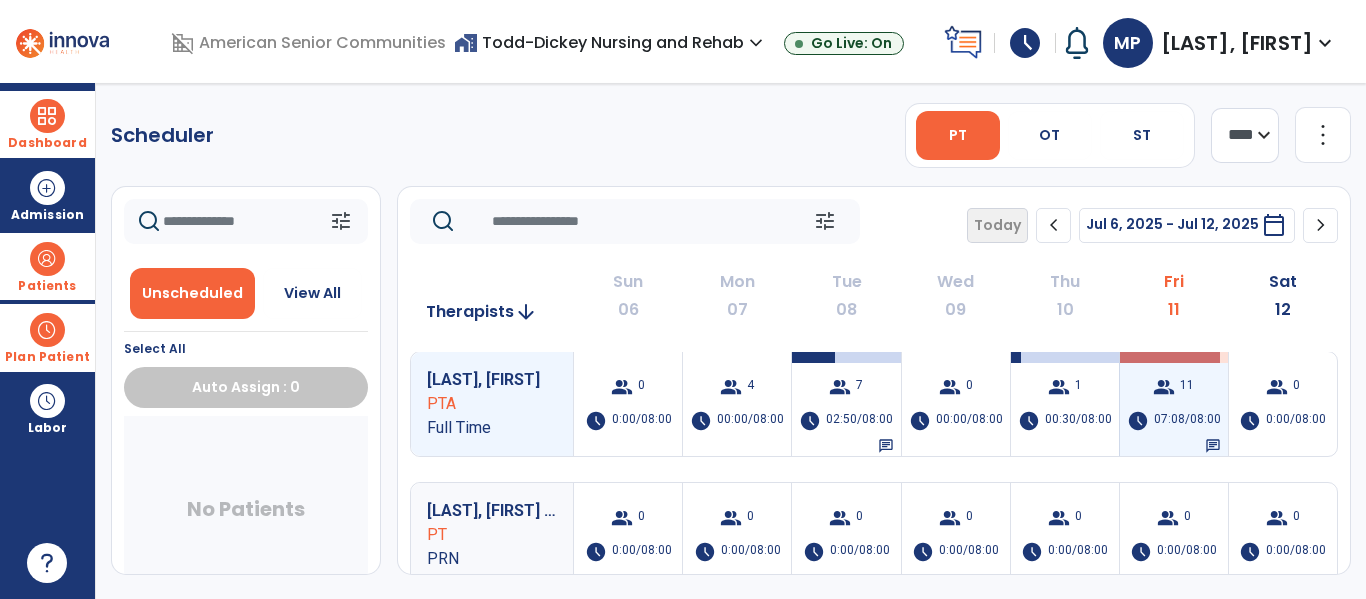 click on "group  11  schedule  07:08/08:00   chat" at bounding box center [1174, 404] 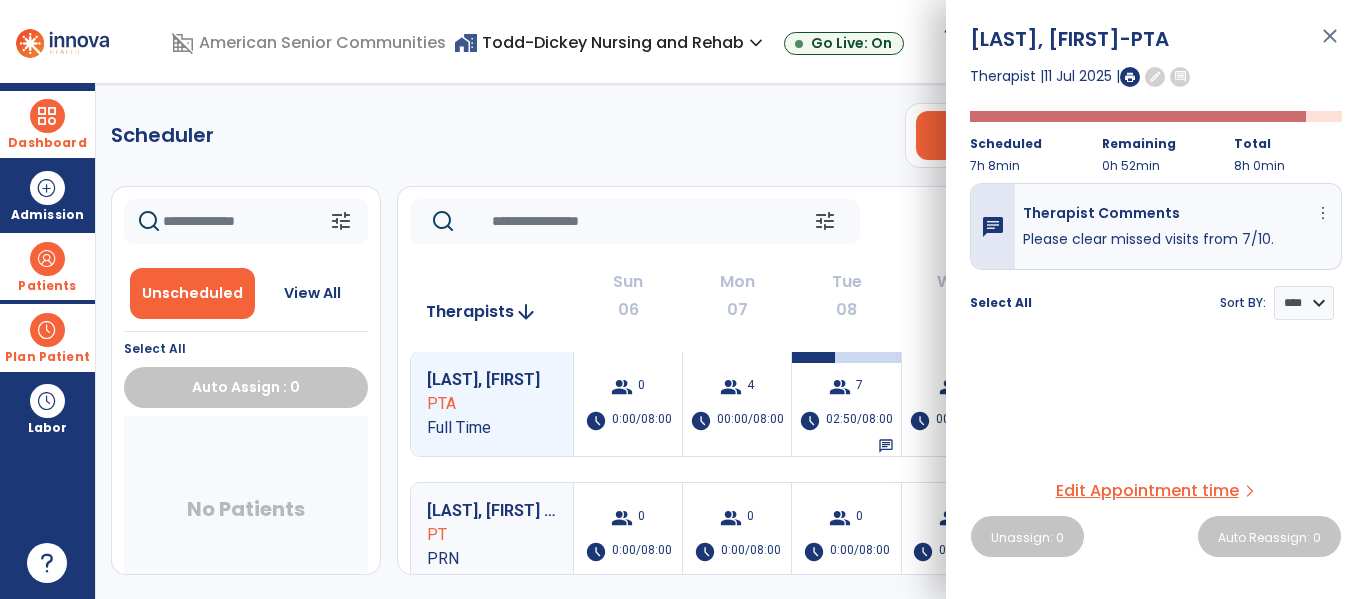 scroll, scrollTop: 0, scrollLeft: 0, axis: both 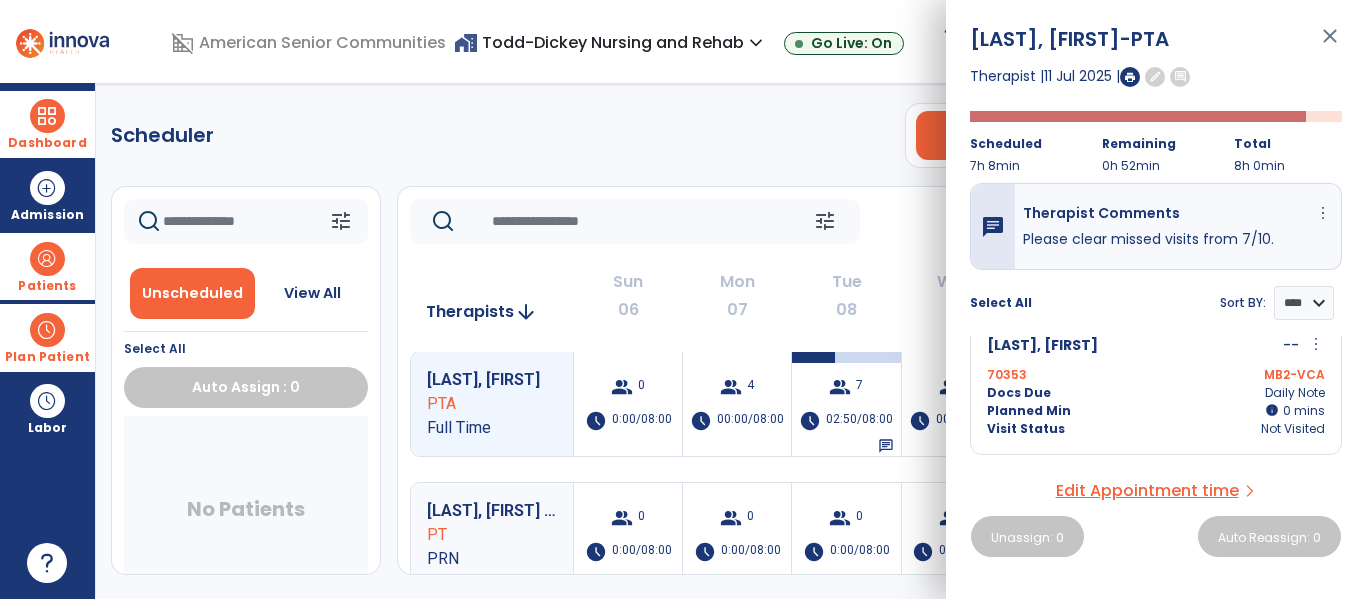 click on "Scheduler   PT   OT   ST  **** *** more_vert  Manage Labor   View All Therapists   Print" 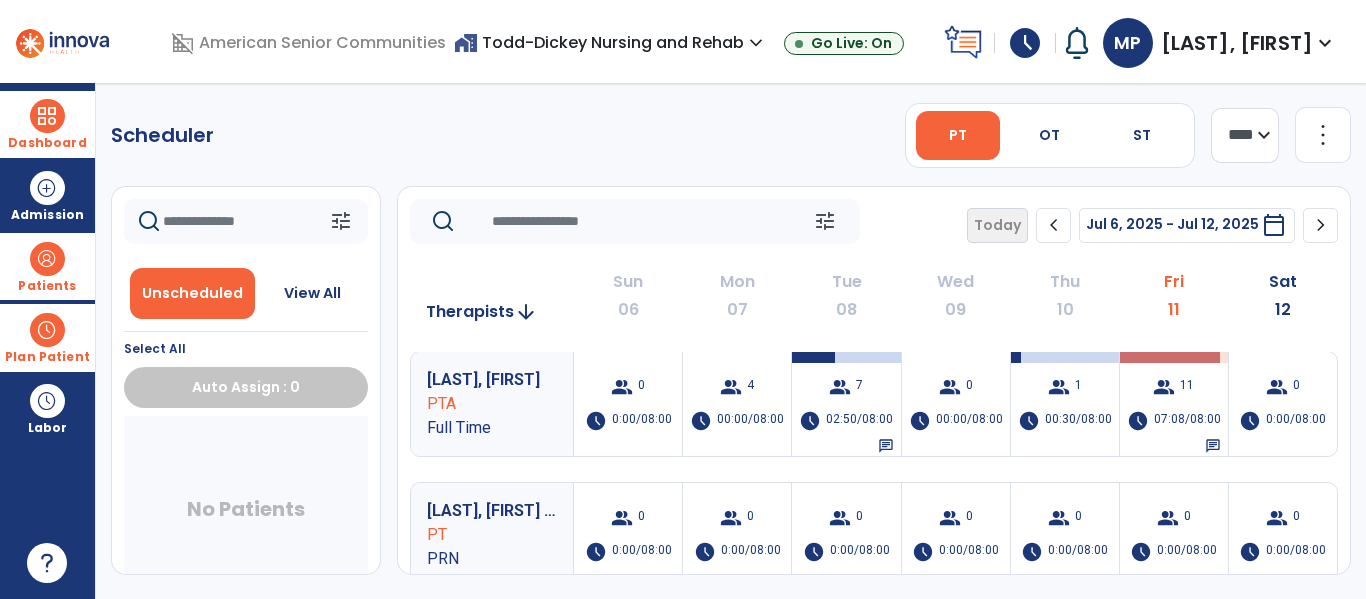 click on "Dashboard" at bounding box center [47, 124] 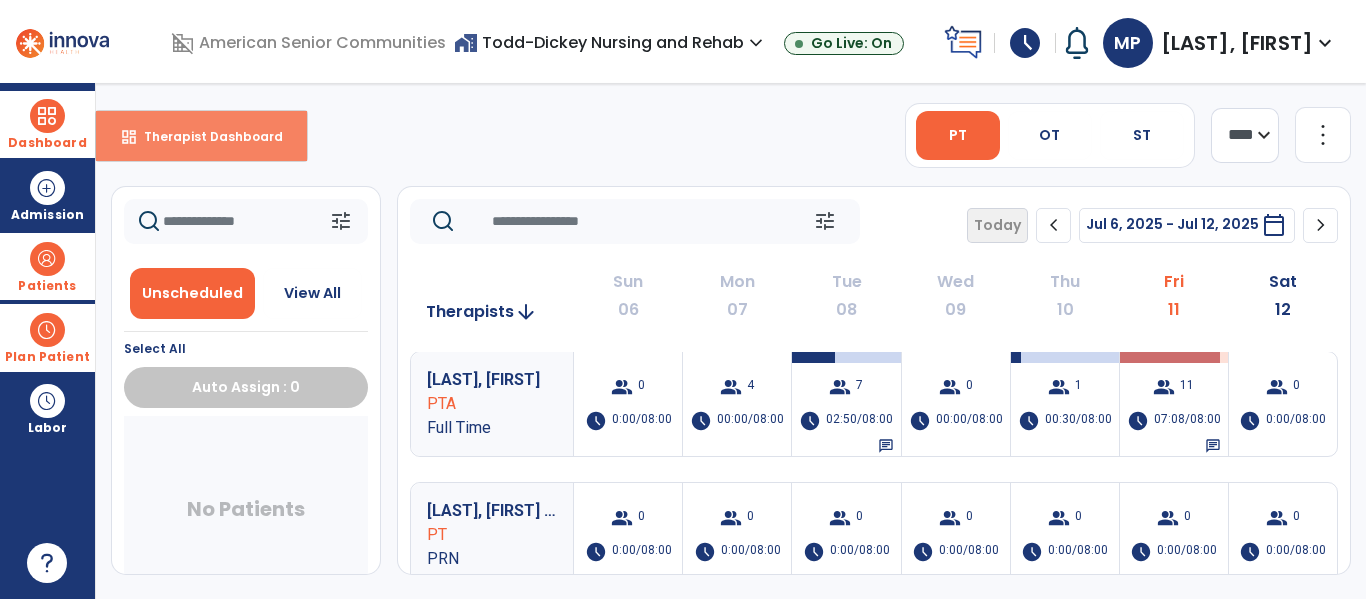 click on "Therapist Dashboard" at bounding box center (205, 136) 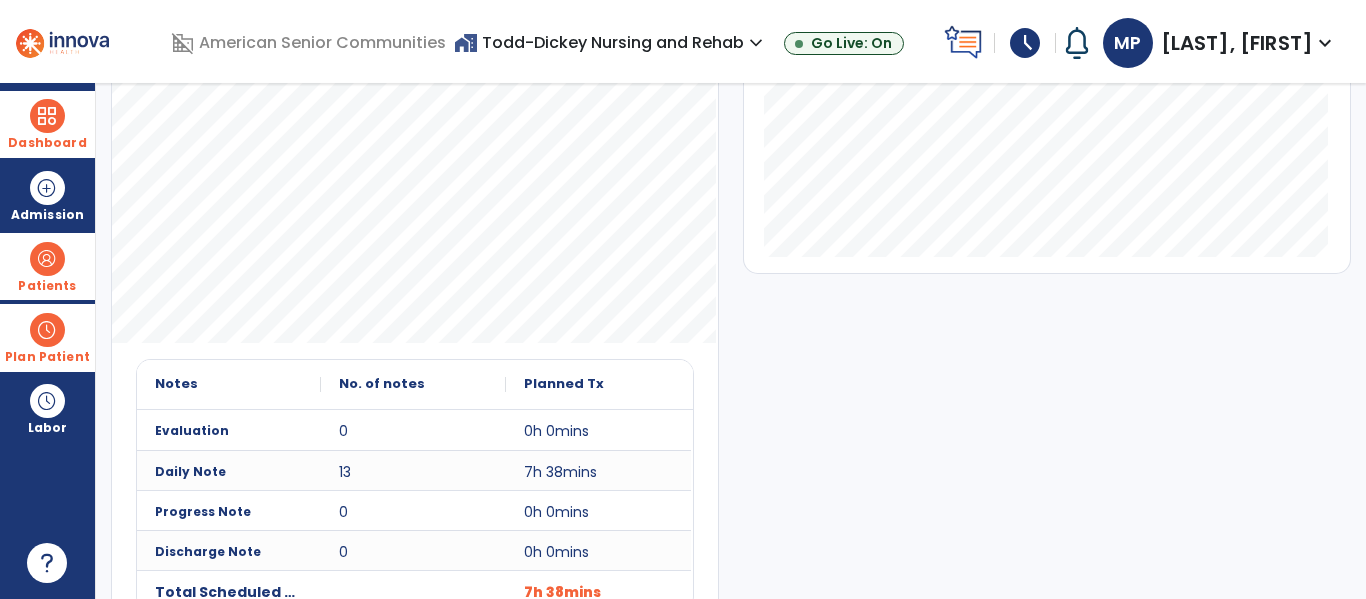scroll, scrollTop: 548, scrollLeft: 0, axis: vertical 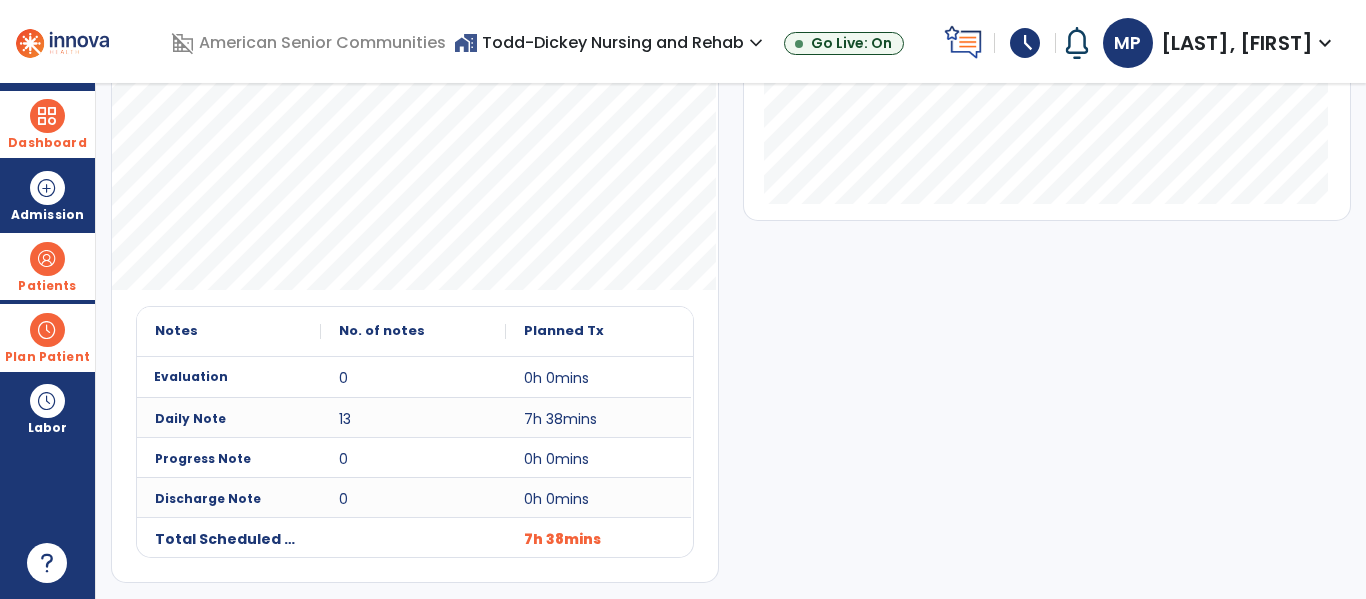 click on "Evaluation" 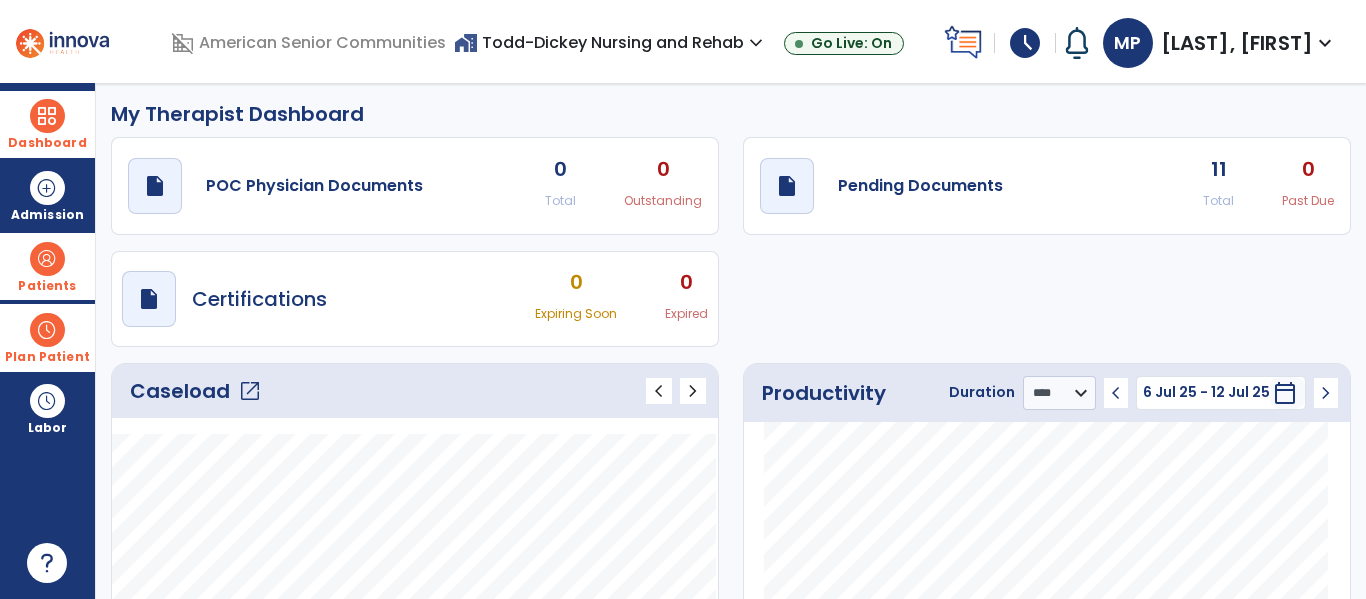 scroll, scrollTop: 0, scrollLeft: 0, axis: both 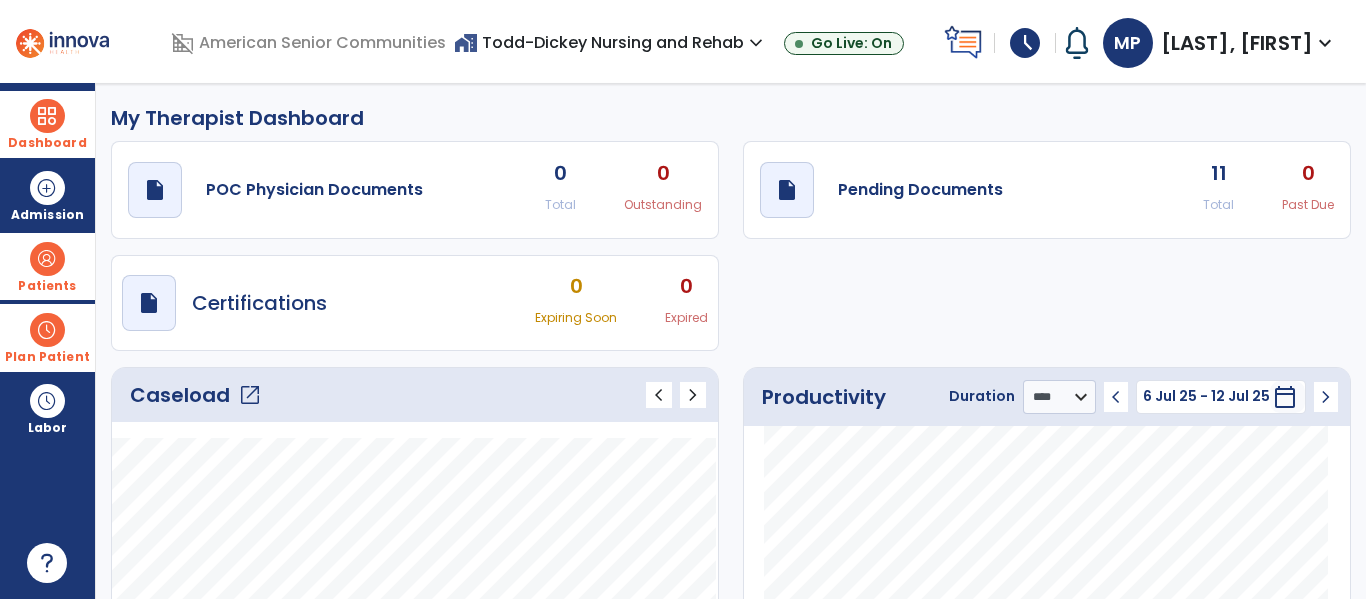 click on "open_in_new" 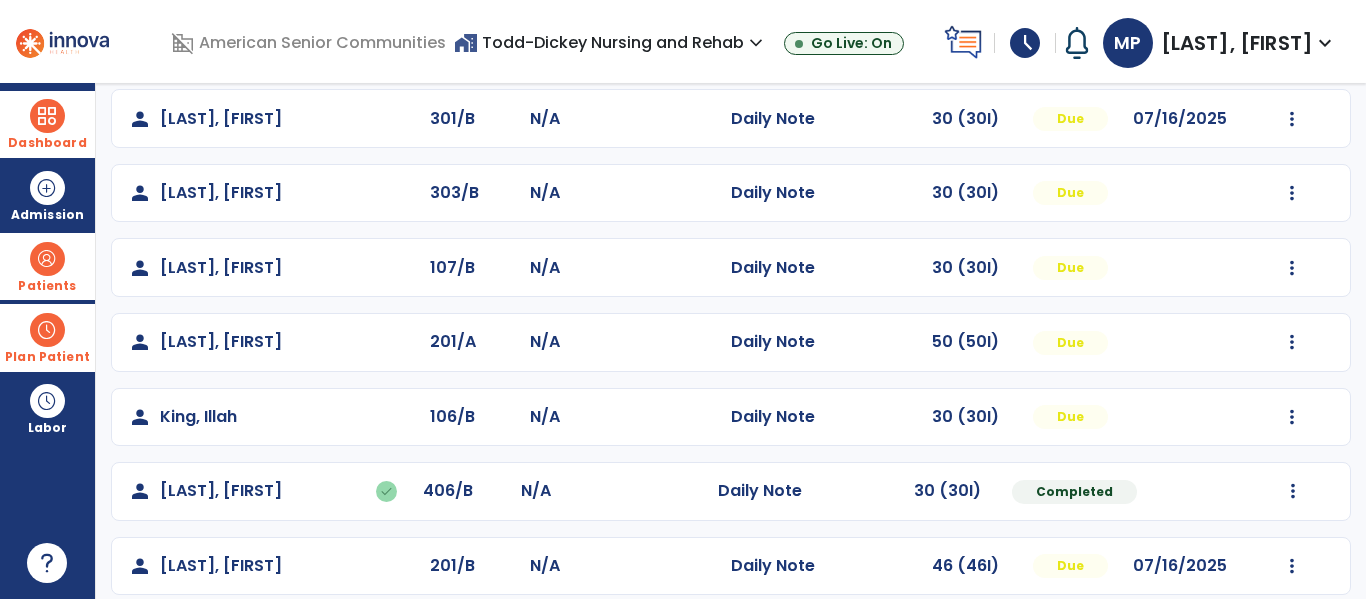 scroll, scrollTop: 332, scrollLeft: 0, axis: vertical 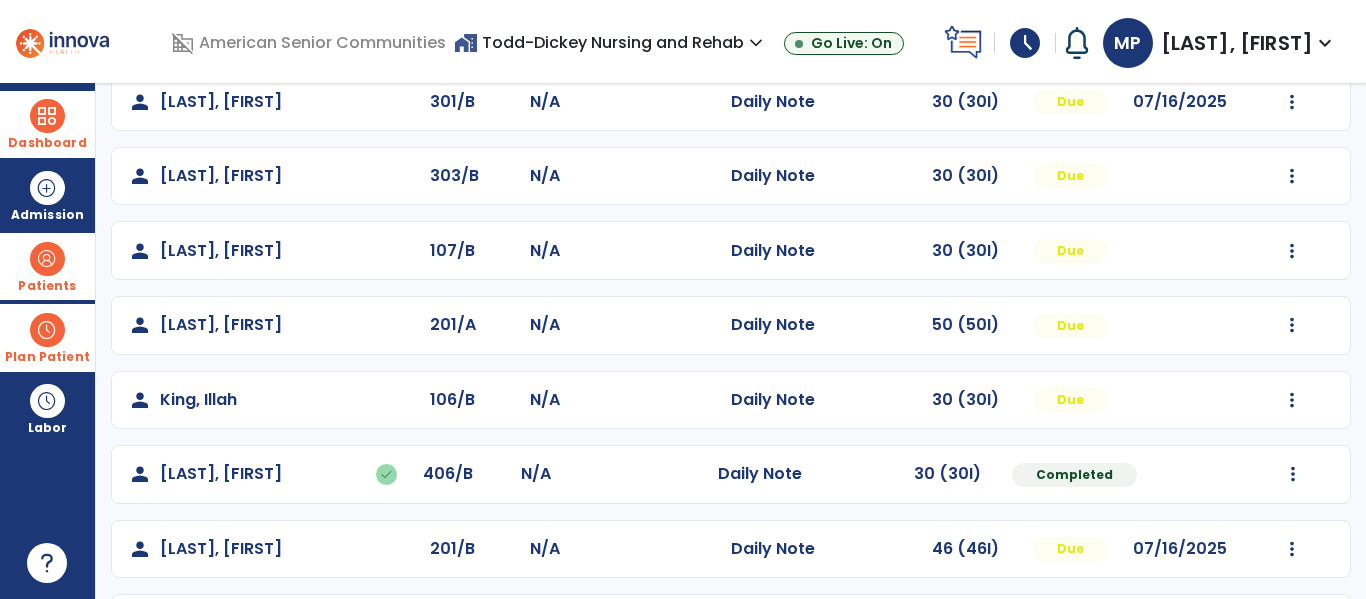 click on "Mark Visit As Complete   Reset Note   Open Document   G + C Mins" 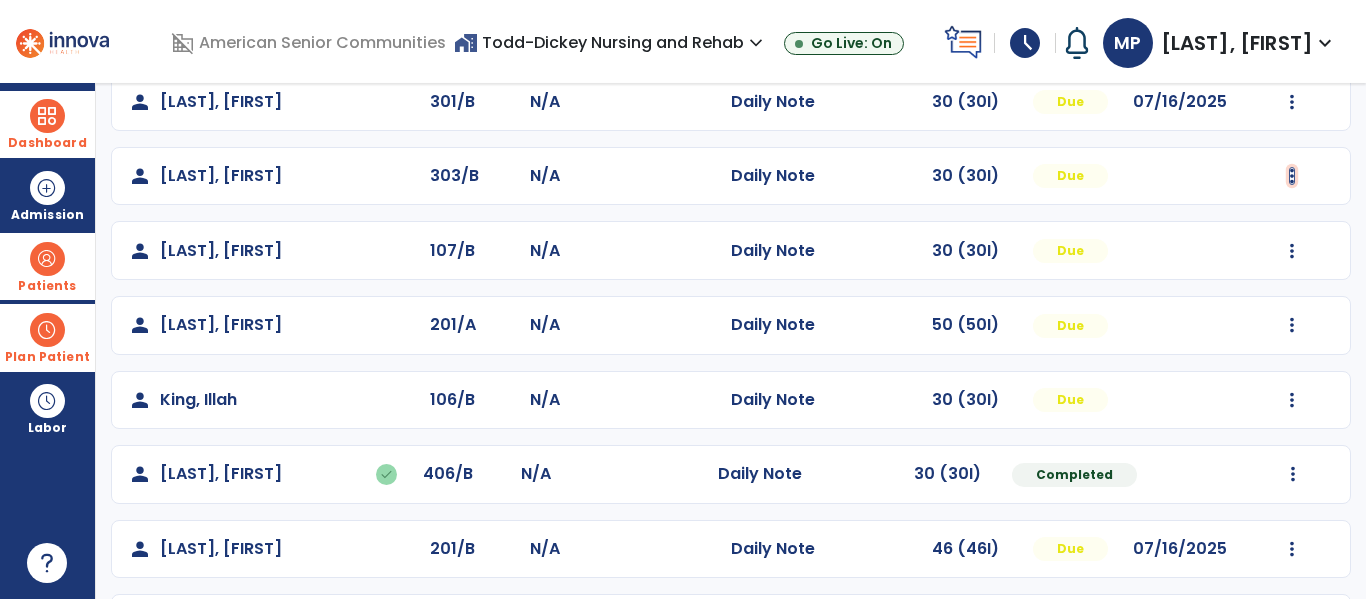 click at bounding box center [1292, 27] 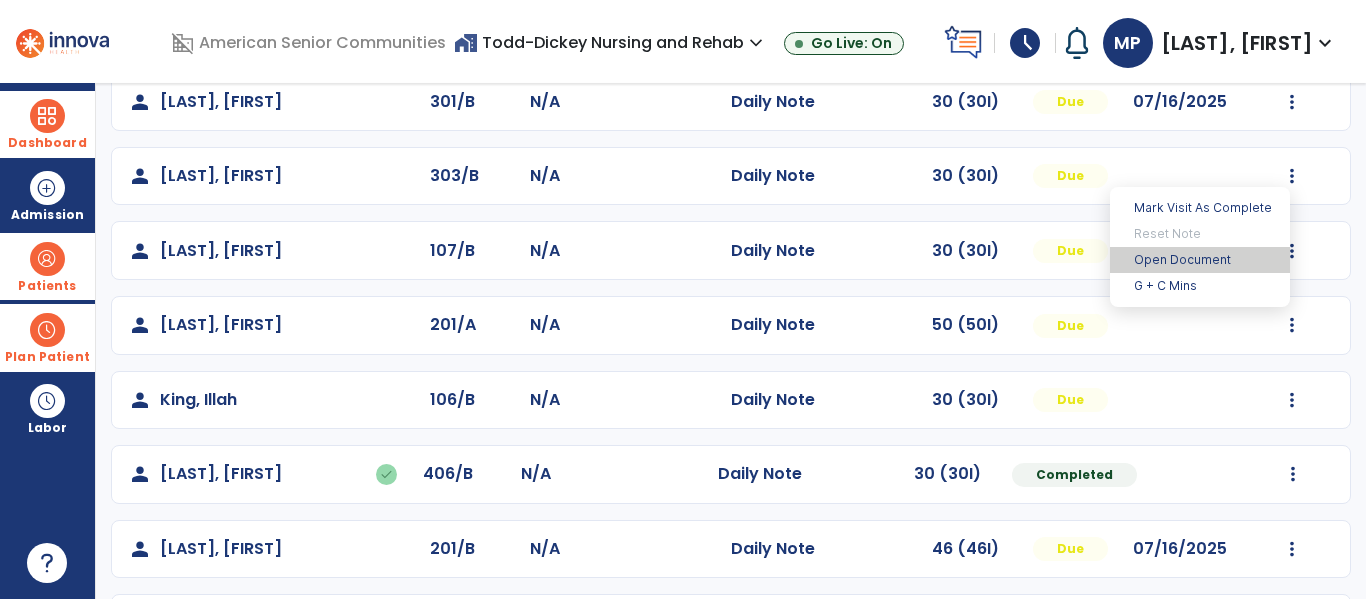 click on "Open Document" at bounding box center [1200, 260] 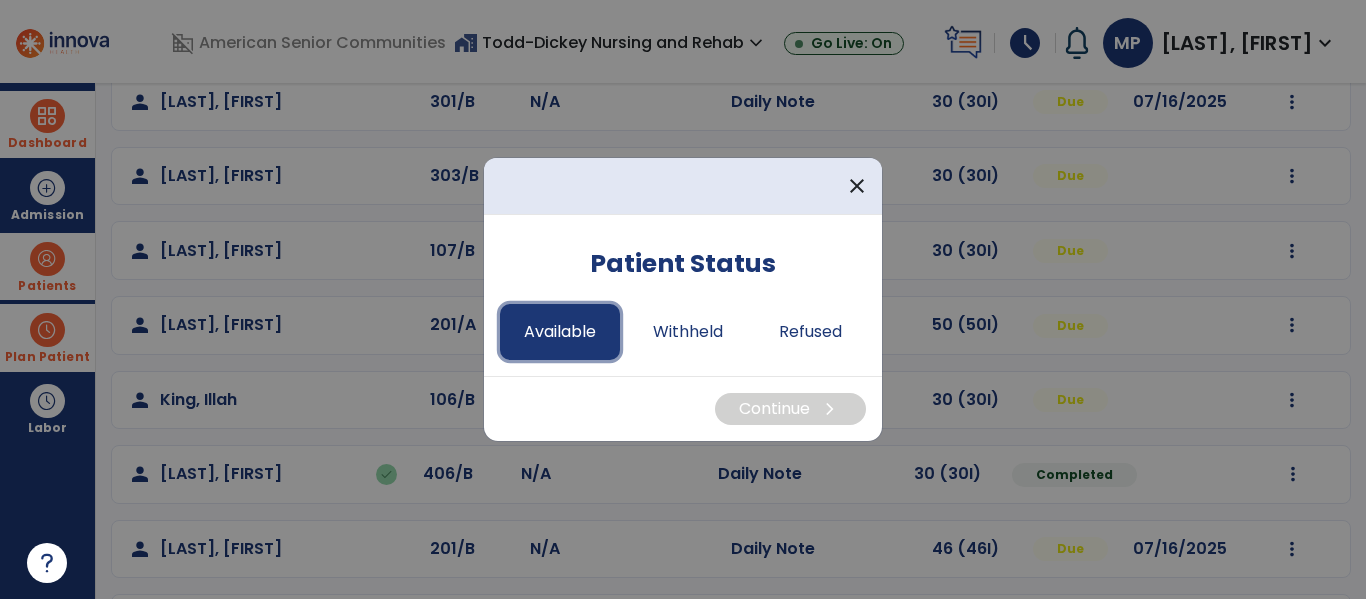 click on "Available" at bounding box center (560, 332) 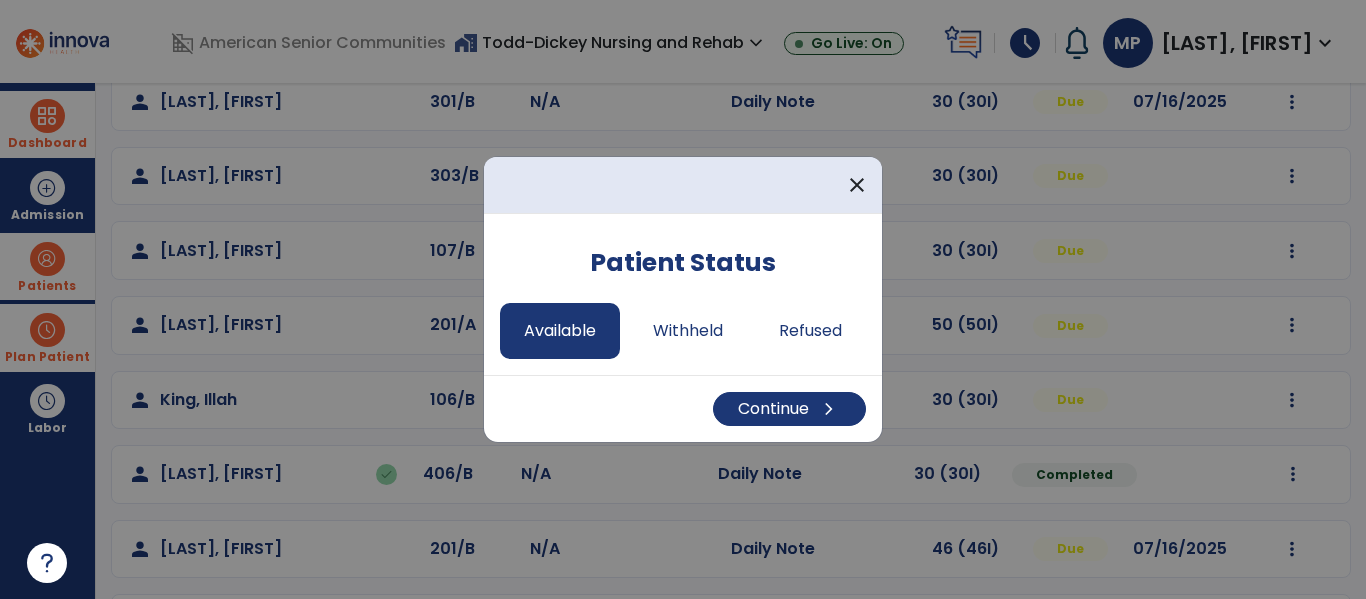 click on "Continue   chevron_right" at bounding box center (683, 408) 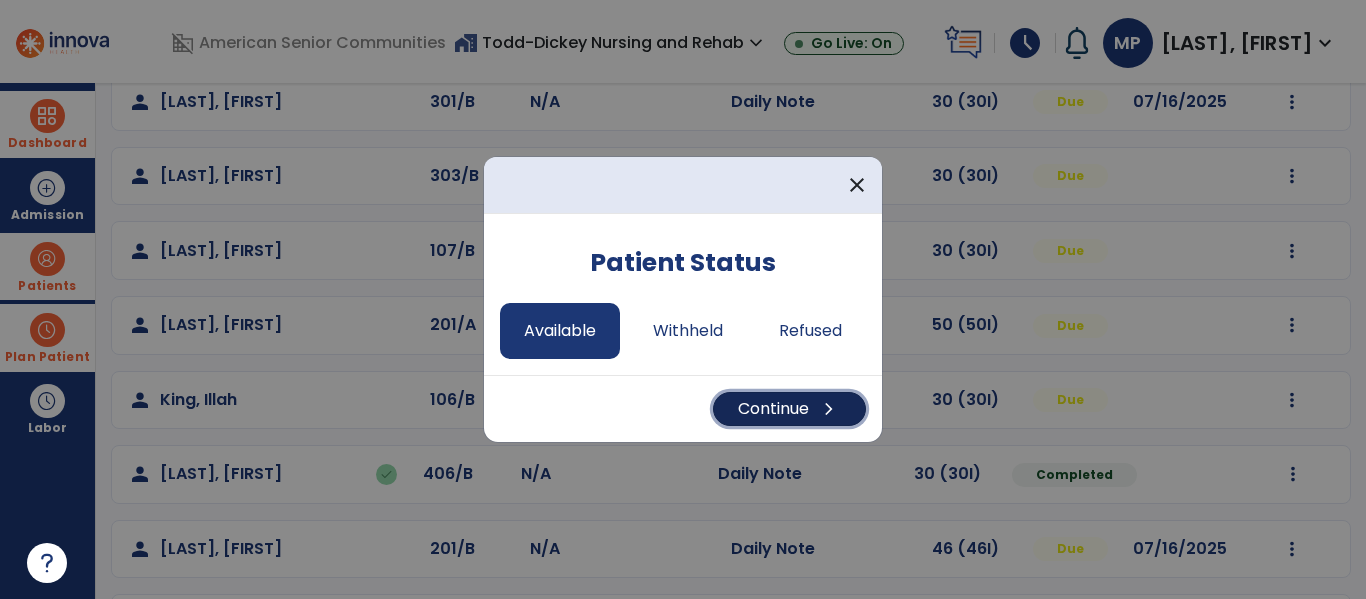 click on "chevron_right" at bounding box center [829, 409] 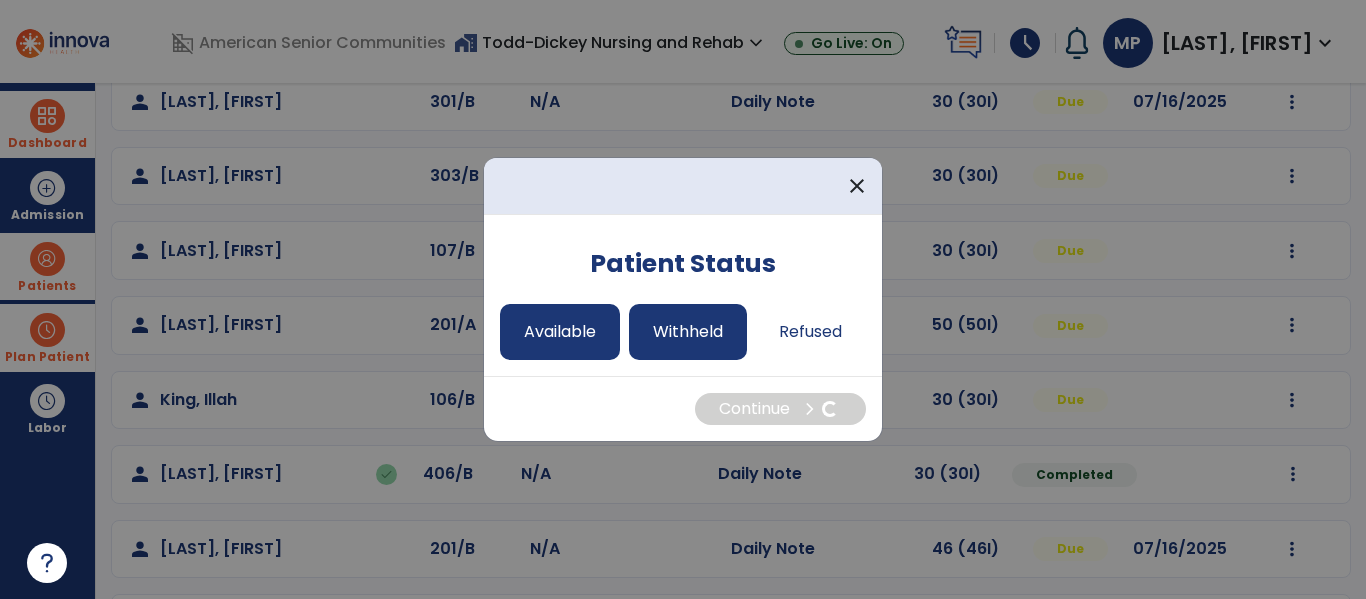 select on "*" 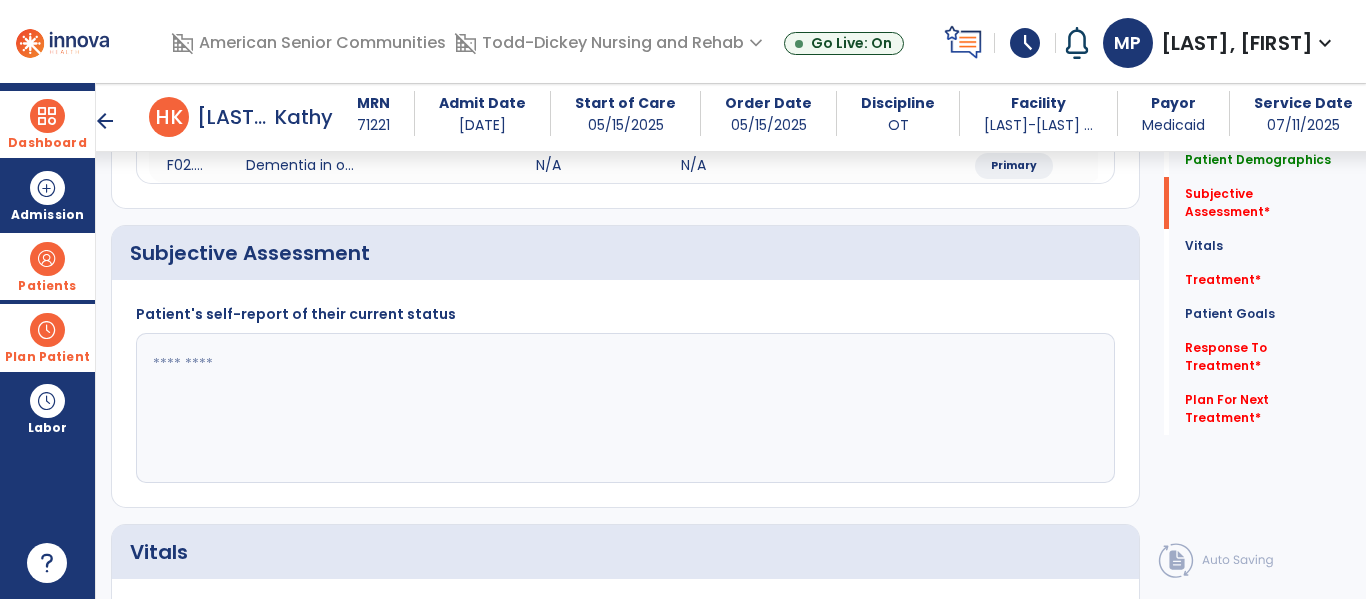 click 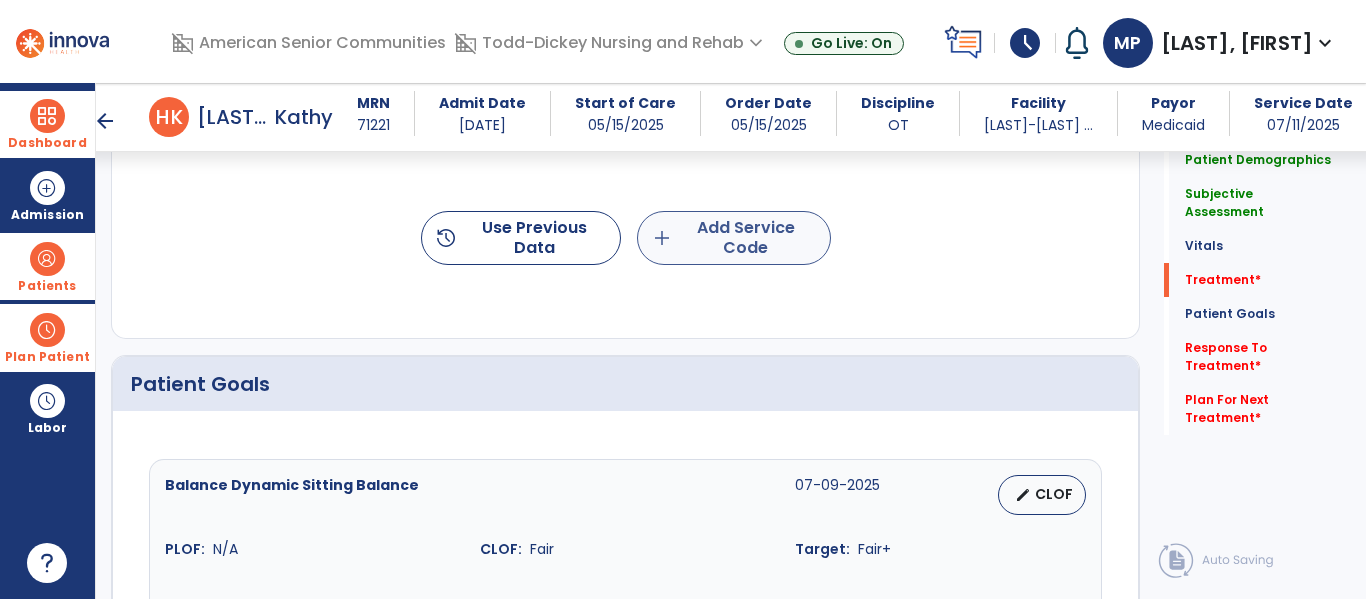 type on "**********" 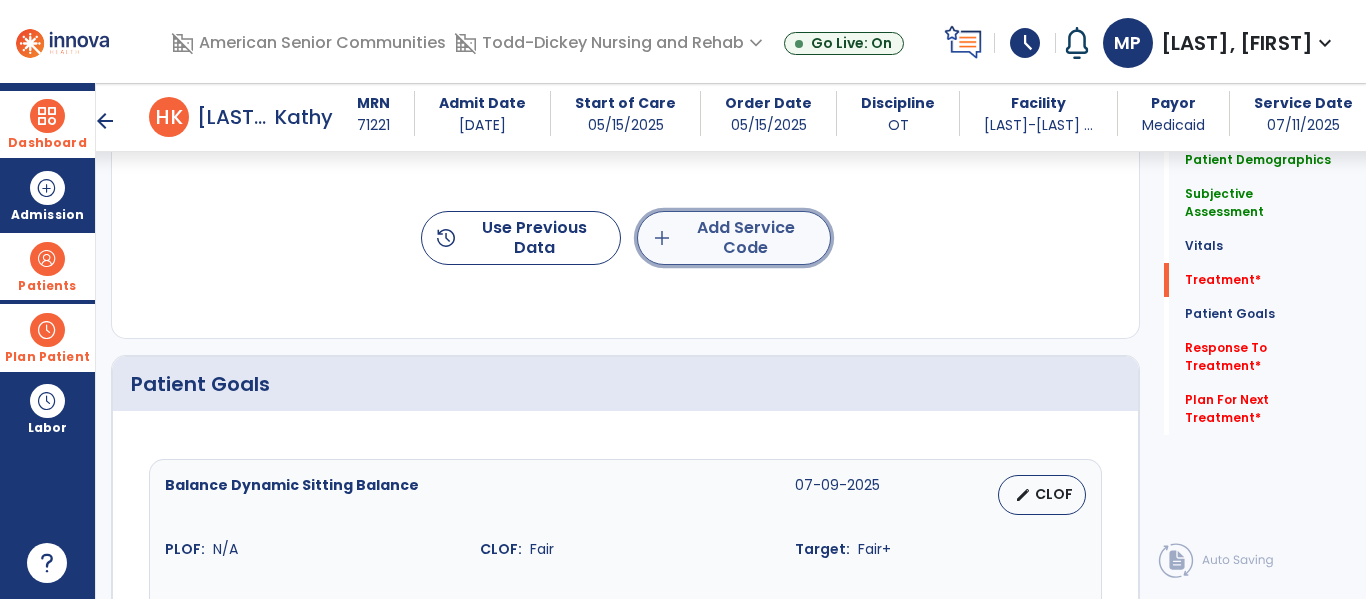 click on "add  Add Service Code" 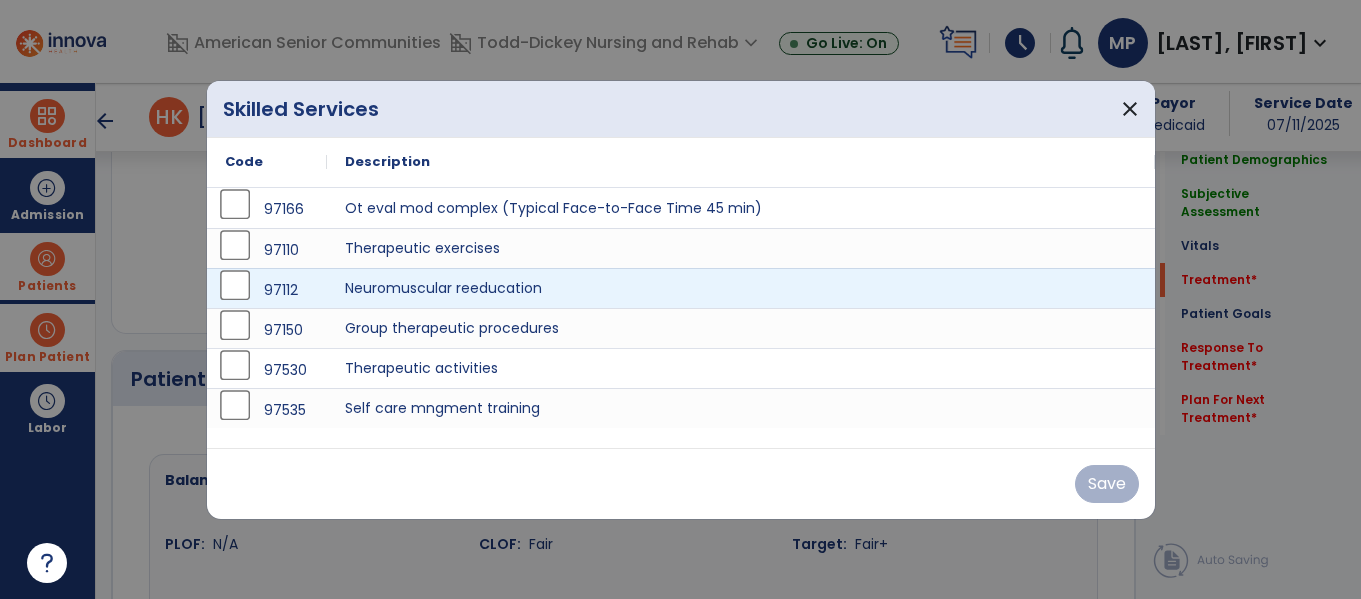 scroll, scrollTop: 1286, scrollLeft: 0, axis: vertical 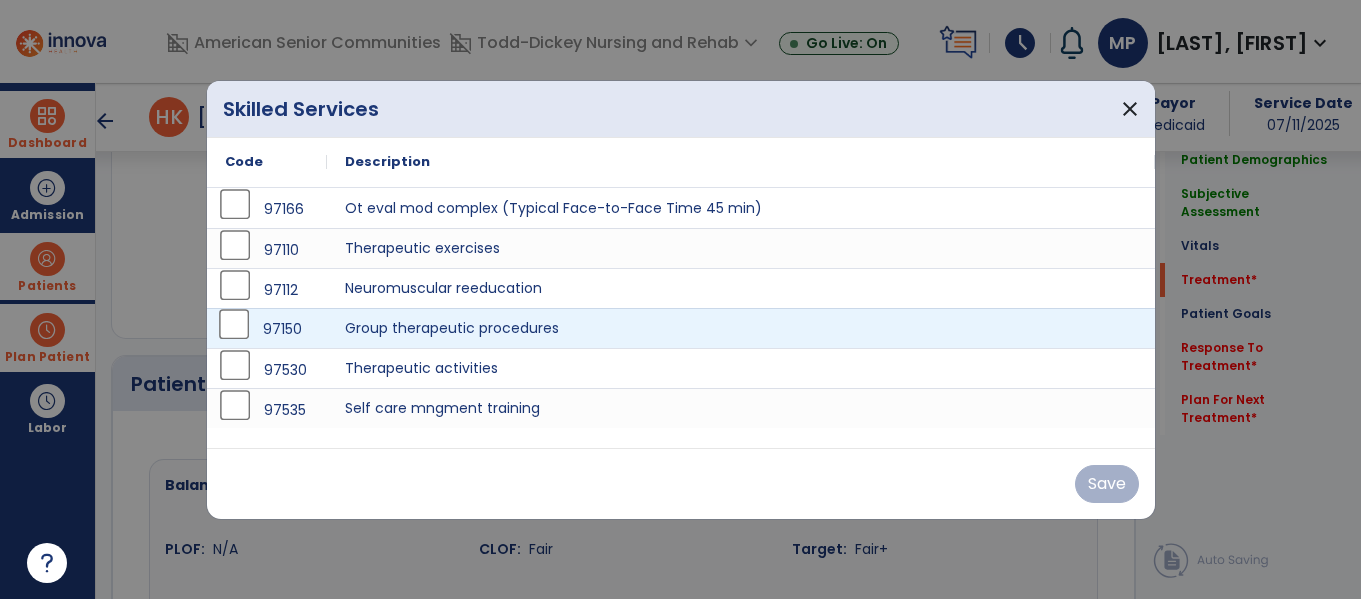 click on "97150" at bounding box center (282, 329) 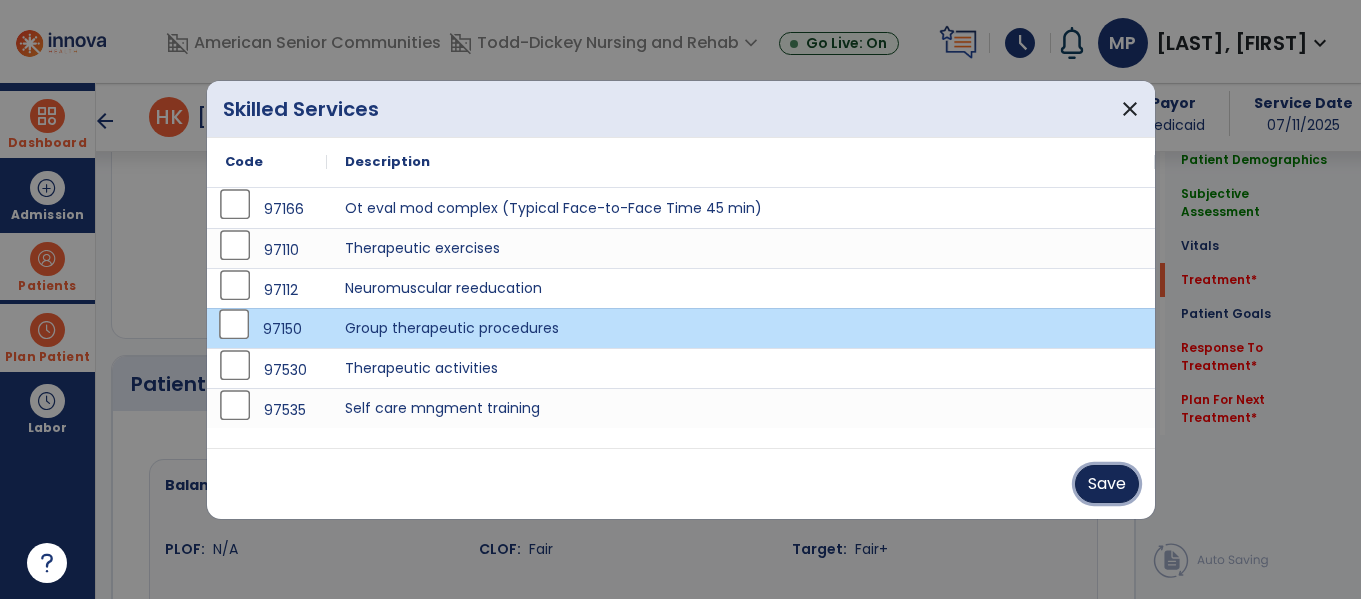 click on "Save" at bounding box center [1107, 484] 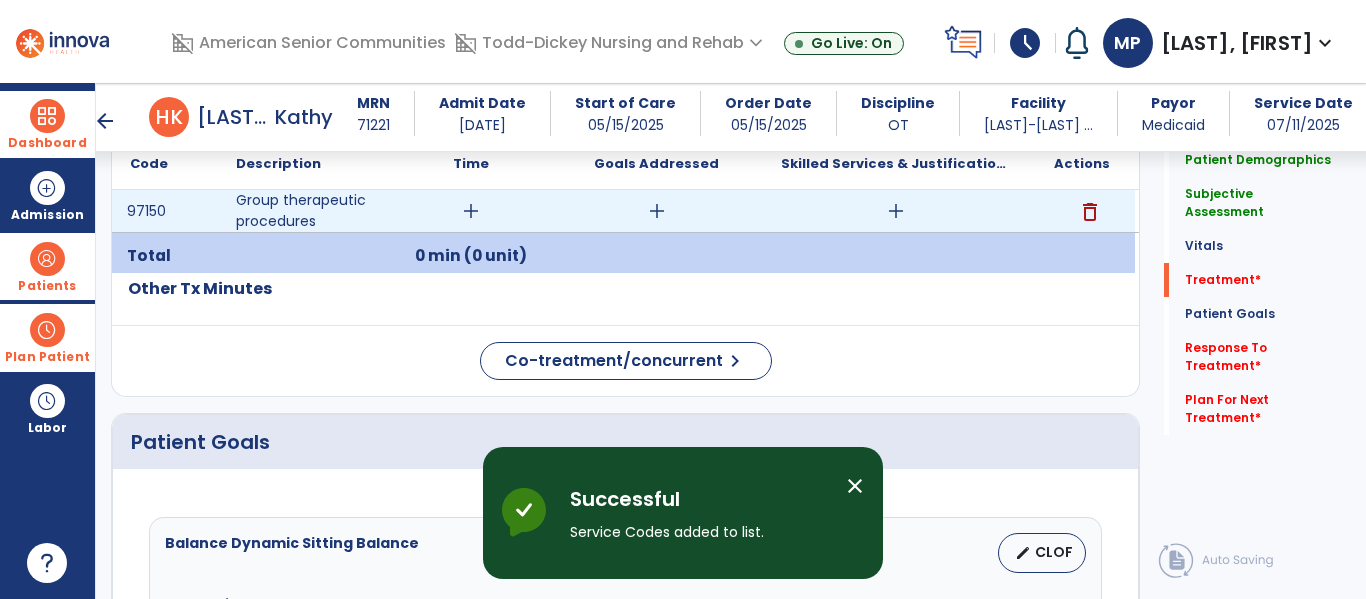 click on "add" at bounding box center [471, 211] 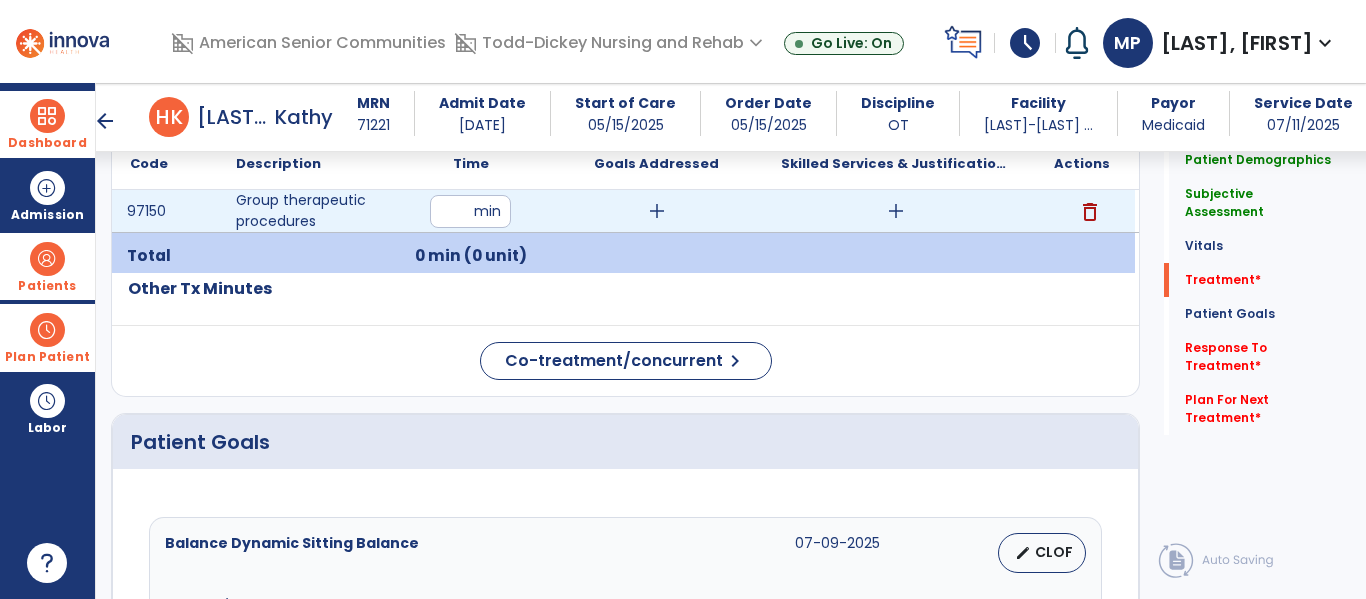 type on "**" 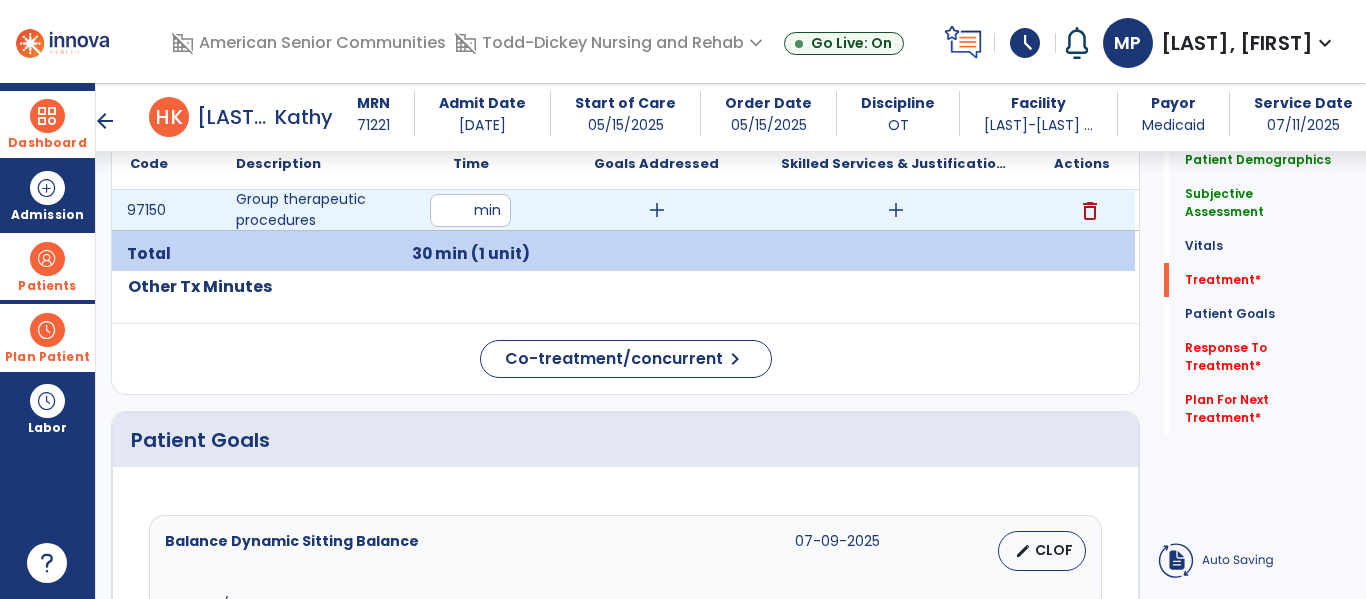 click on "add" at bounding box center (657, 210) 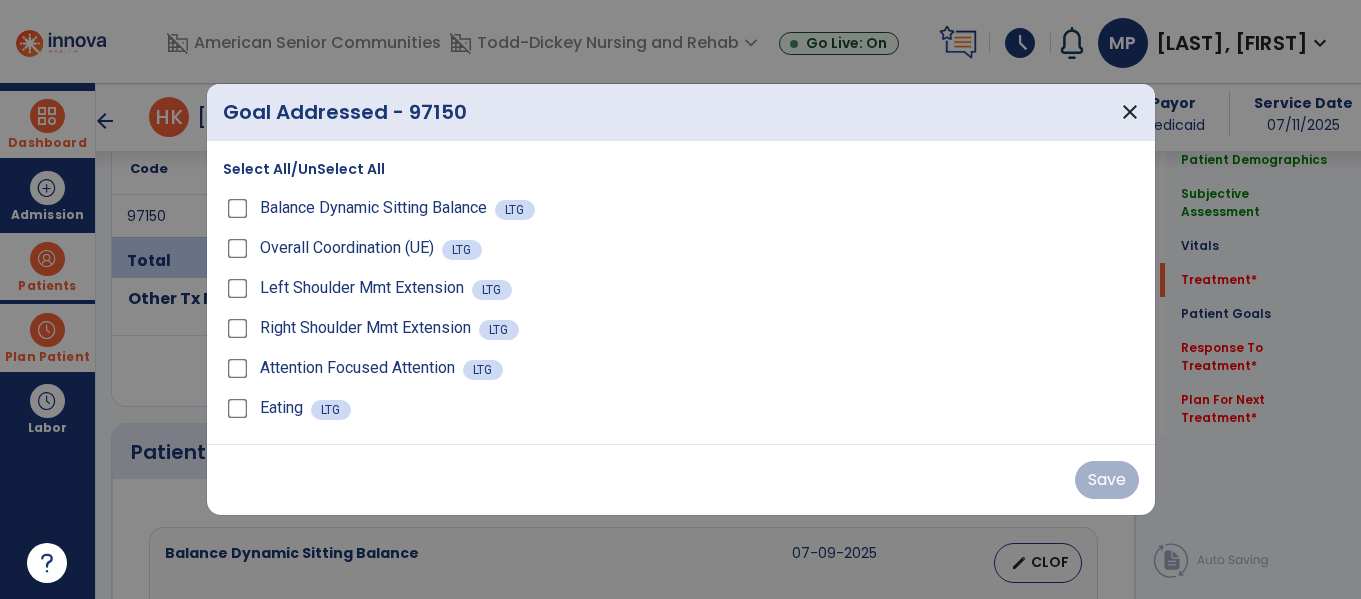 scroll, scrollTop: 1286, scrollLeft: 0, axis: vertical 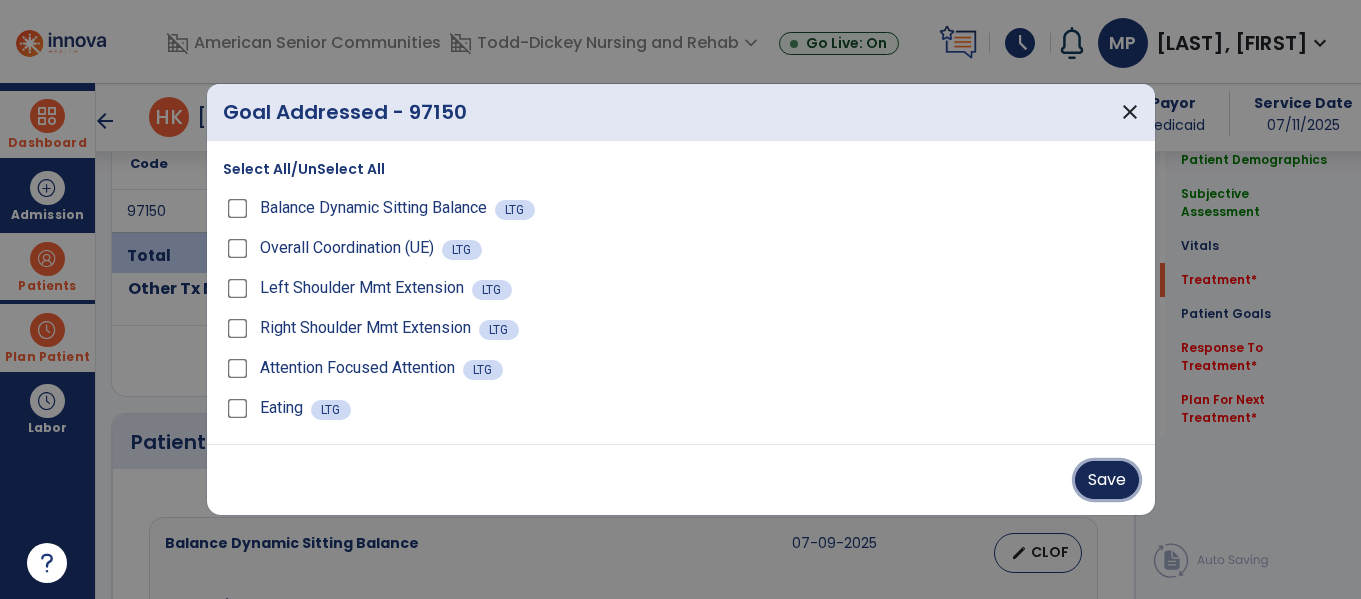 click on "Save" at bounding box center [1107, 480] 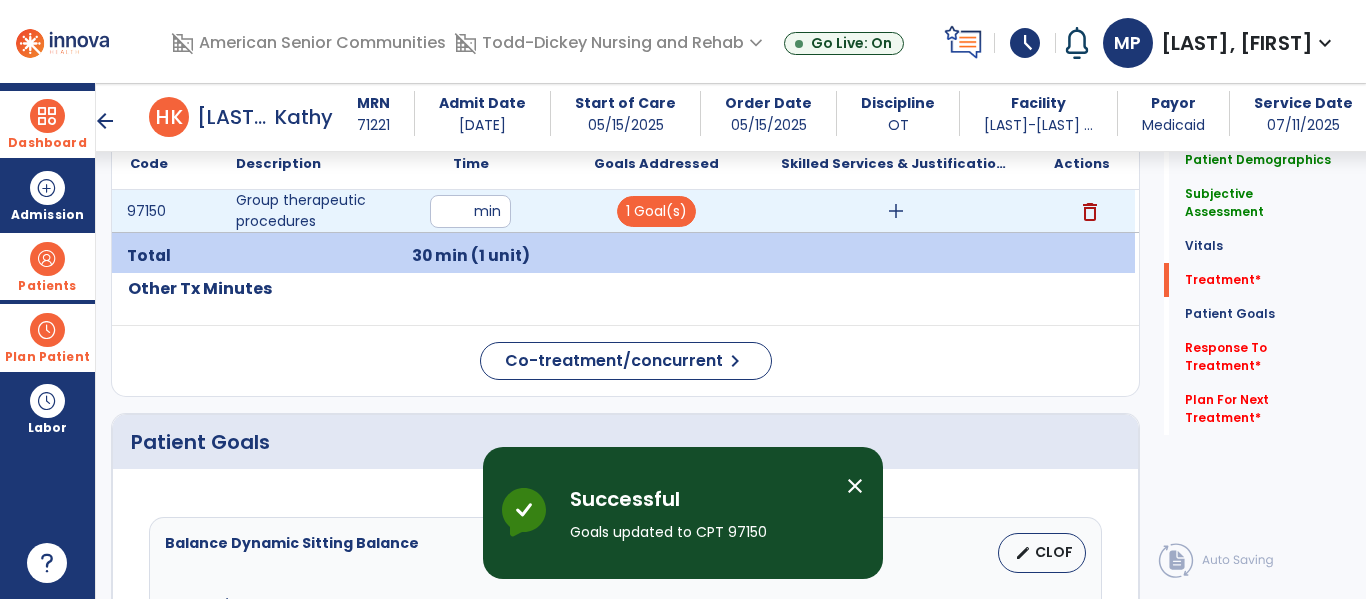 click on "1 Goal(s)" at bounding box center (656, 211) 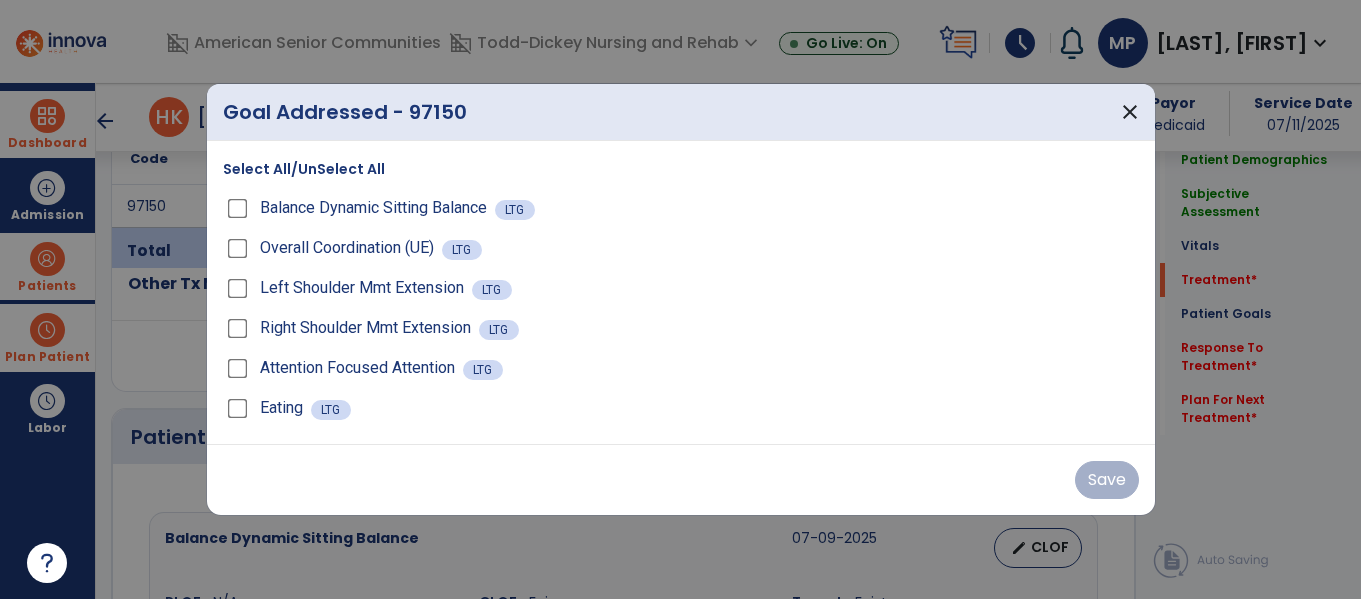 scroll, scrollTop: 1286, scrollLeft: 0, axis: vertical 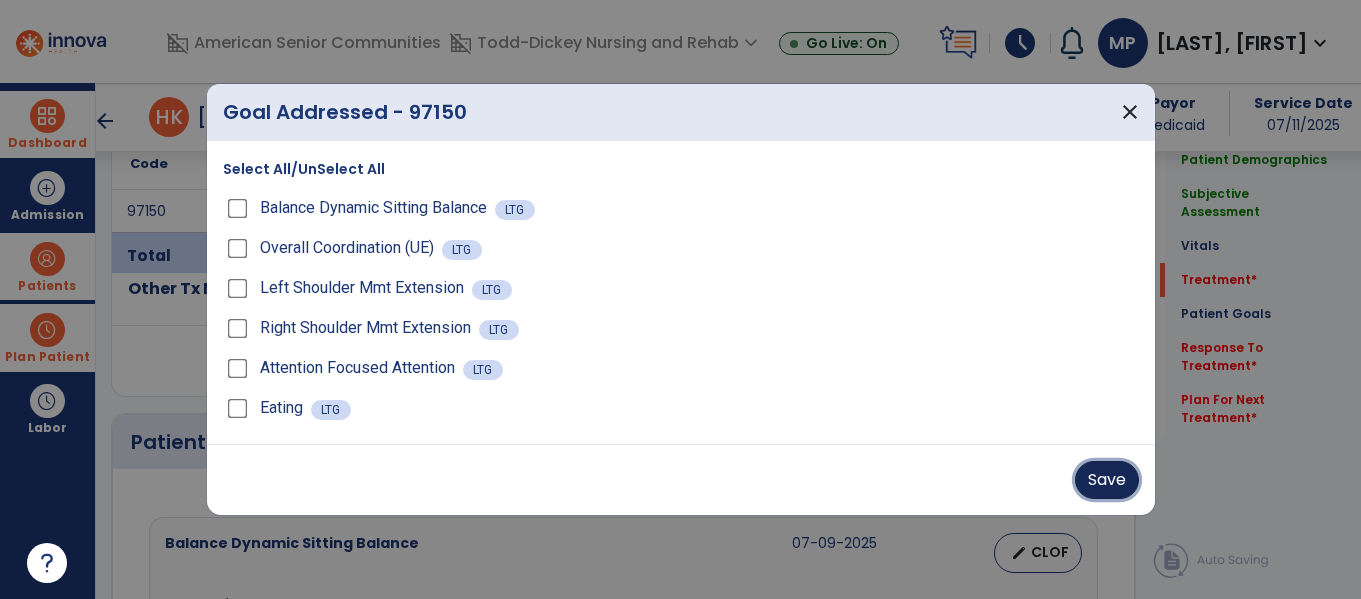 click on "Save" at bounding box center (1107, 480) 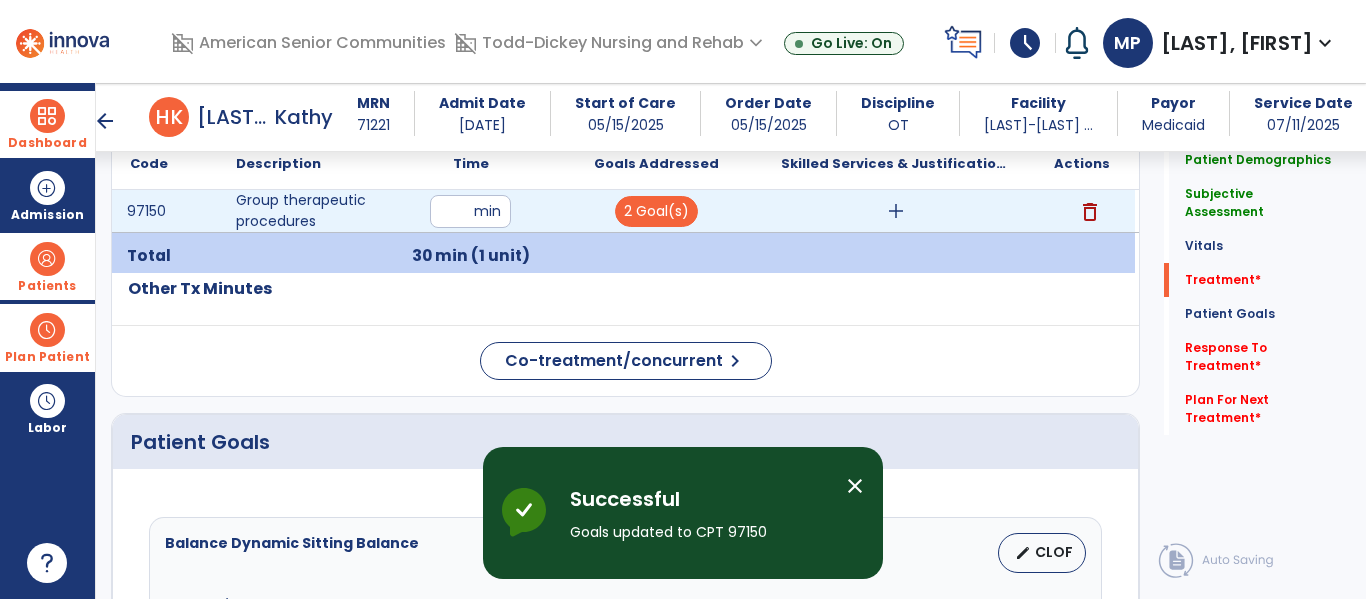 click on "add" at bounding box center (896, 211) 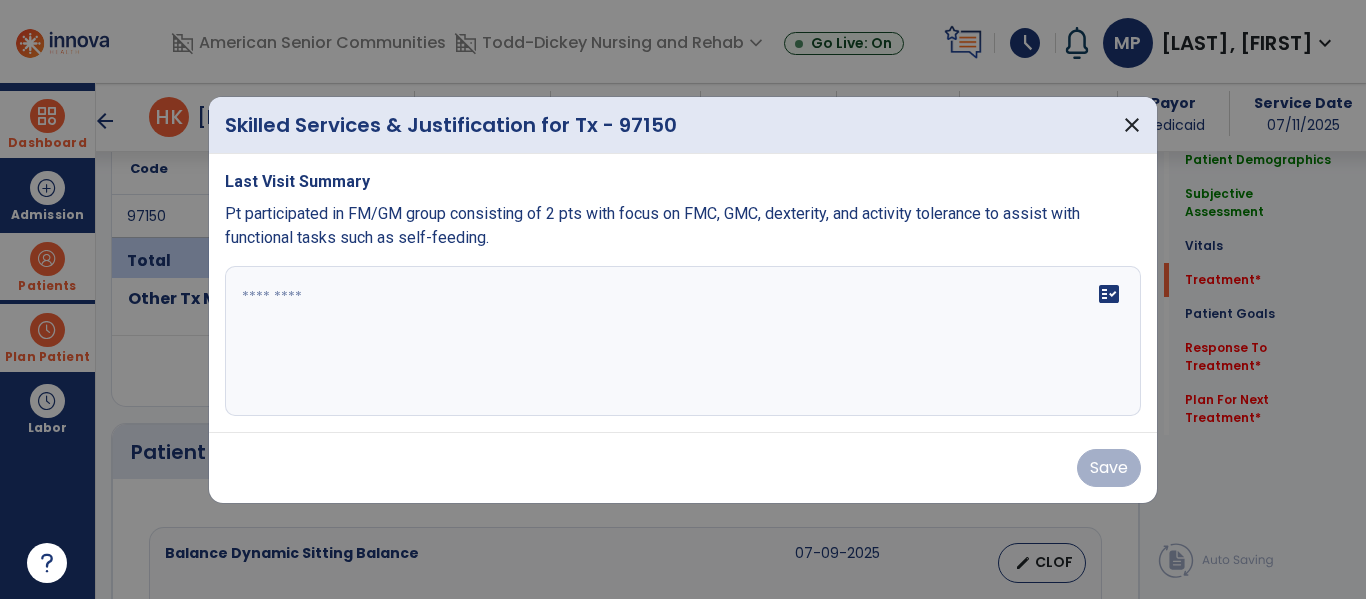 scroll, scrollTop: 1286, scrollLeft: 0, axis: vertical 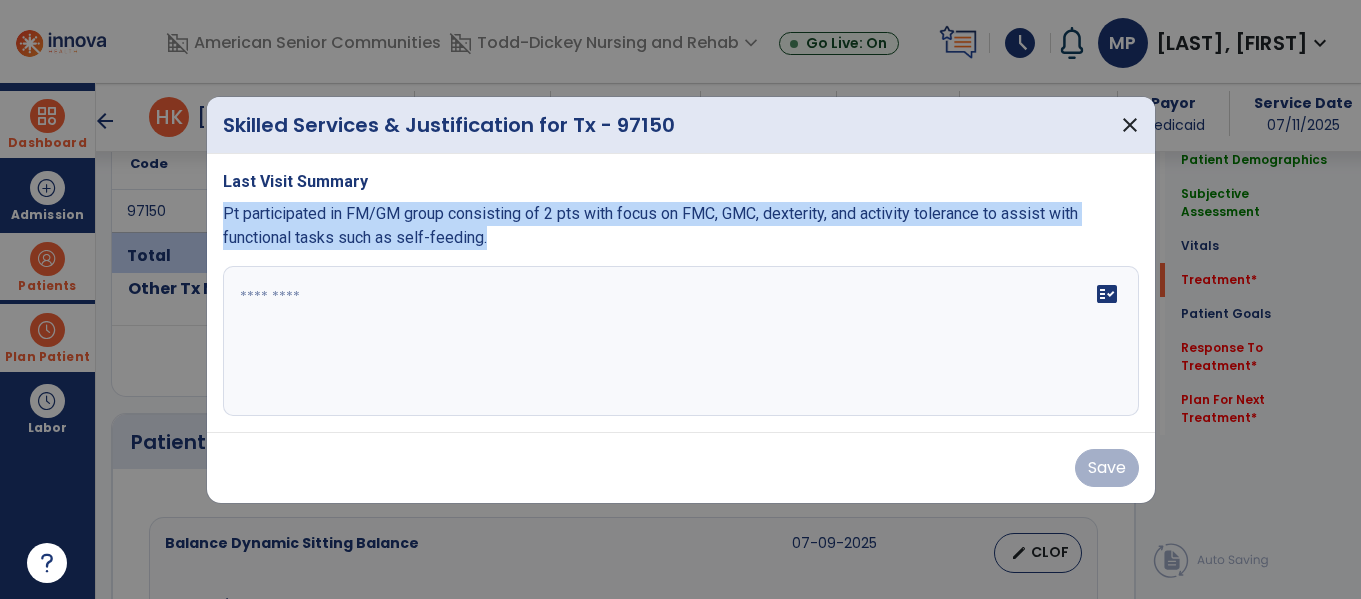 drag, startPoint x: 496, startPoint y: 231, endPoint x: 227, endPoint y: 211, distance: 269.74246 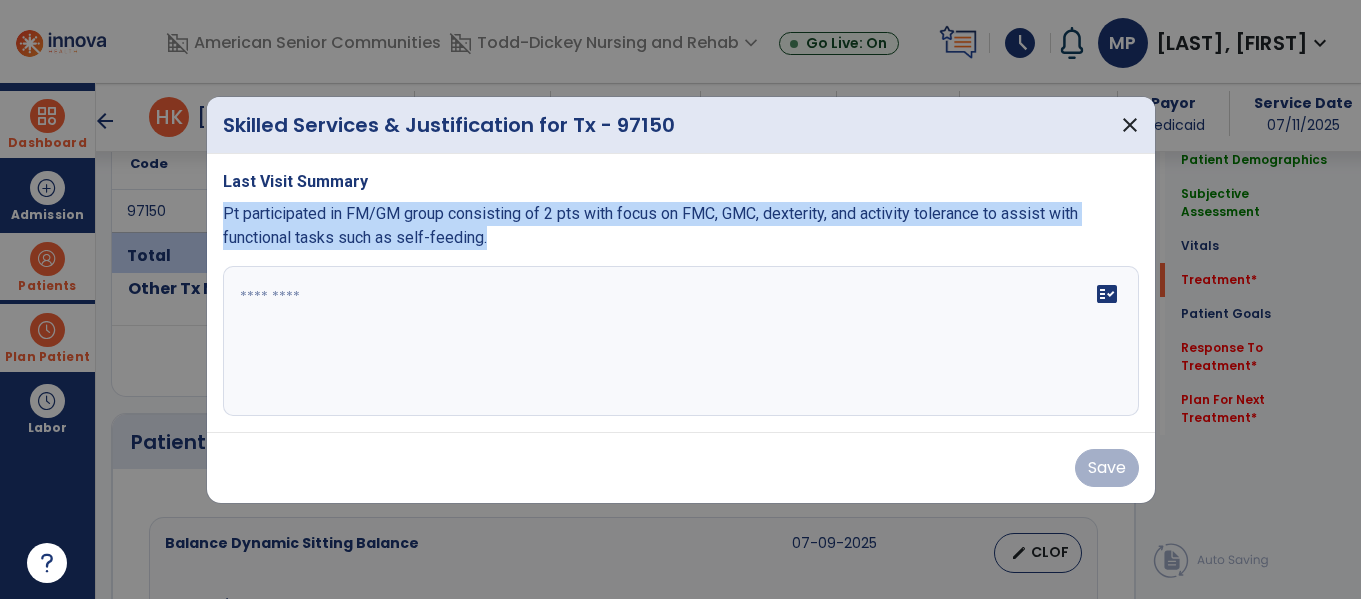click on "Pt participated in FM/GM group consisting of 2 pts with focus on FMC, GMC, dexterity, and activity tolerance to assist with functional tasks such as self-feeding." at bounding box center [681, 226] 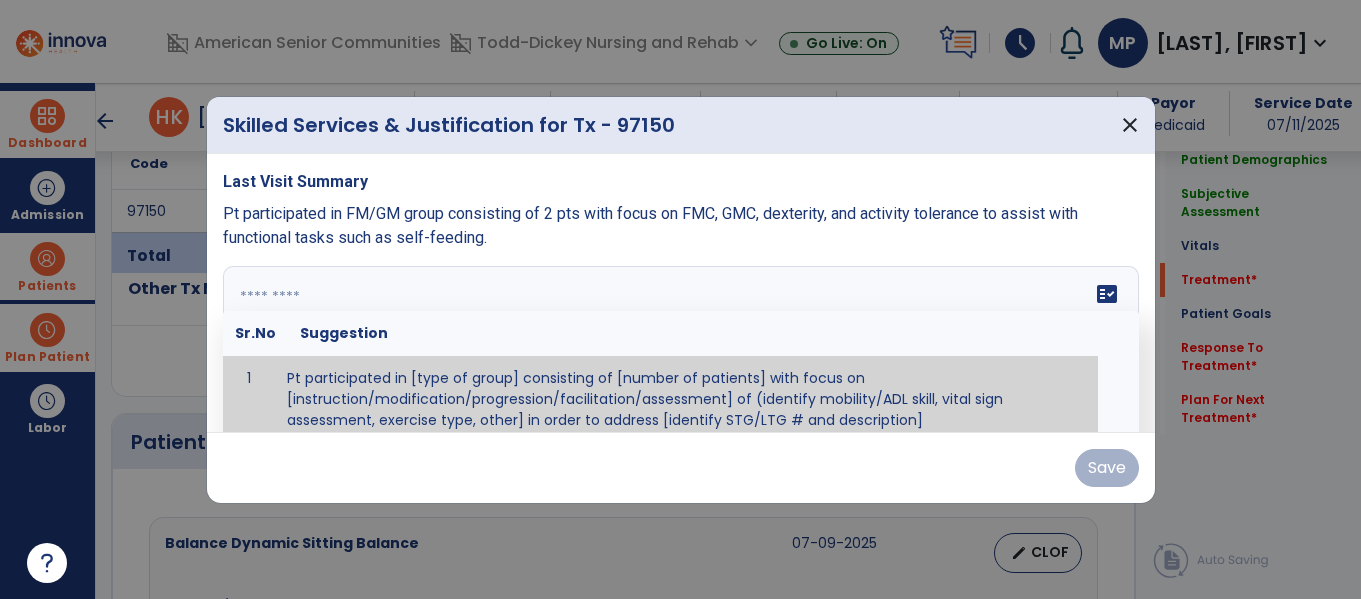 paste on "**********" 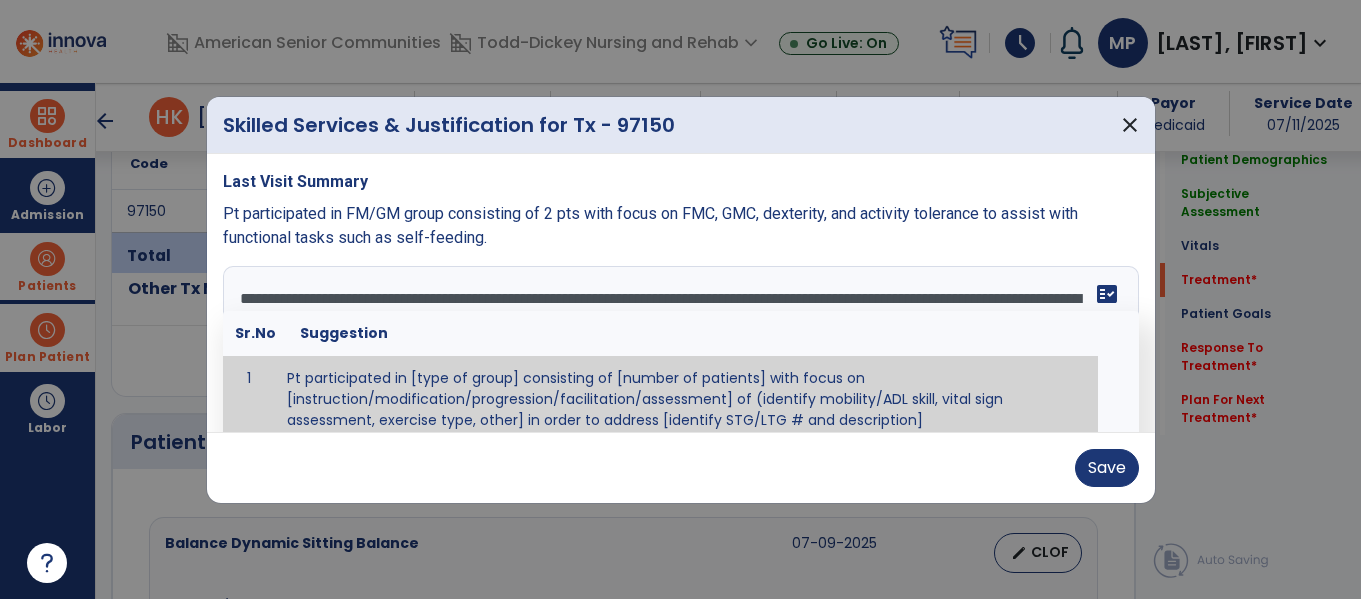 click on "**********" at bounding box center [678, 341] 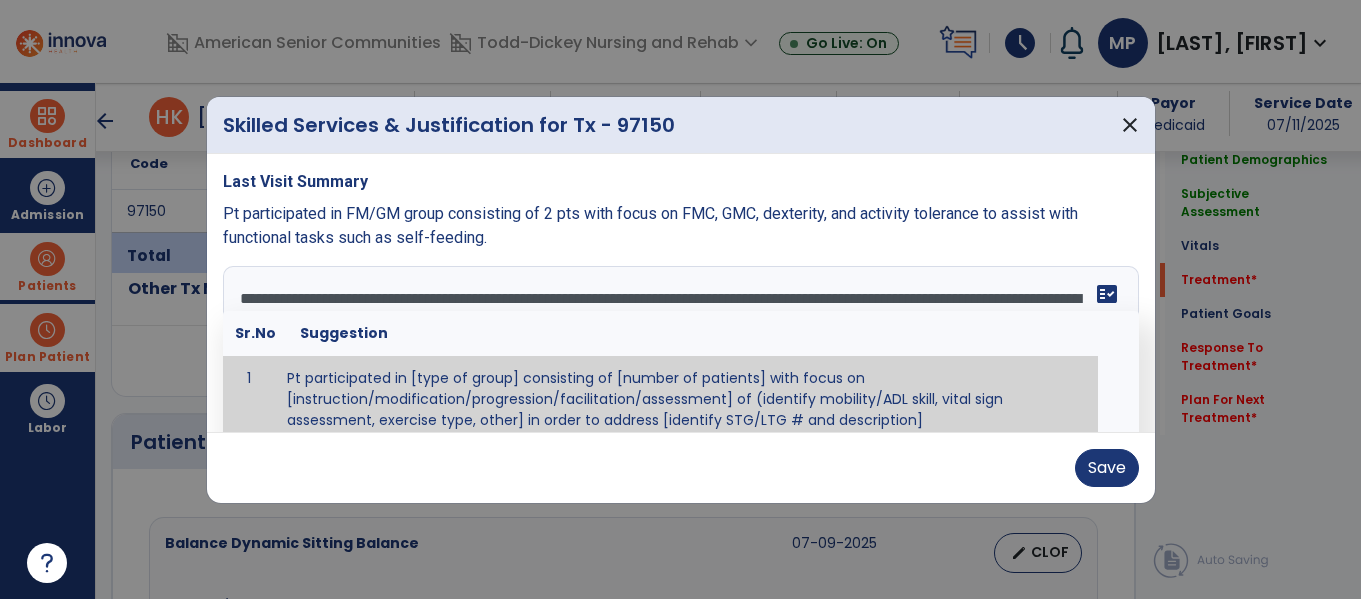 click on "**********" at bounding box center [678, 341] 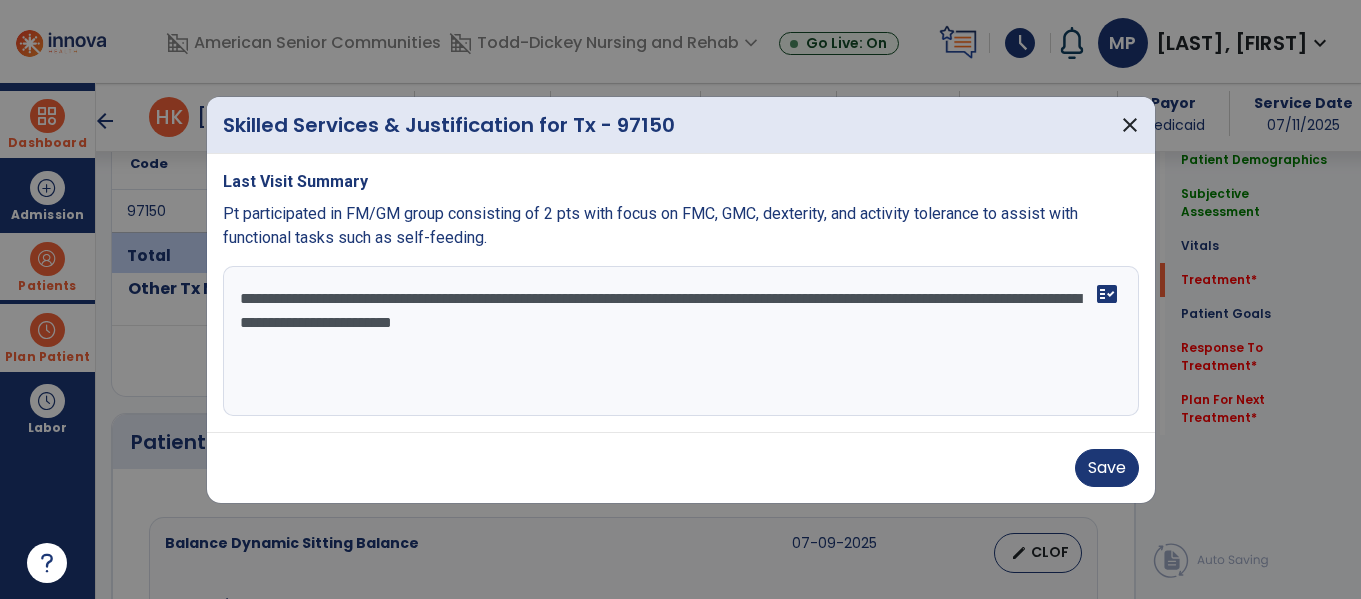 drag, startPoint x: 767, startPoint y: 304, endPoint x: 863, endPoint y: 303, distance: 96.00521 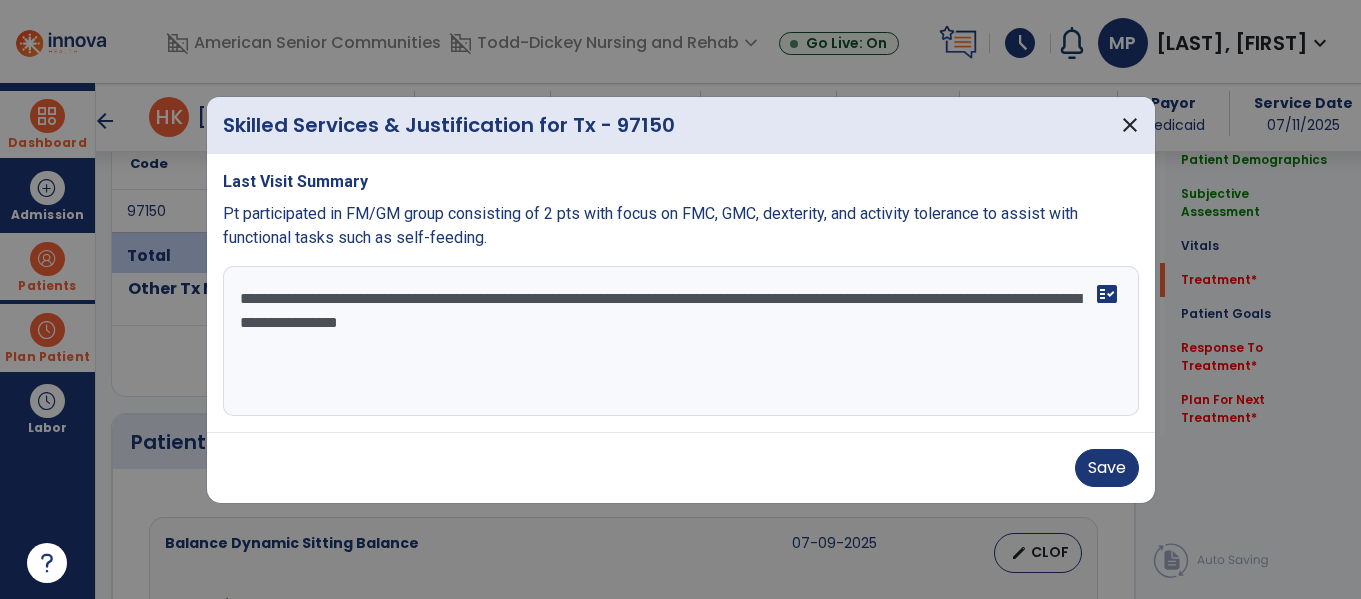 click on "**********" at bounding box center [681, 341] 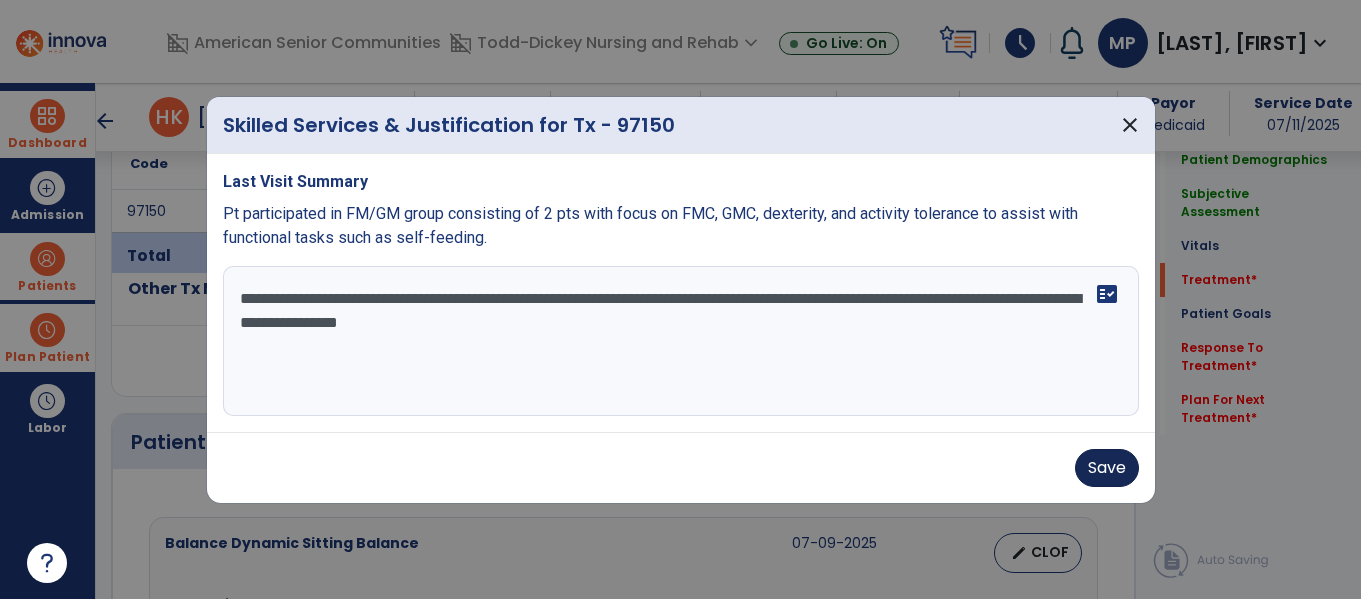 type on "**********" 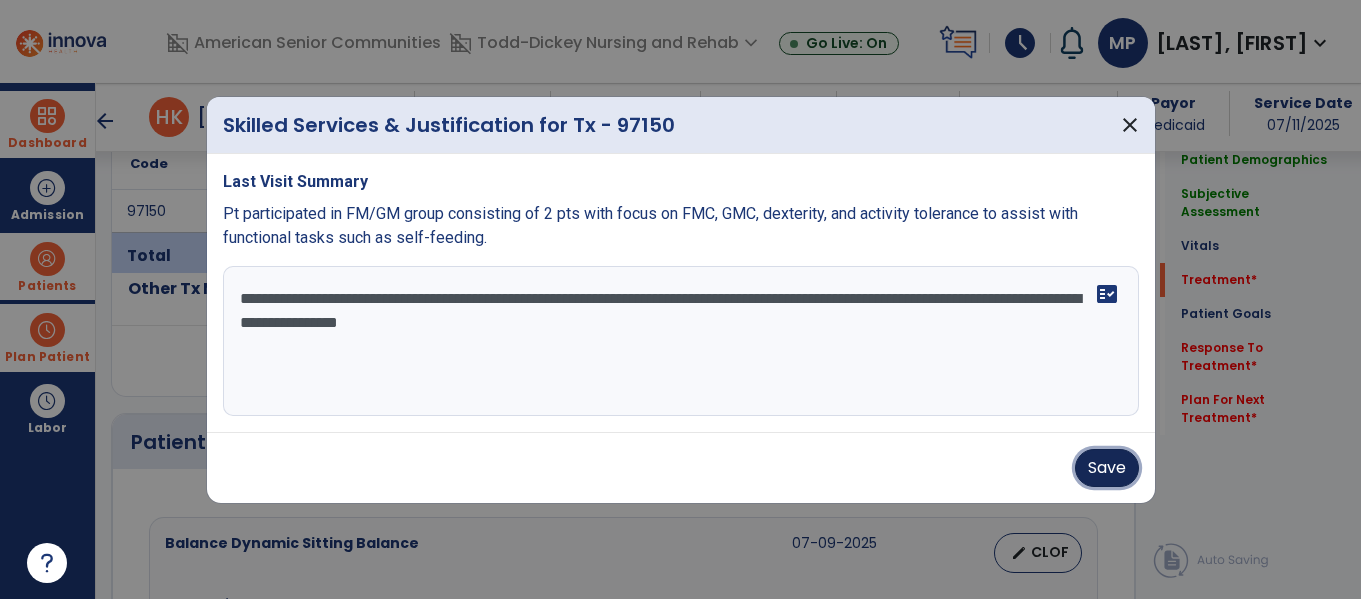 click on "Save" at bounding box center (1107, 468) 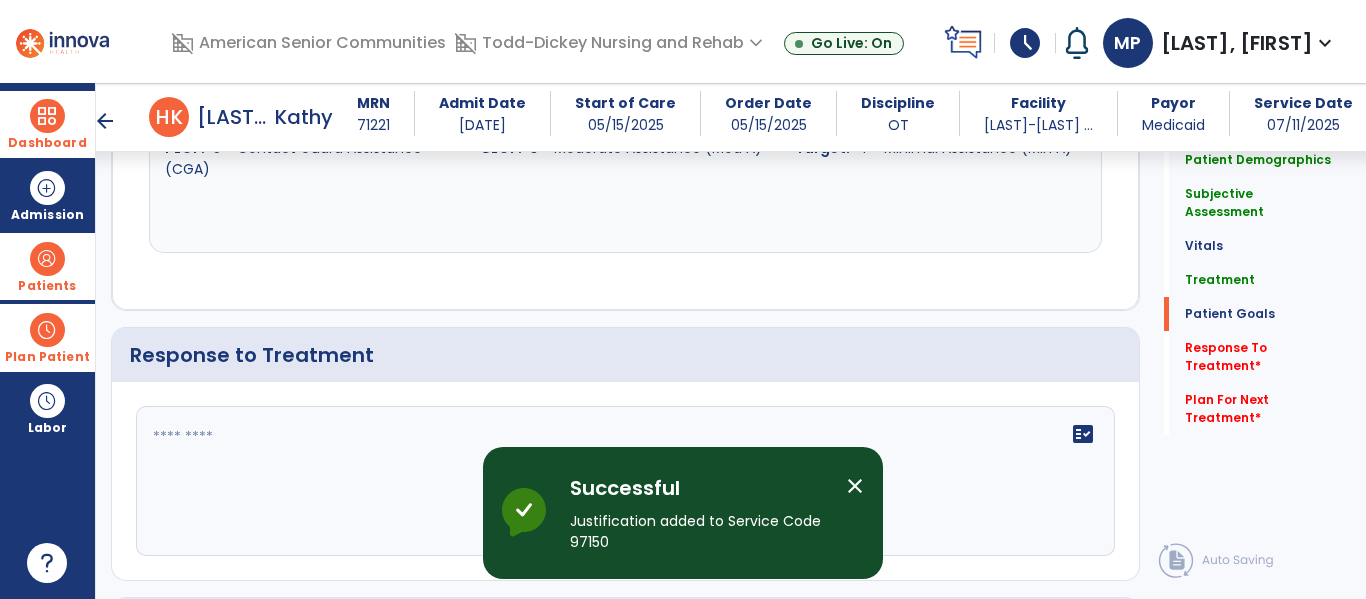 scroll, scrollTop: 2754, scrollLeft: 0, axis: vertical 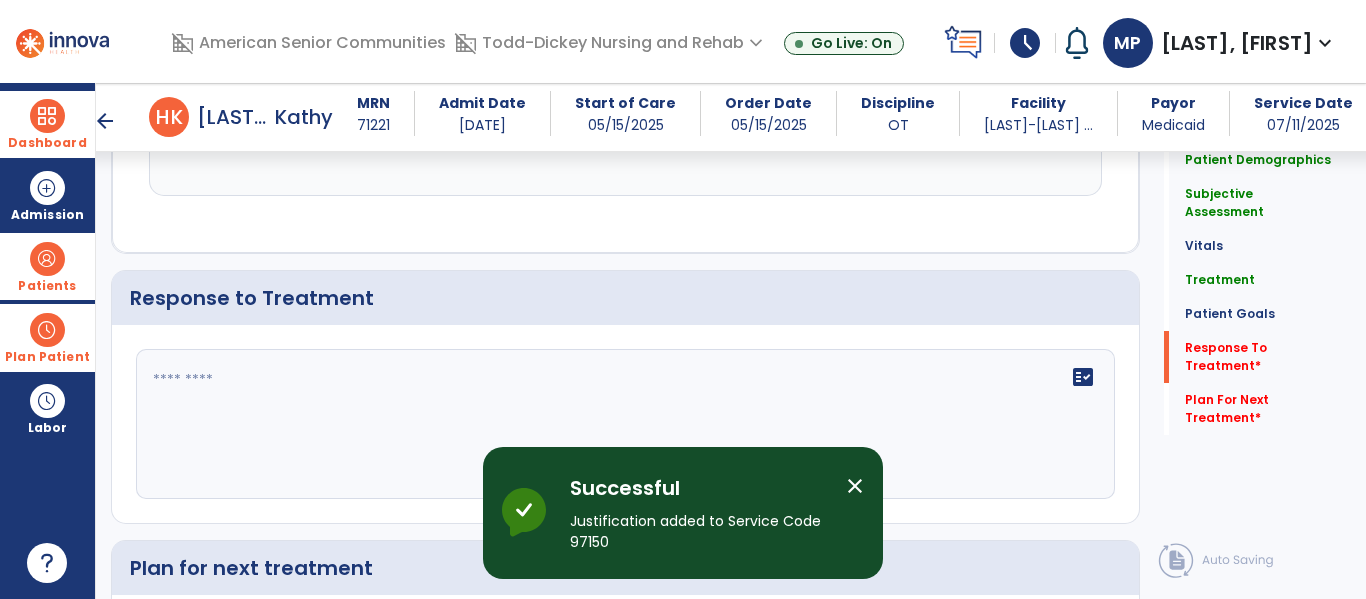 click on "fact_check" 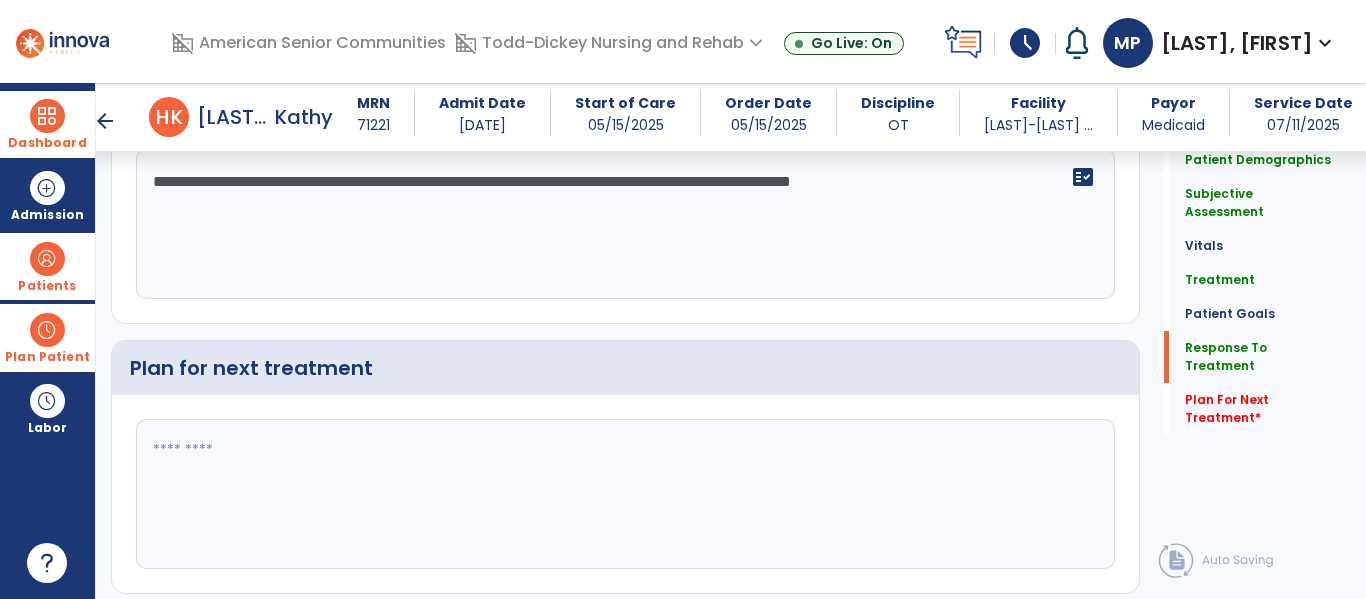 scroll, scrollTop: 3015, scrollLeft: 0, axis: vertical 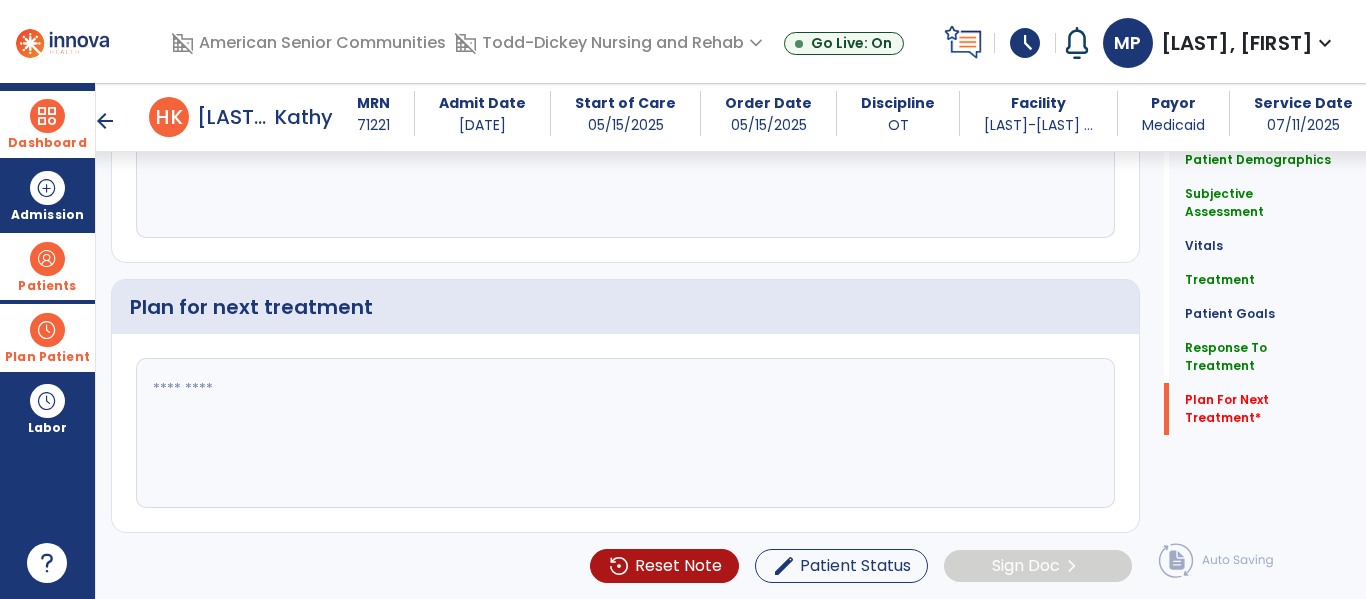 type on "**********" 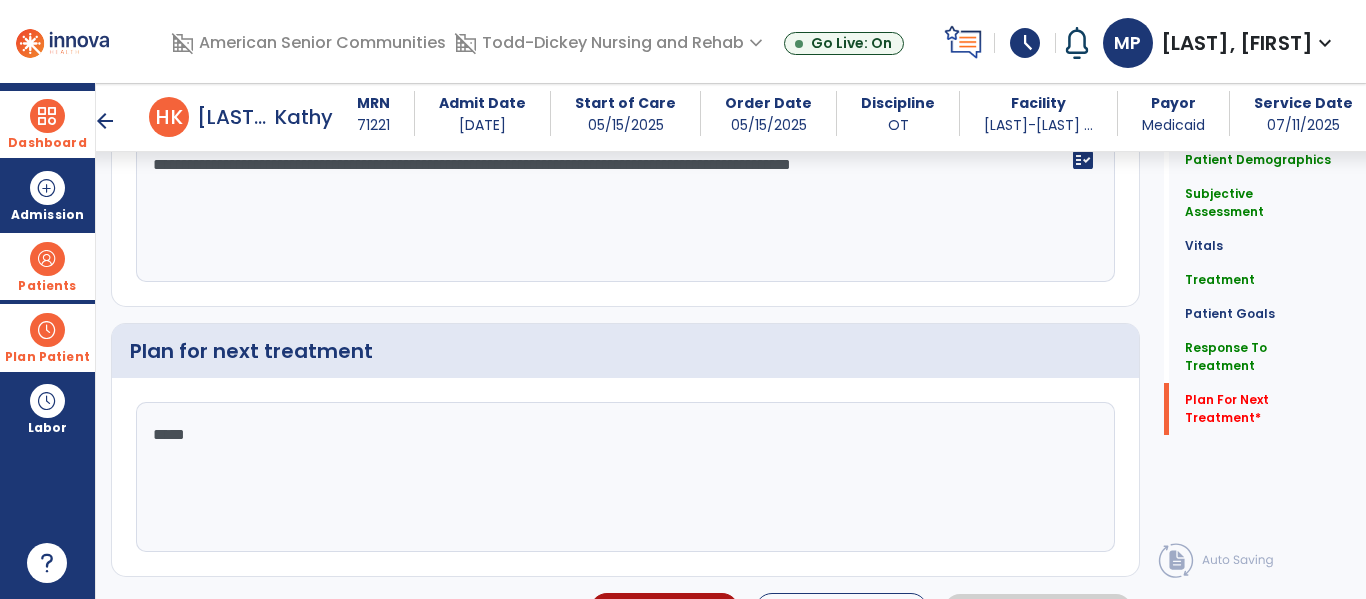 scroll, scrollTop: 3015, scrollLeft: 0, axis: vertical 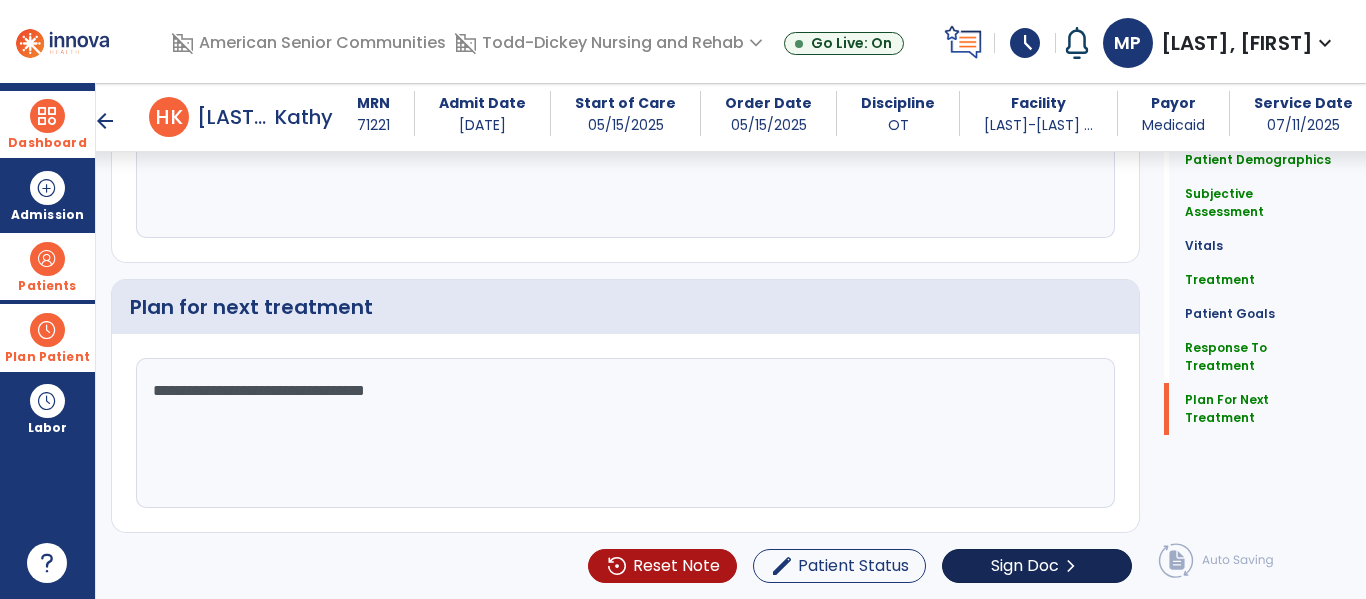 type on "**********" 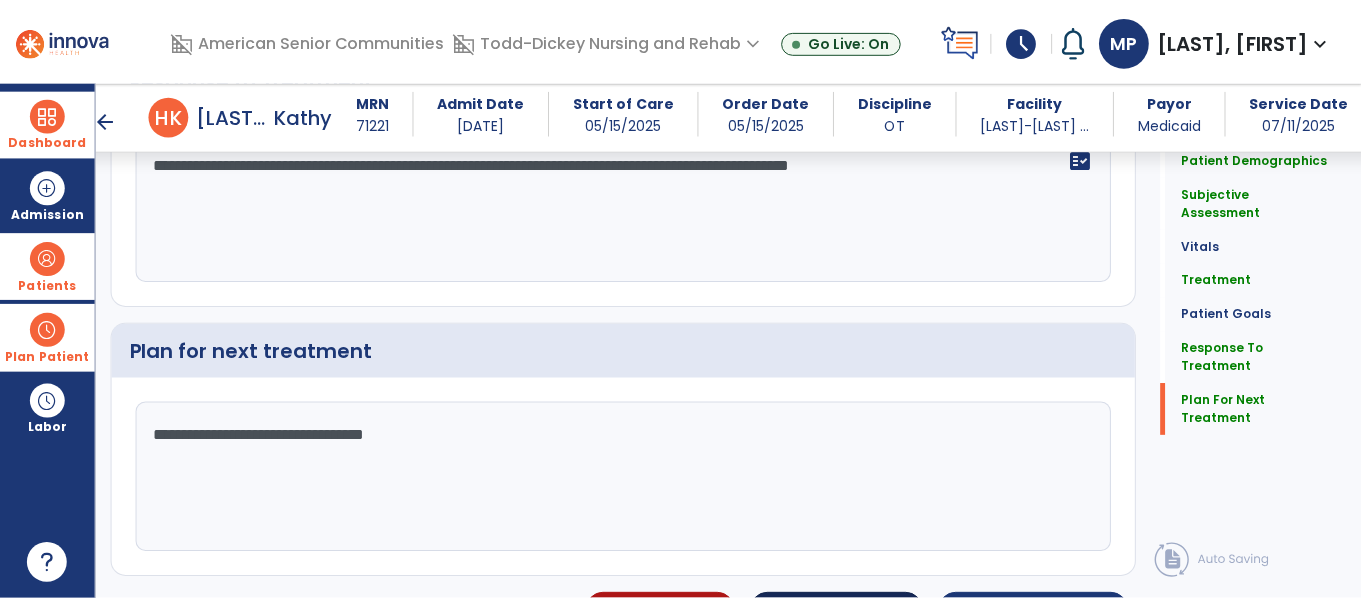 scroll, scrollTop: 3015, scrollLeft: 0, axis: vertical 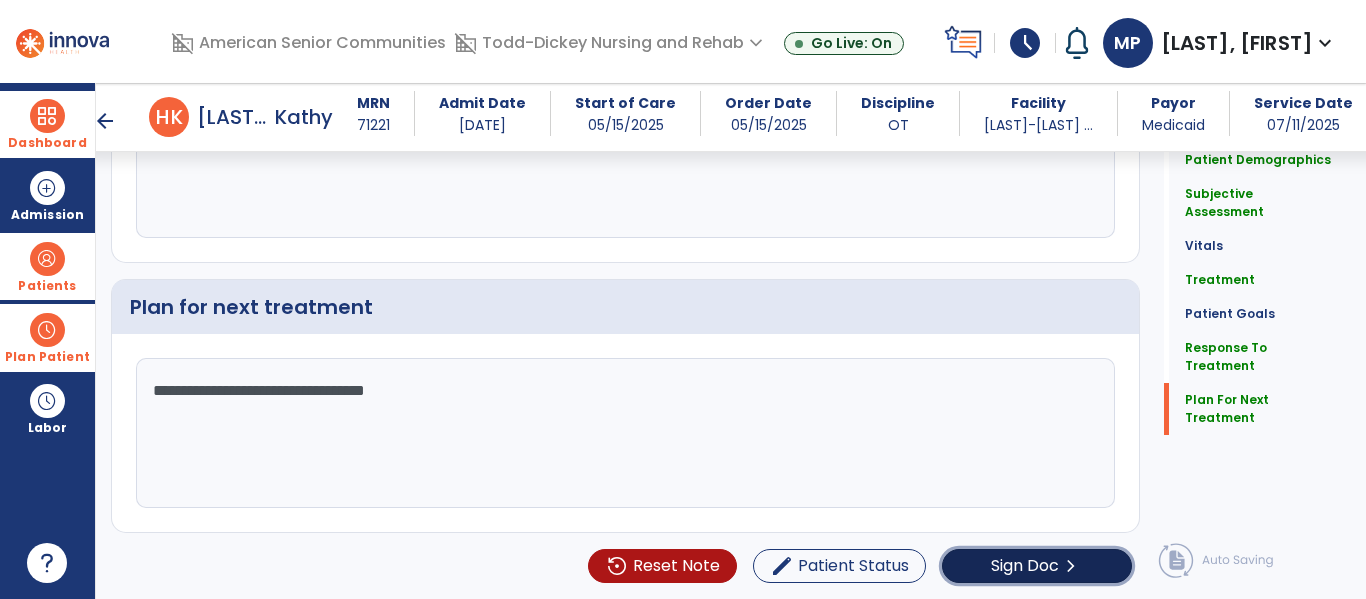 click on "Sign Doc  chevron_right" 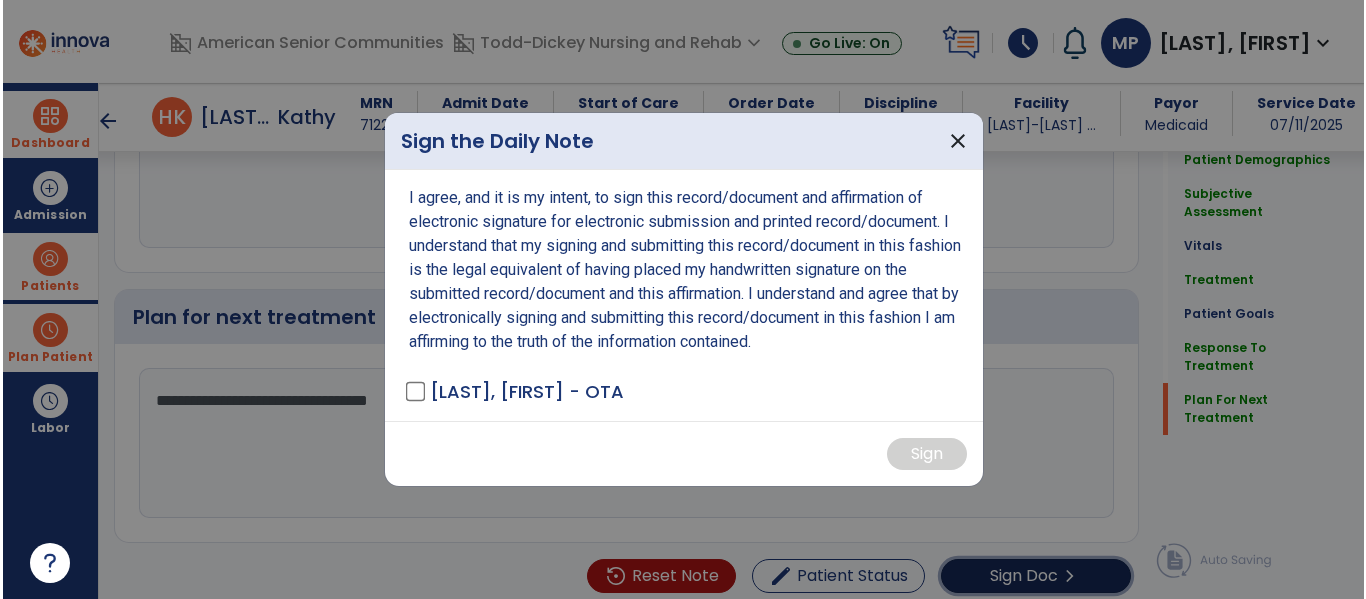 scroll, scrollTop: 3015, scrollLeft: 0, axis: vertical 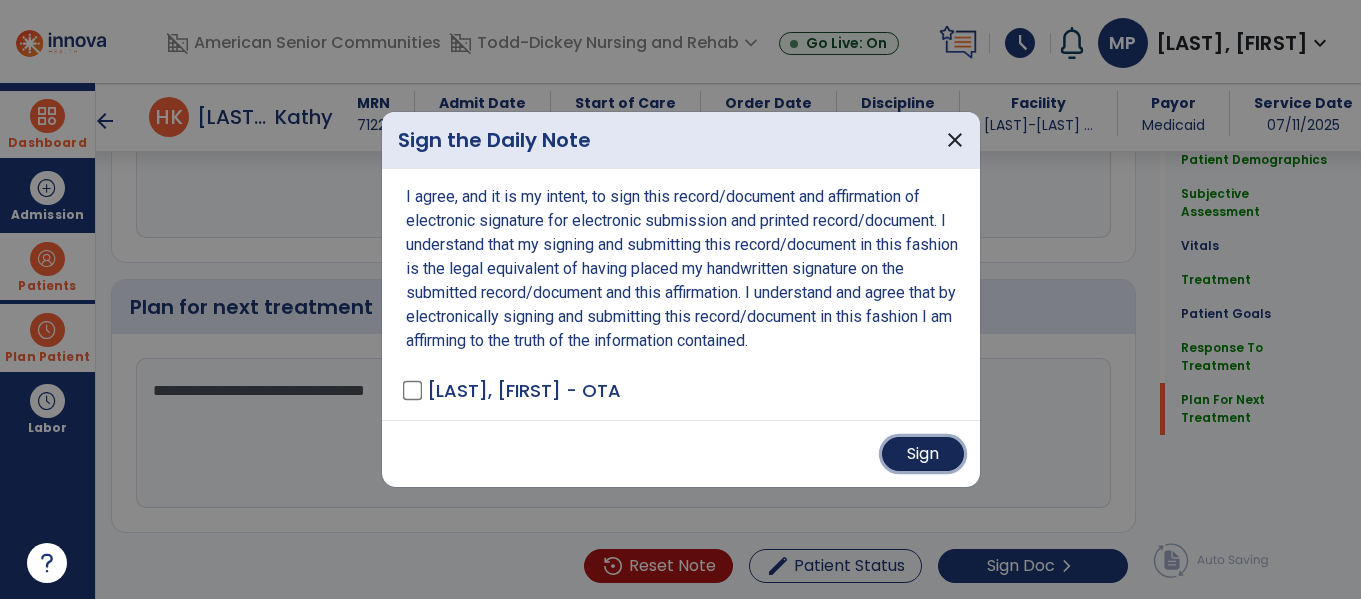click on "Sign" at bounding box center (923, 454) 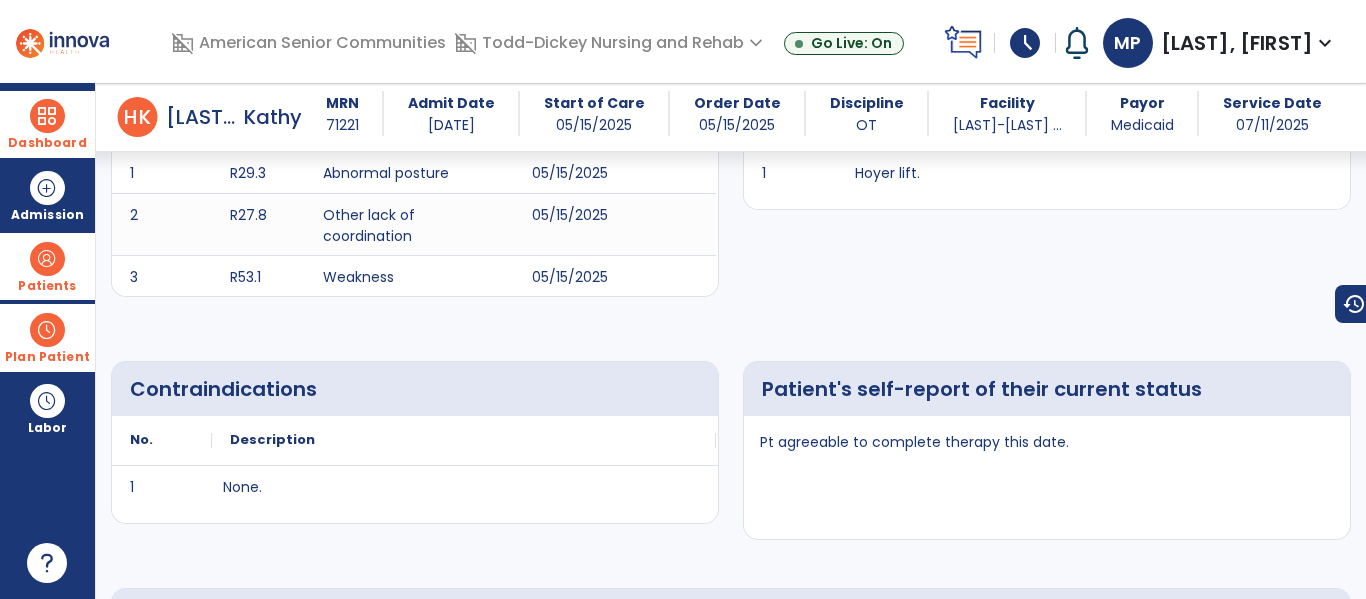 scroll, scrollTop: 0, scrollLeft: 0, axis: both 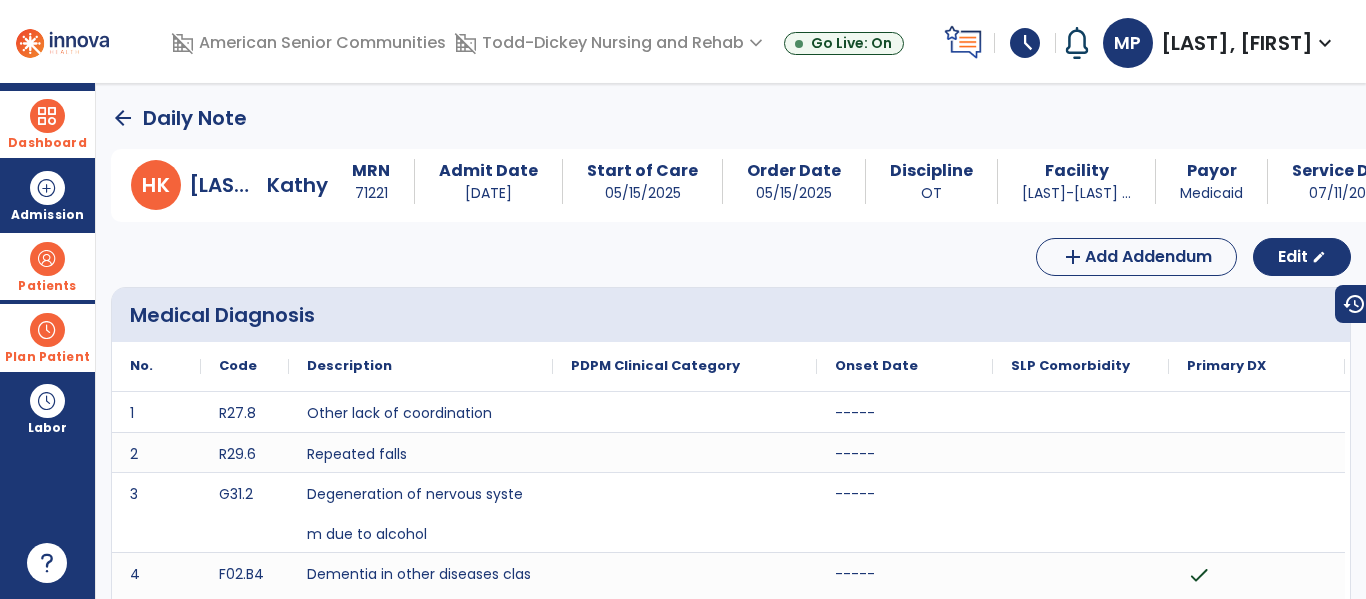 click on "arrow_back" 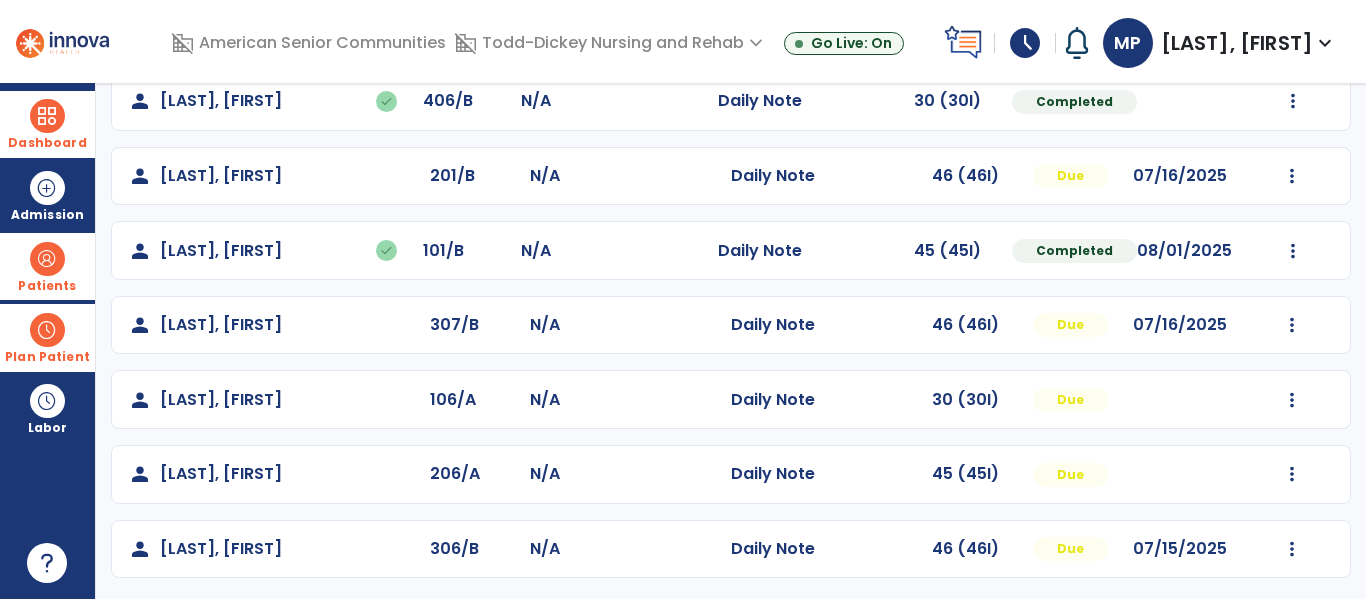 scroll, scrollTop: 708, scrollLeft: 0, axis: vertical 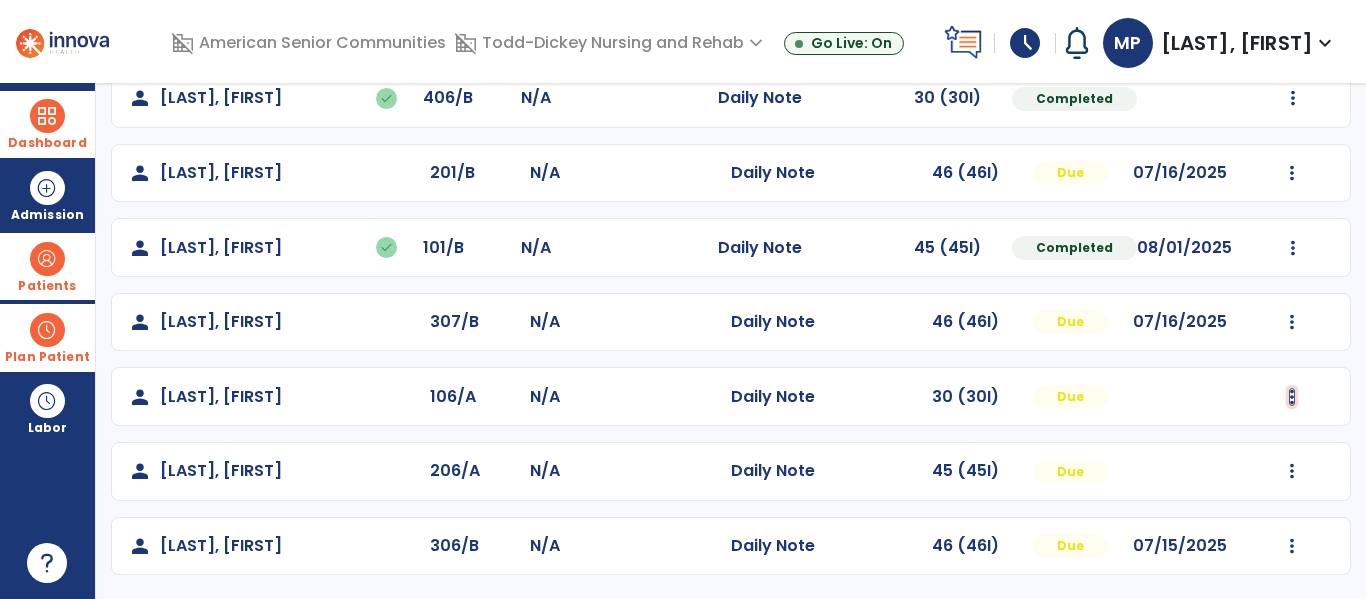click at bounding box center (1292, -349) 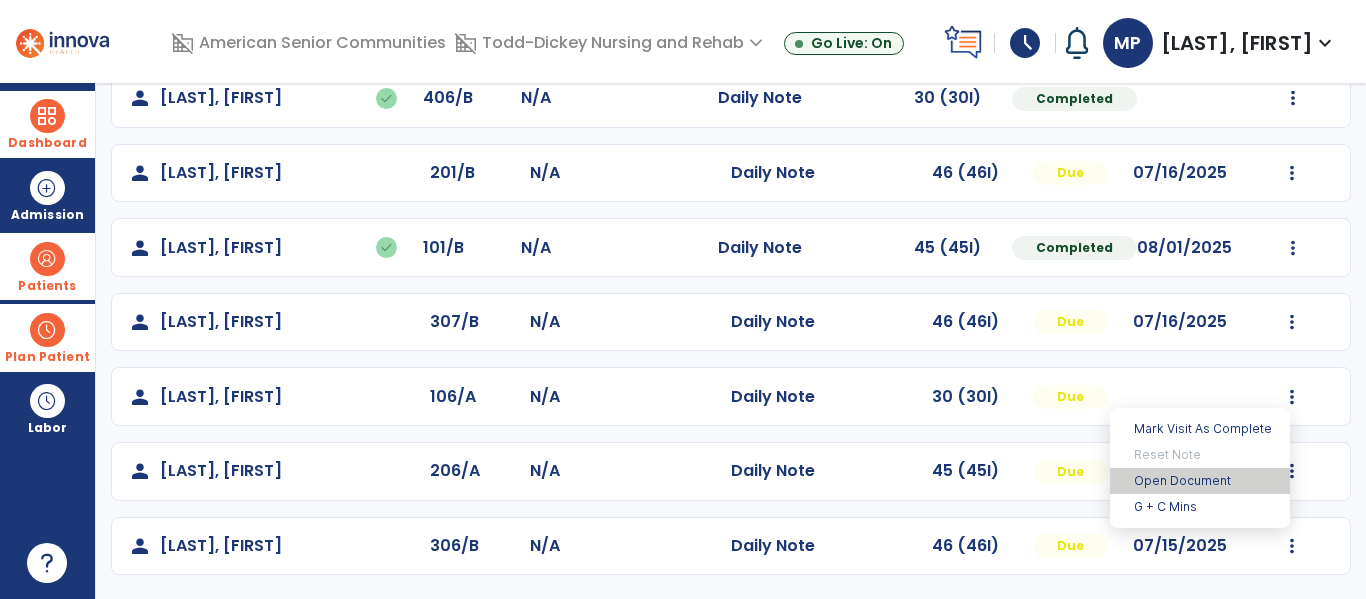 click on "Open Document" at bounding box center [1200, 481] 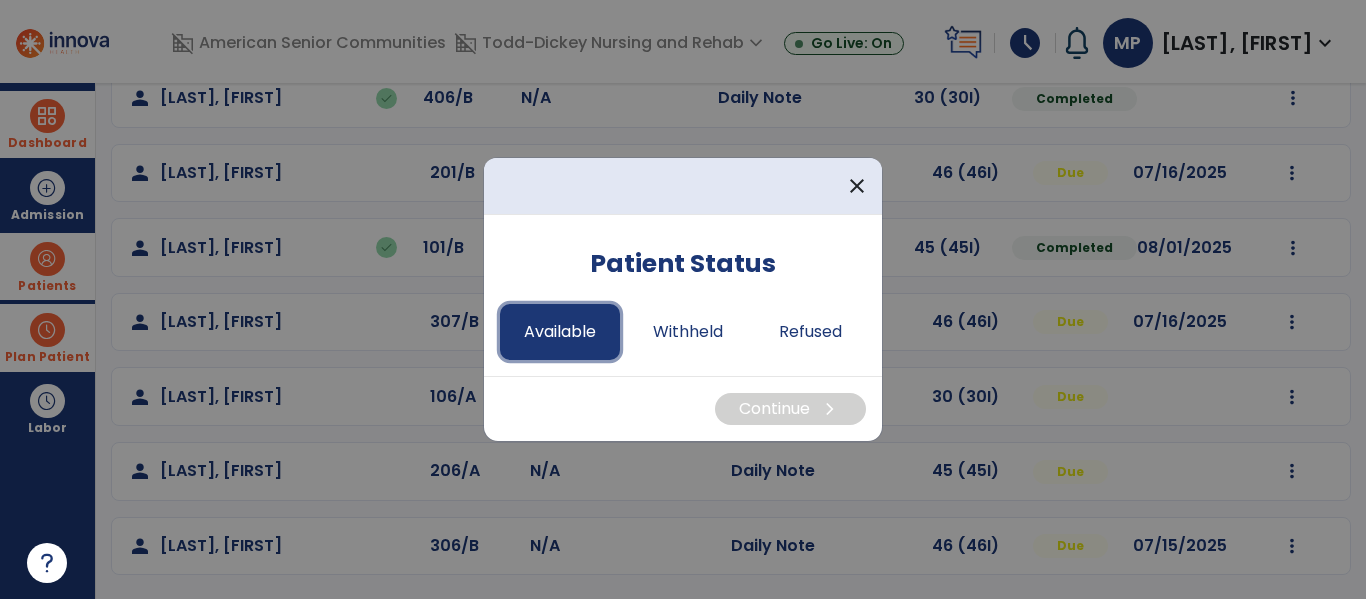click on "Available" at bounding box center [560, 332] 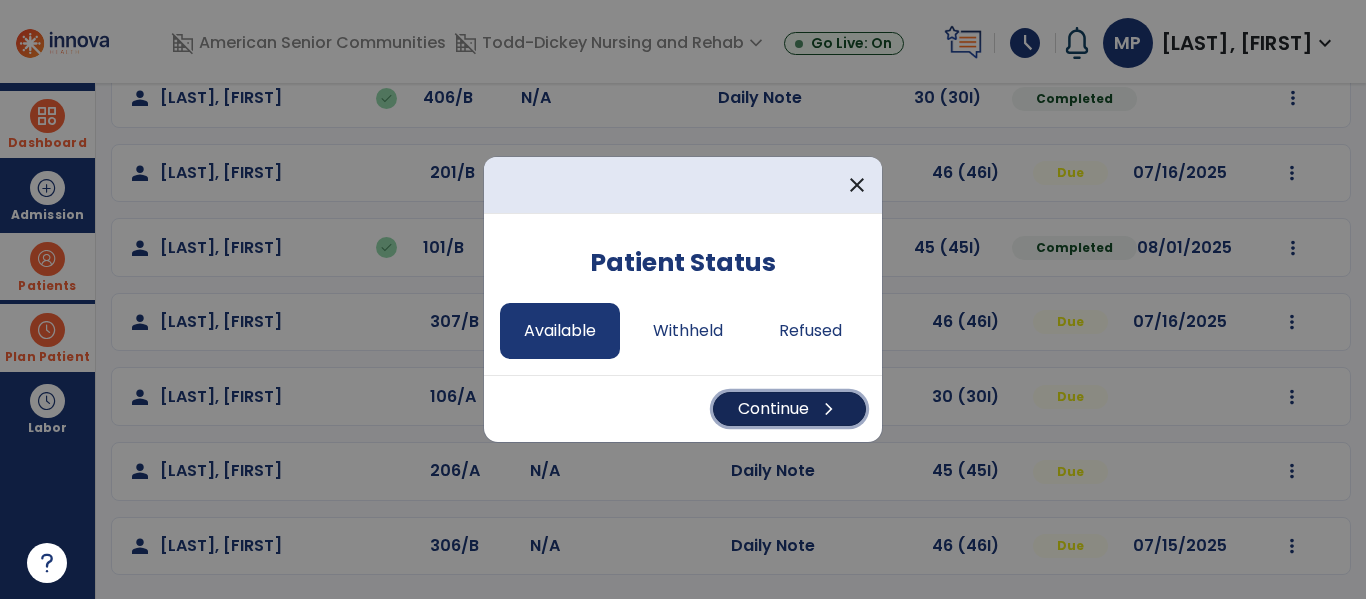 click on "Continue   chevron_right" at bounding box center (789, 409) 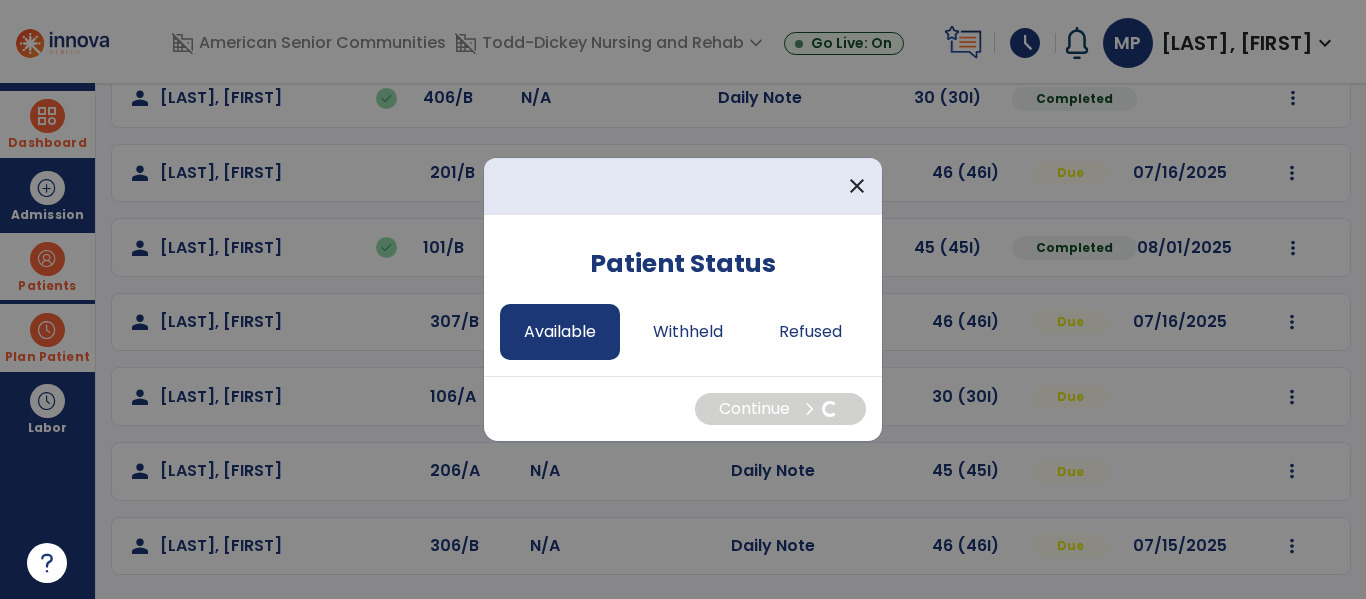 select on "*" 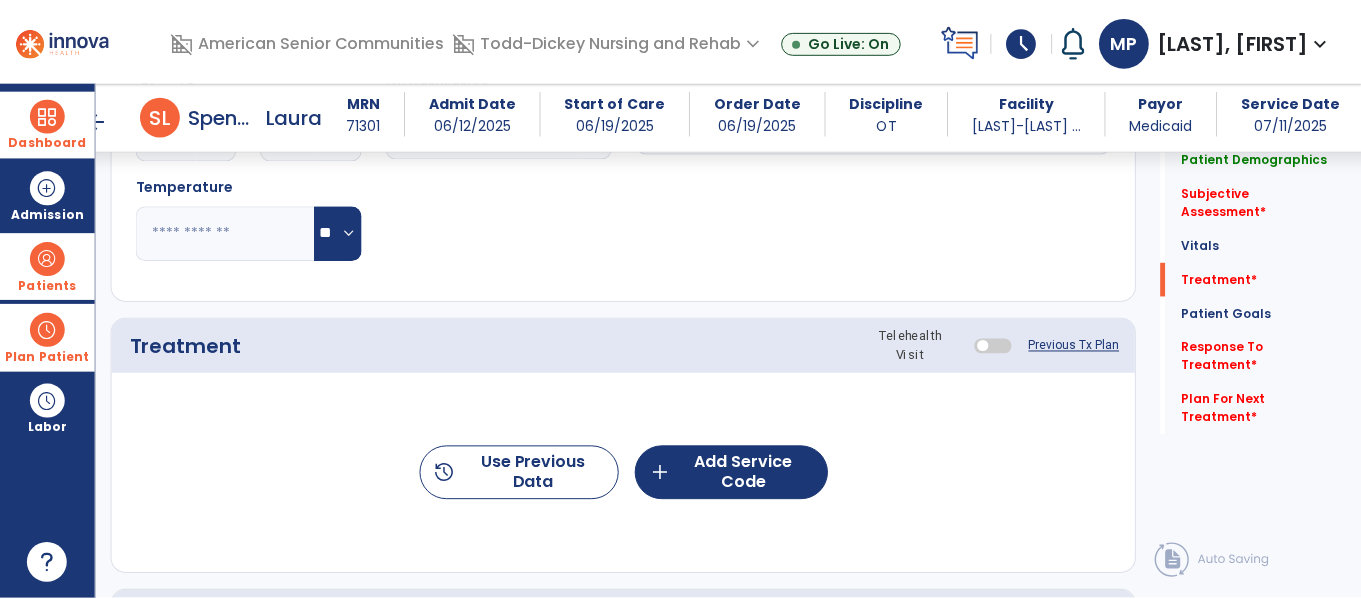 scroll, scrollTop: 1000, scrollLeft: 0, axis: vertical 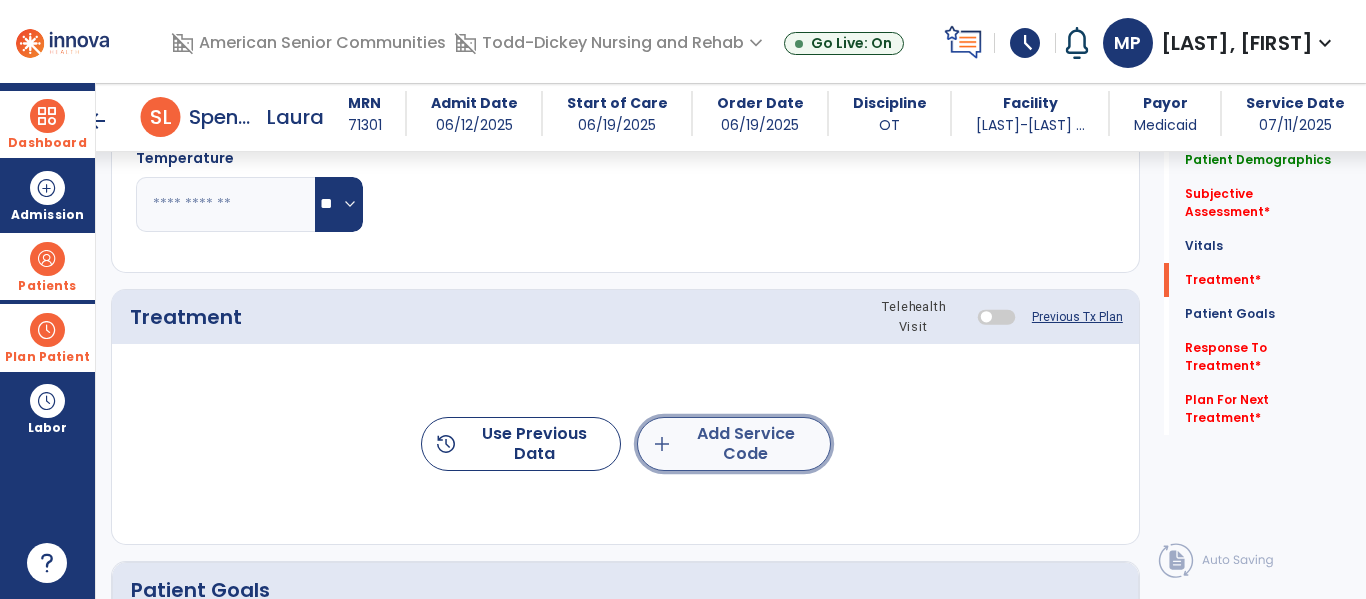 click on "add  Add Service Code" 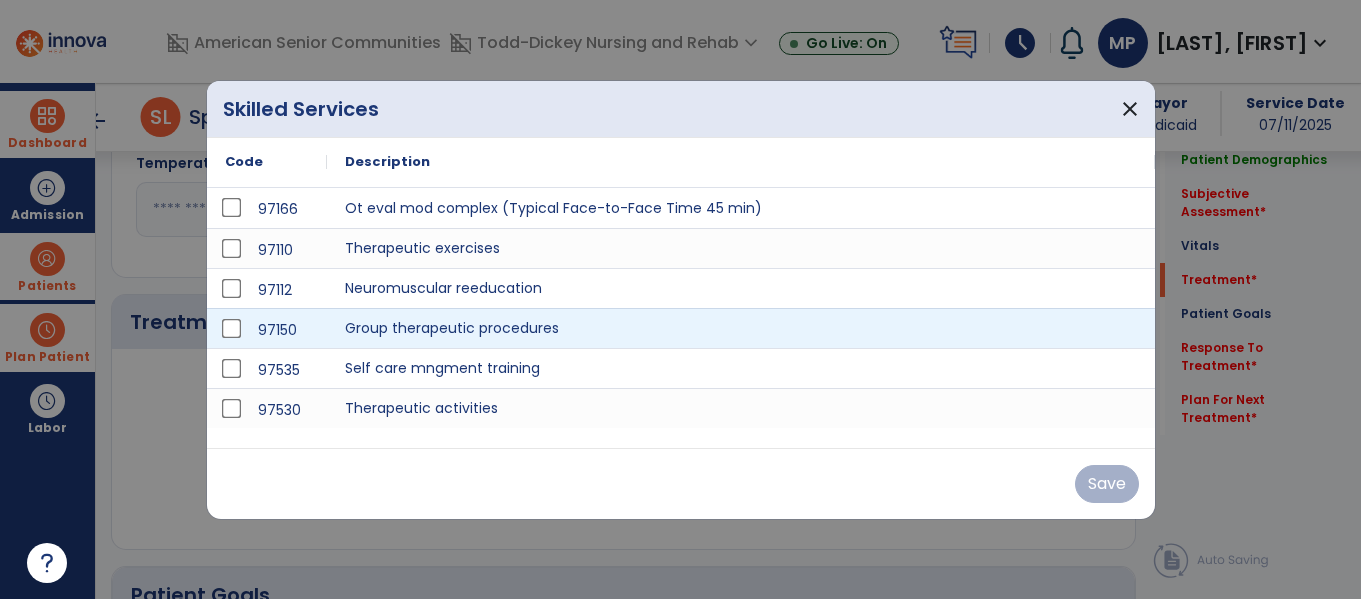 scroll, scrollTop: 1000, scrollLeft: 0, axis: vertical 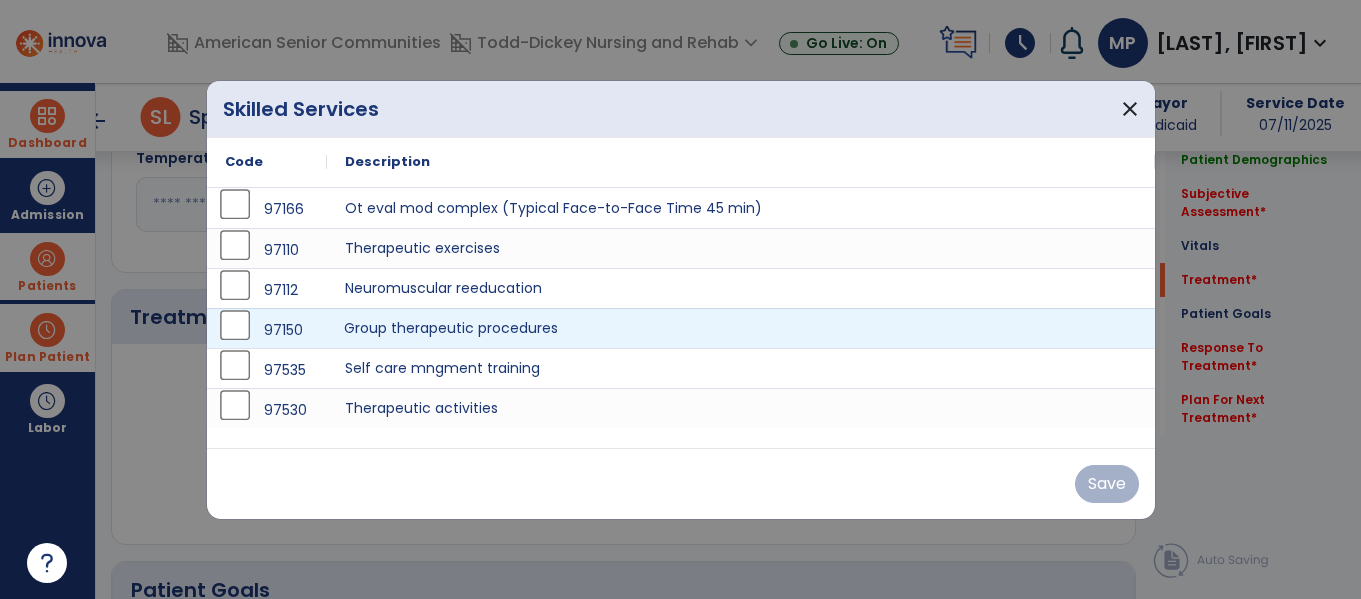 click on "Group therapeutic procedures" at bounding box center (741, 328) 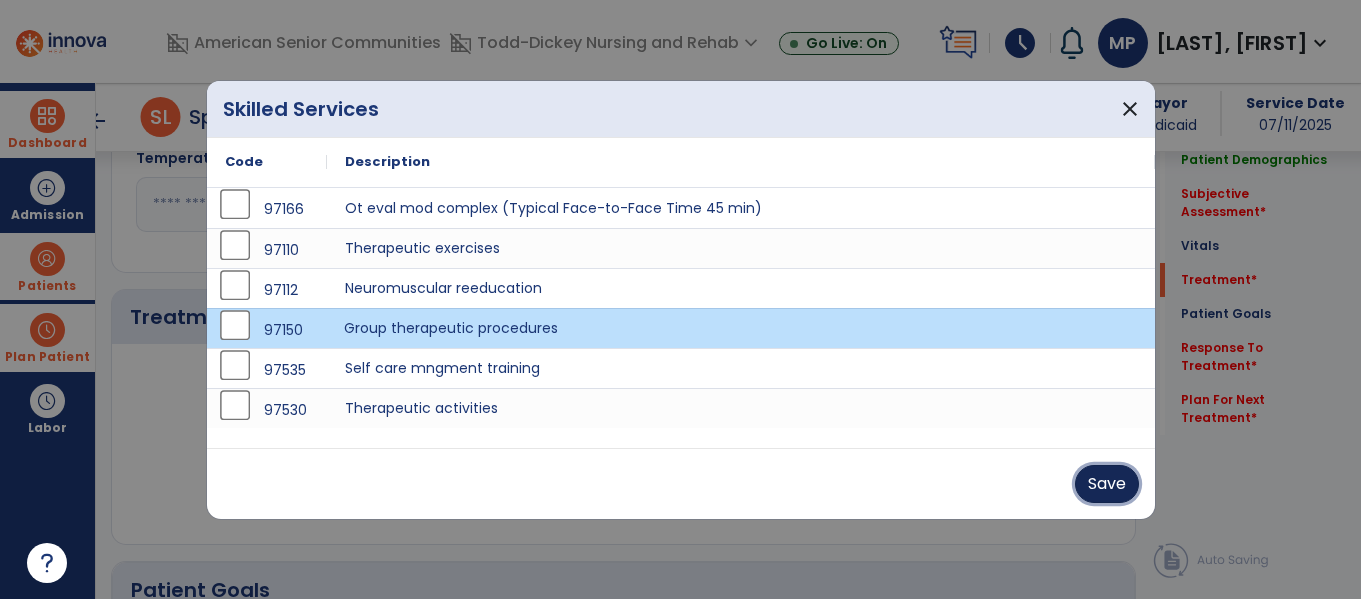 click on "Save" at bounding box center (1107, 484) 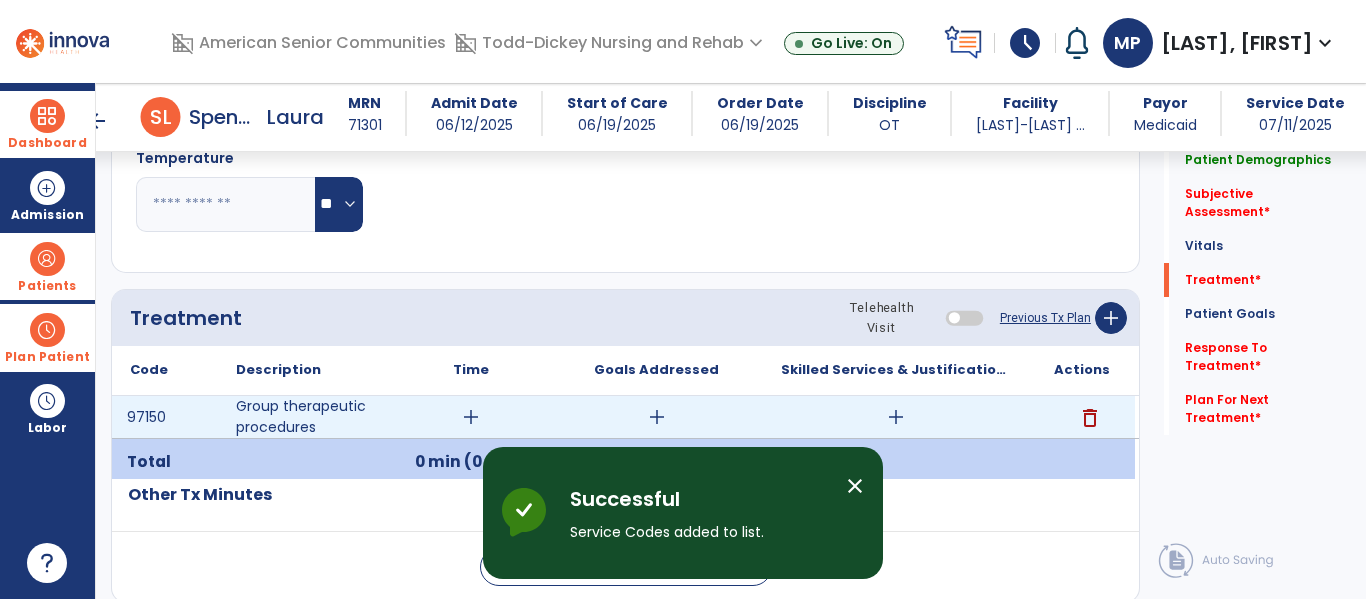 click on "add" at bounding box center (471, 417) 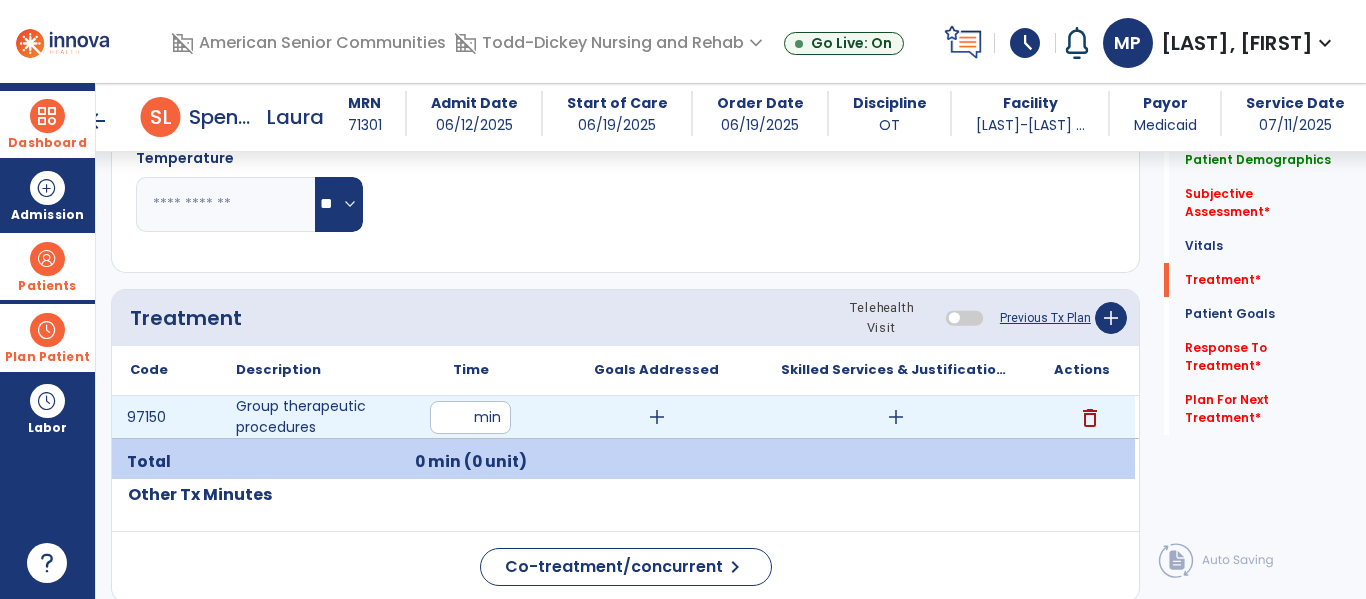 type on "**" 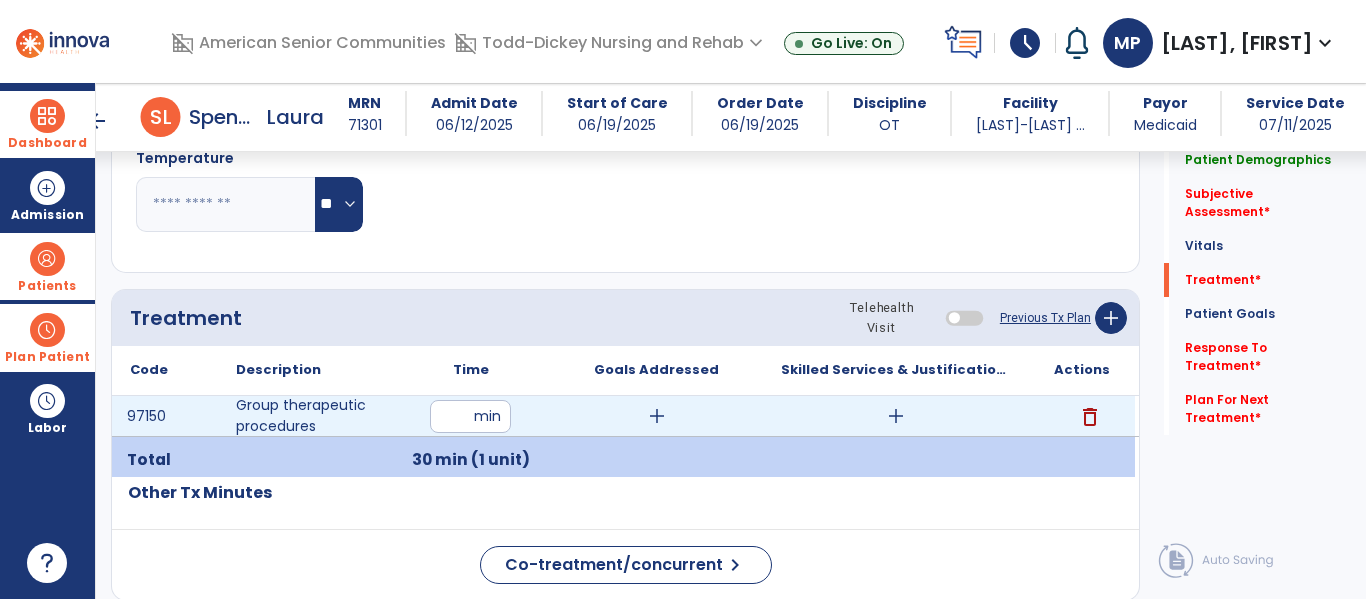 click on "add" at bounding box center [657, 416] 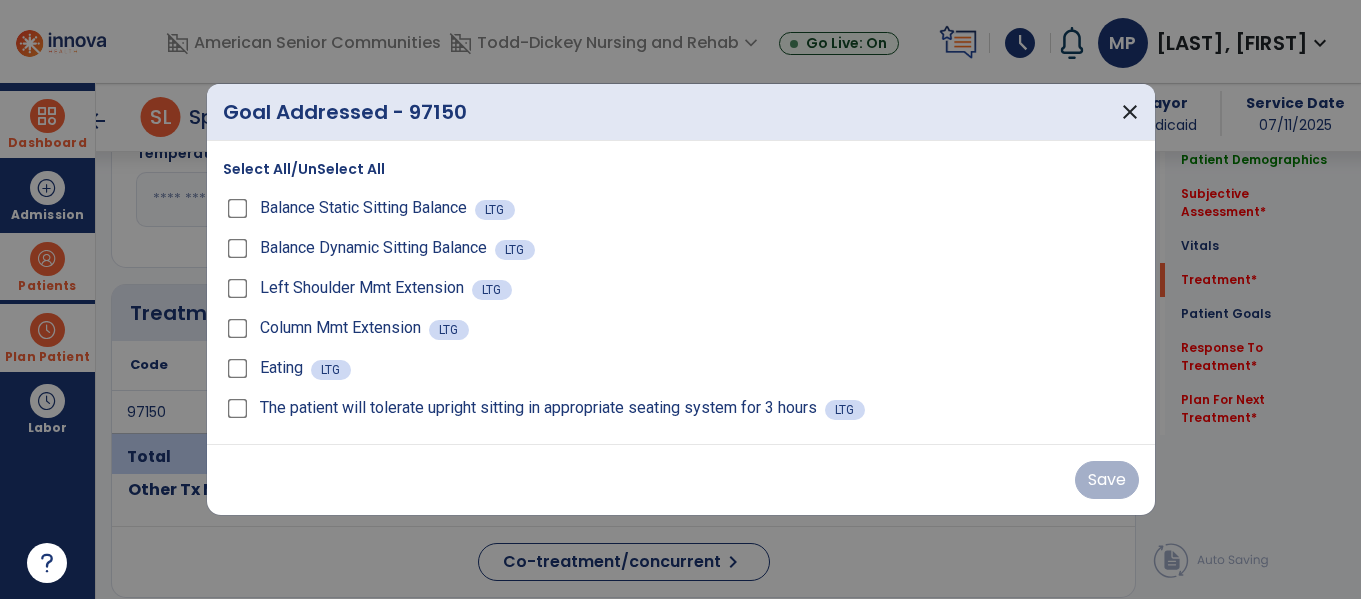 scroll, scrollTop: 1000, scrollLeft: 0, axis: vertical 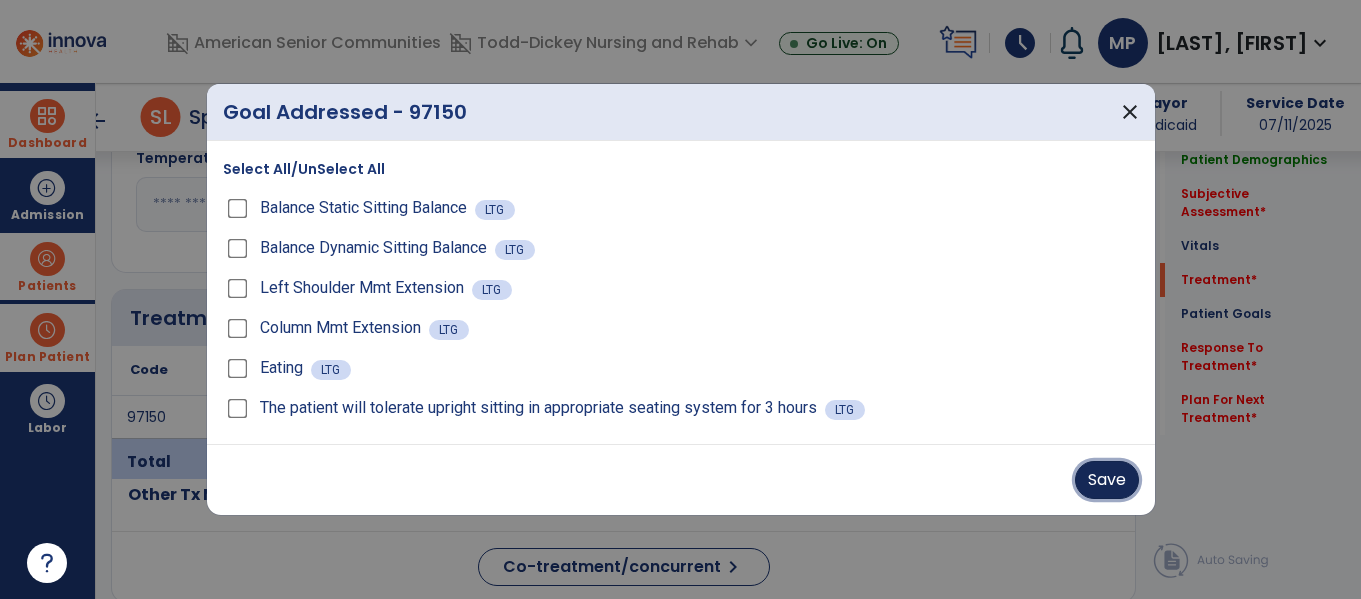 click on "Save" at bounding box center (1107, 480) 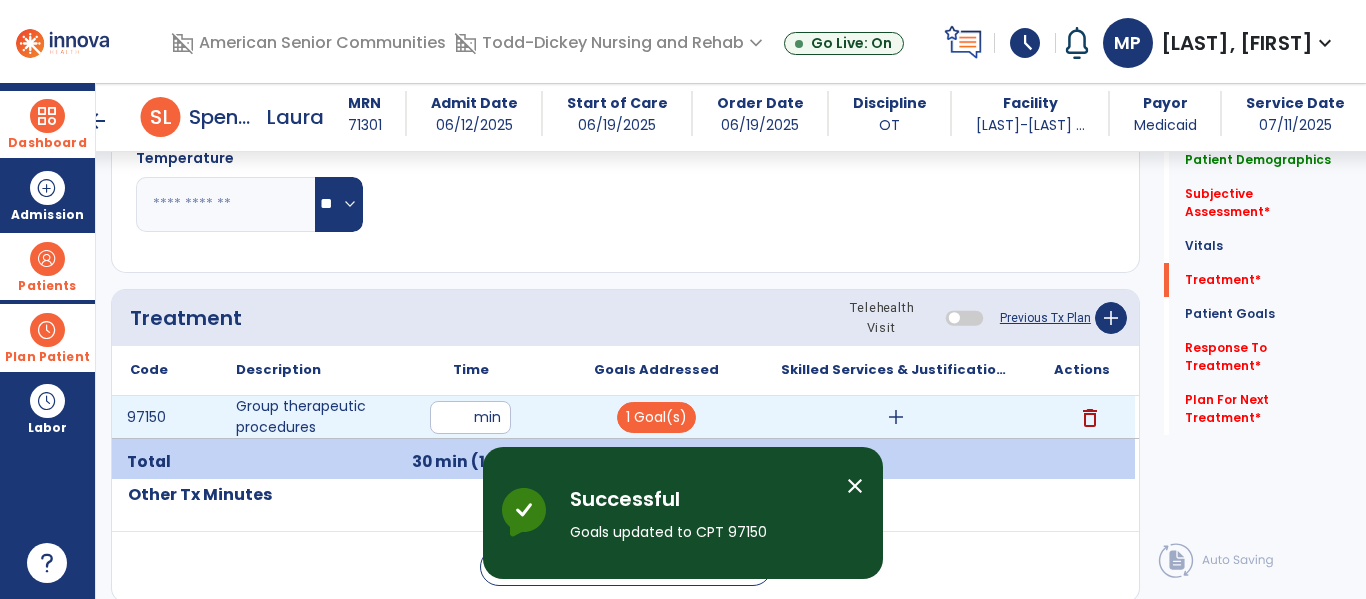 click on "add" at bounding box center (896, 417) 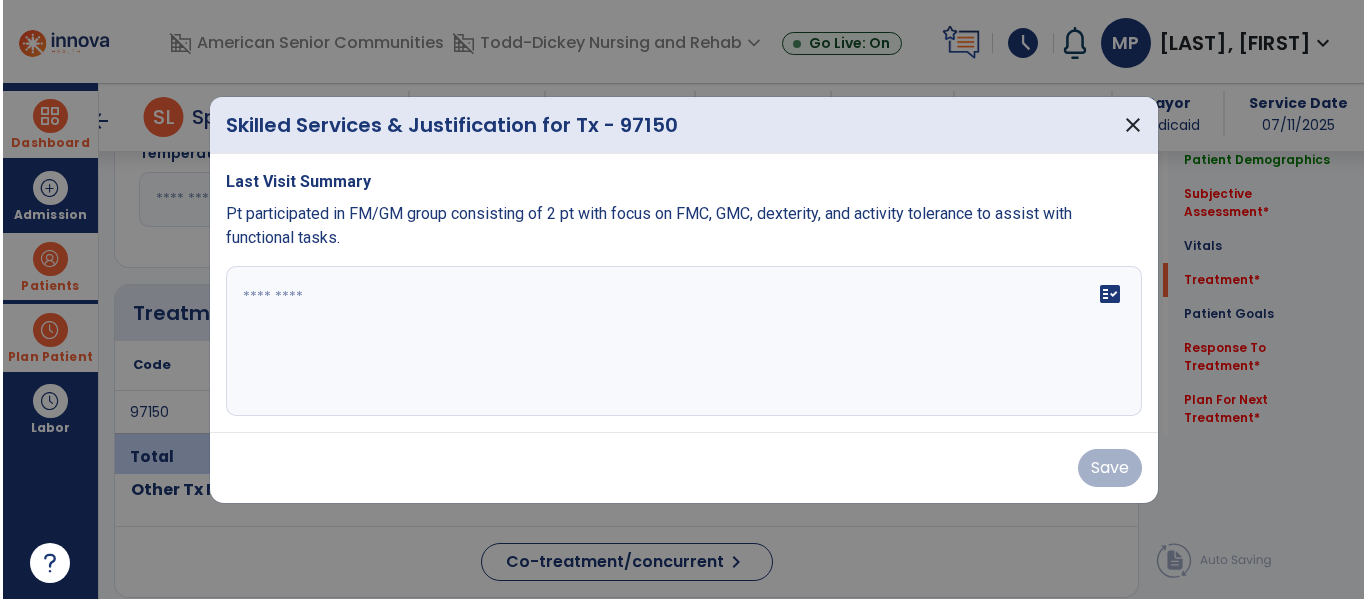 scroll, scrollTop: 1000, scrollLeft: 0, axis: vertical 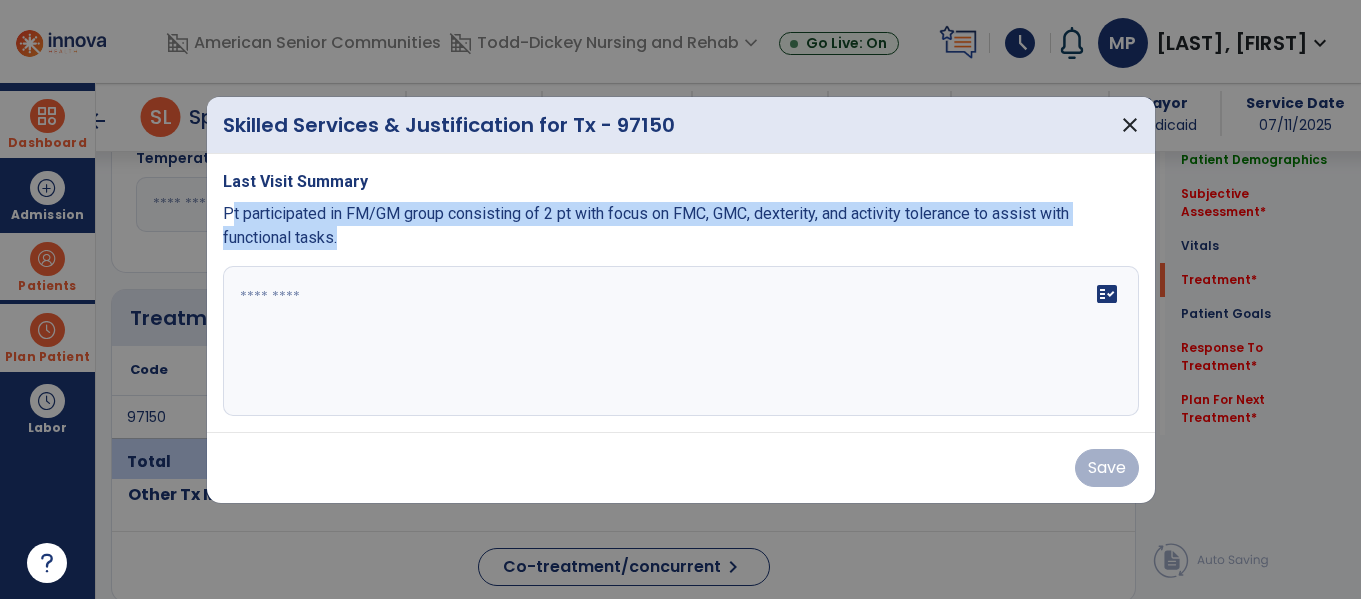 drag, startPoint x: 407, startPoint y: 246, endPoint x: 230, endPoint y: 214, distance: 179.8694 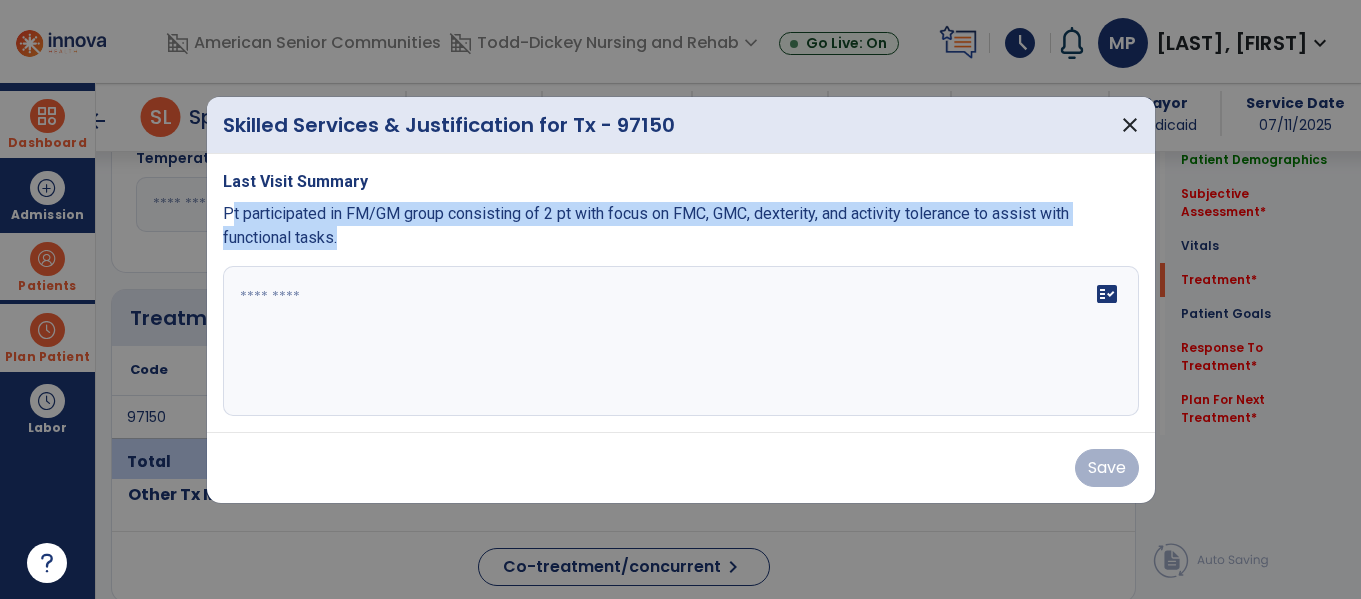 click on "Pt participated in FM/GM group consisting of 2 pt with focus on FMC, GMC, dexterity, and activity tolerance to assist with functional tasks." at bounding box center [681, 226] 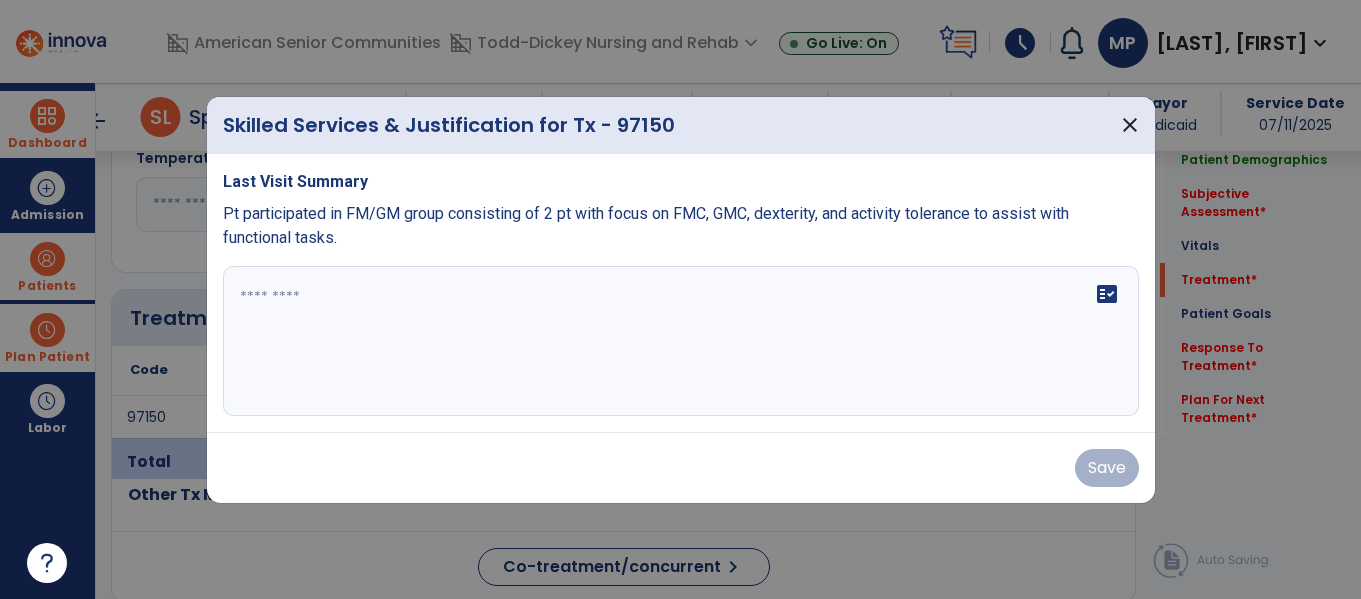 click on "Pt participated in FM/GM group consisting of 2 pt with focus on FMC, GMC, dexterity, and activity tolerance to assist with functional tasks." at bounding box center [646, 225] 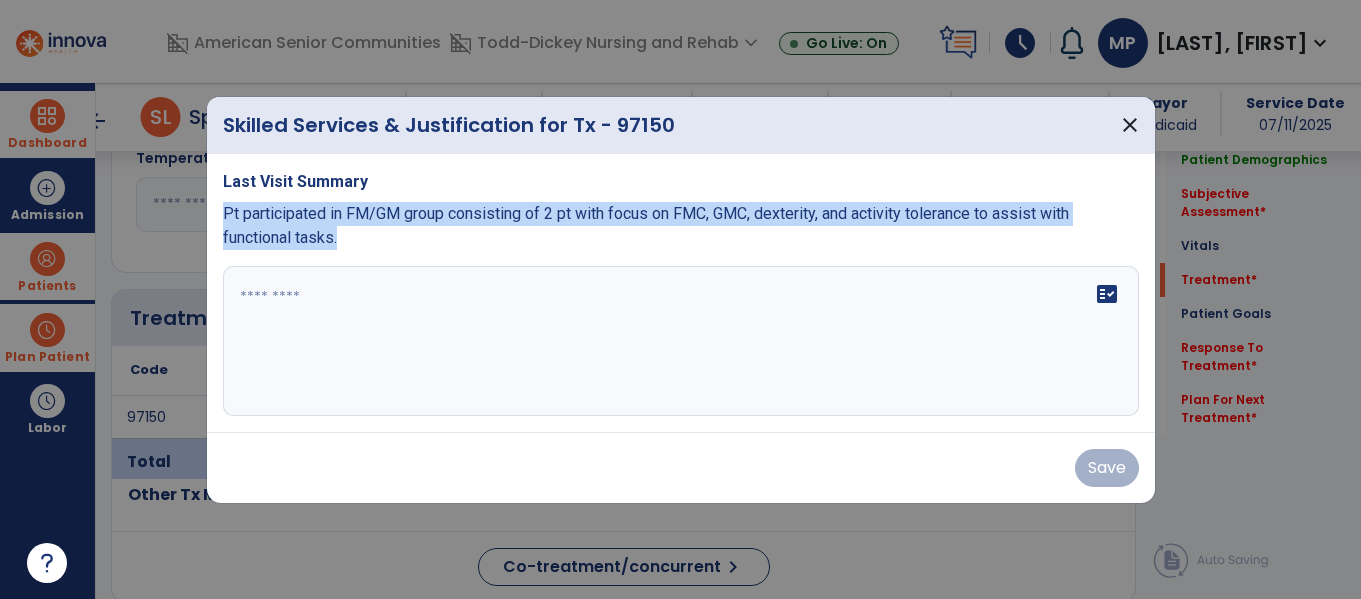 drag, startPoint x: 224, startPoint y: 213, endPoint x: 502, endPoint y: 256, distance: 281.30588 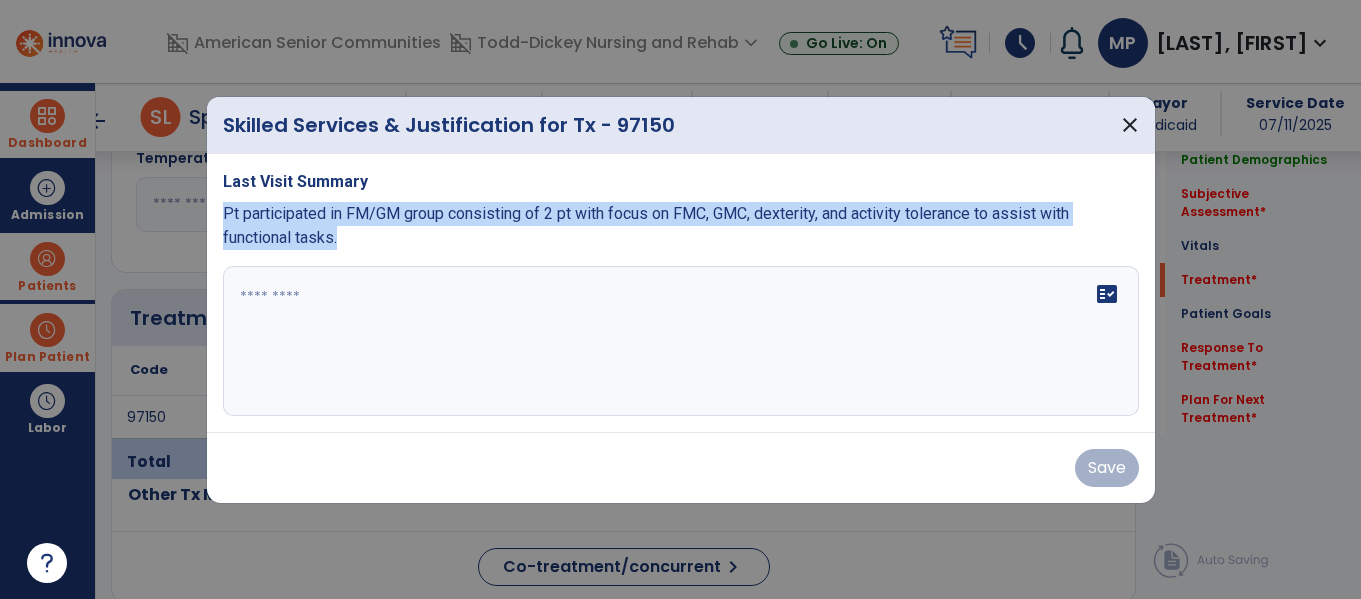 click on "Last Visit Summary Pt participated in FM/GM group consisting of 2 pt with focus on FMC, GMC, dexterity, and activity tolerance to assist with functional tasks.   fact_check" at bounding box center [681, 293] 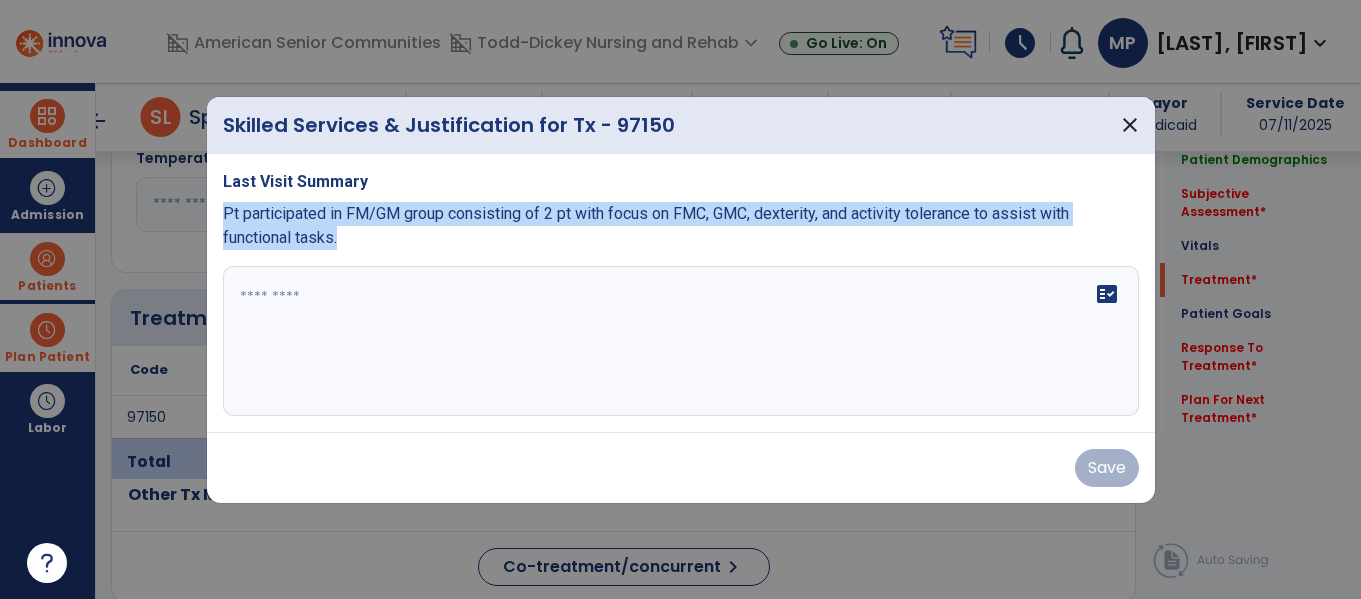 copy on "Pt participated in FM/GM group consisting of 2 pt with focus on FMC, GMC, dexterity, and activity tolerance to assist with functional tasks." 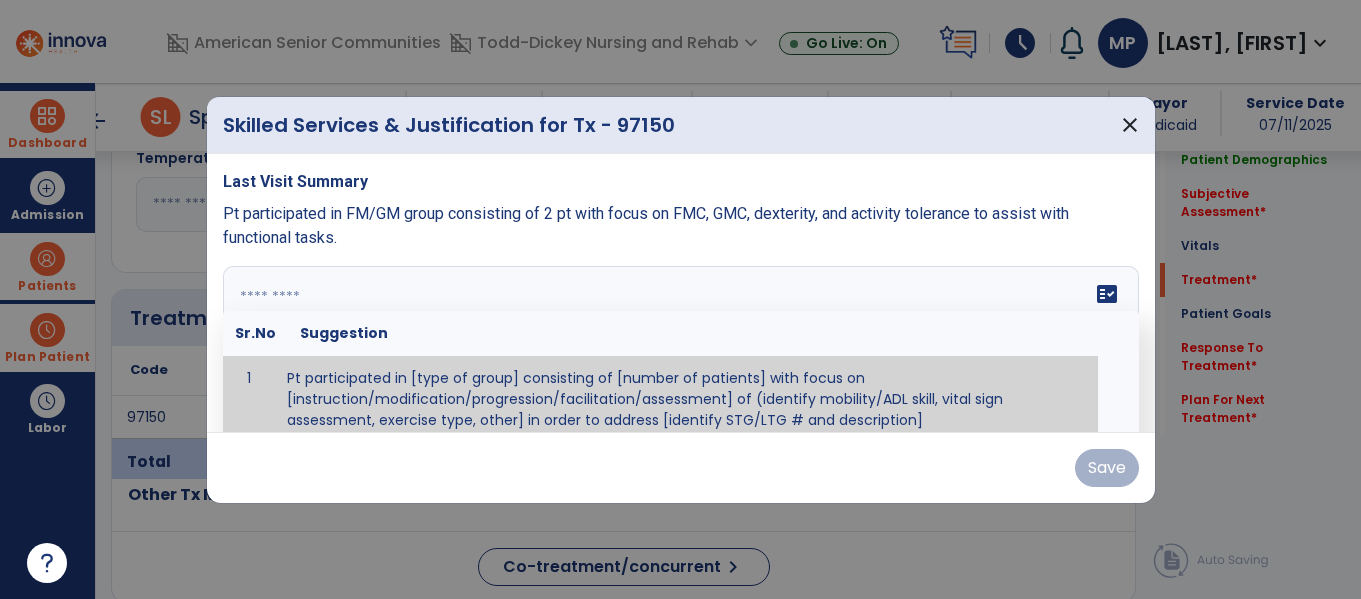 click at bounding box center (678, 341) 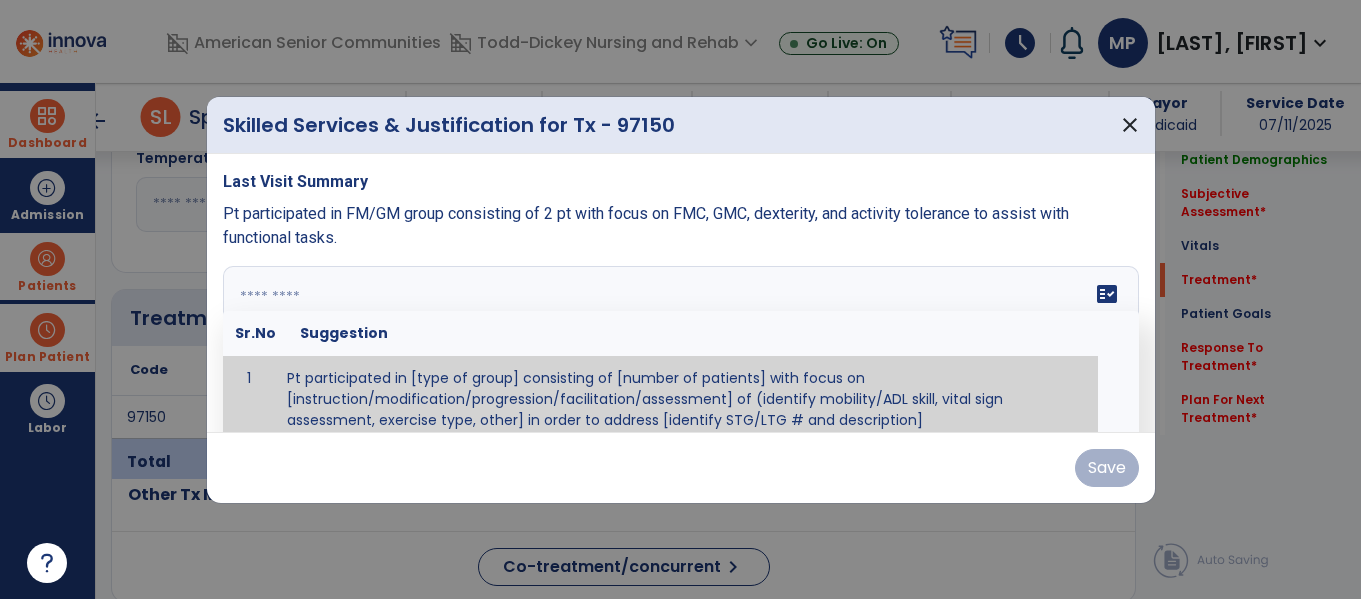 paste on "**********" 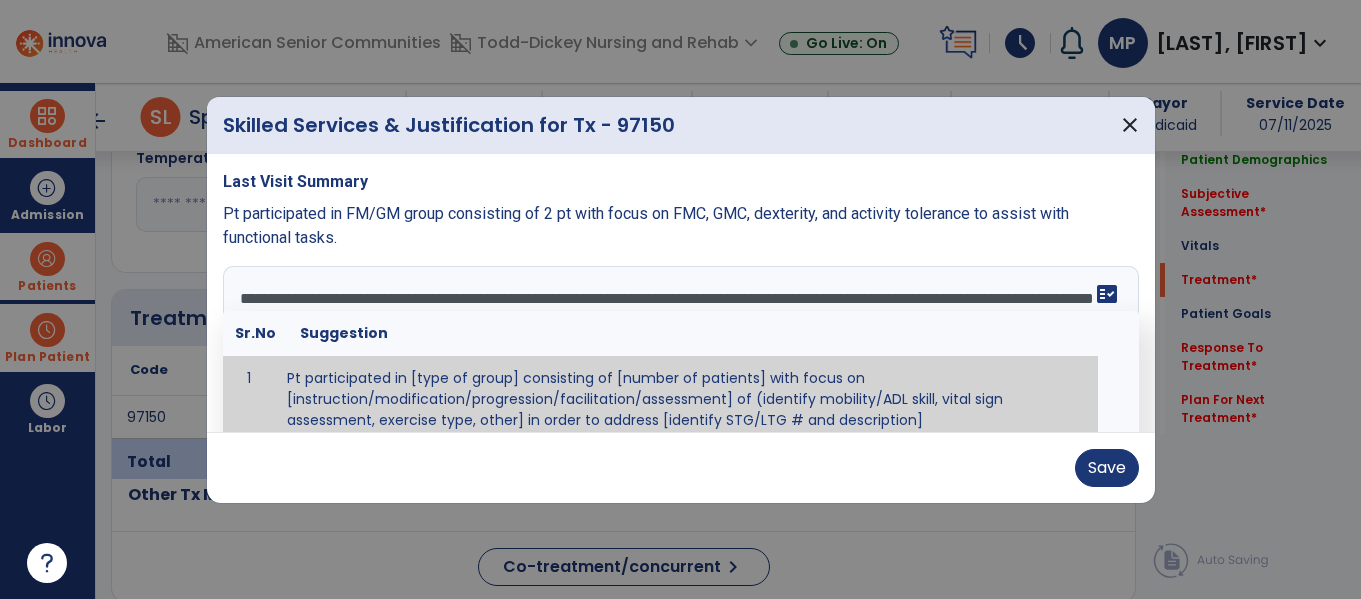 click on "**********" at bounding box center (678, 341) 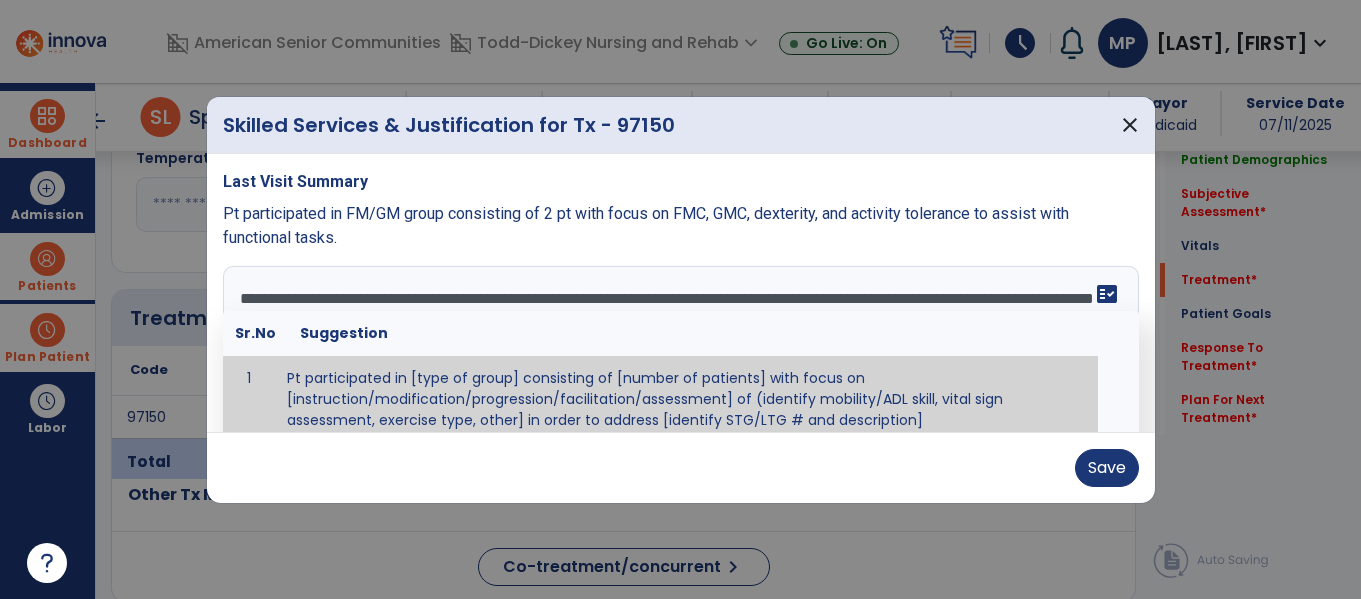 drag, startPoint x: 438, startPoint y: 298, endPoint x: 382, endPoint y: 288, distance: 56.88585 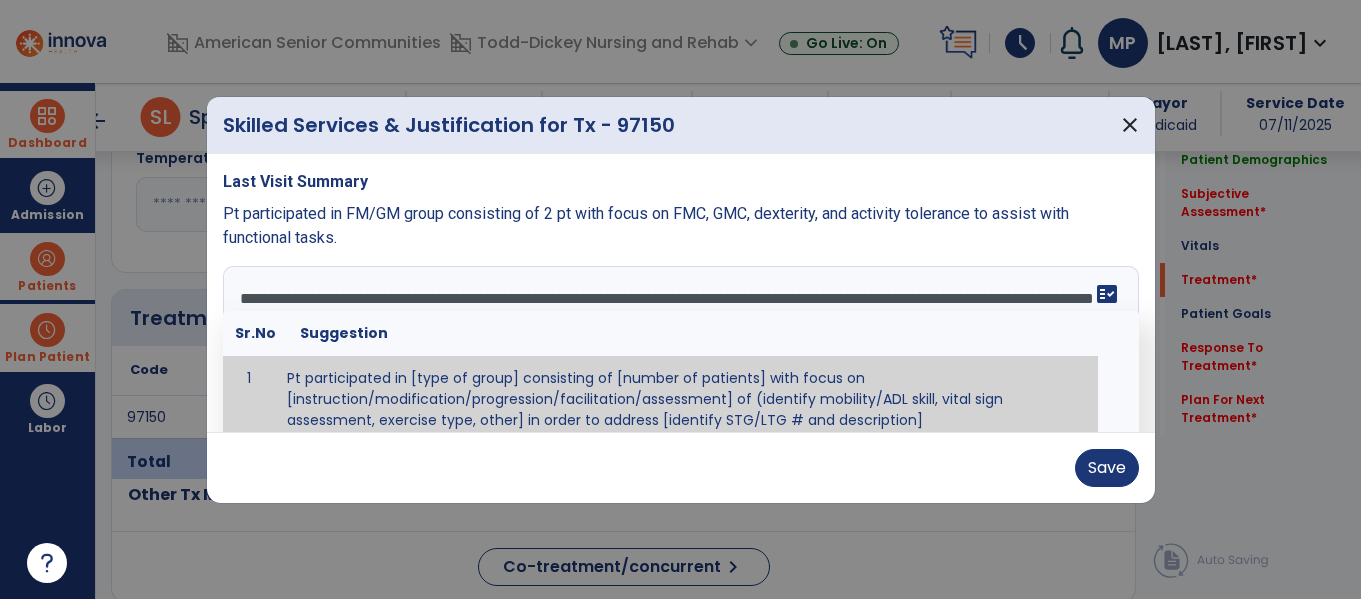 click on "**********" at bounding box center (678, 341) 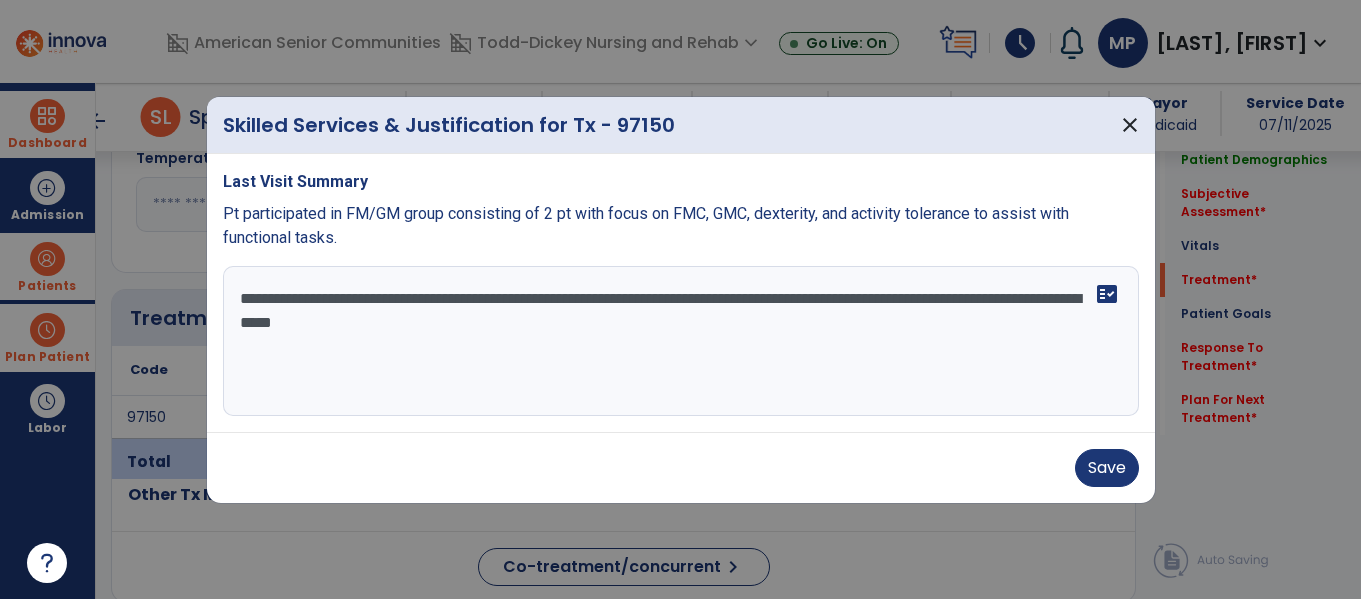drag, startPoint x: 751, startPoint y: 303, endPoint x: 323, endPoint y: 325, distance: 428.56503 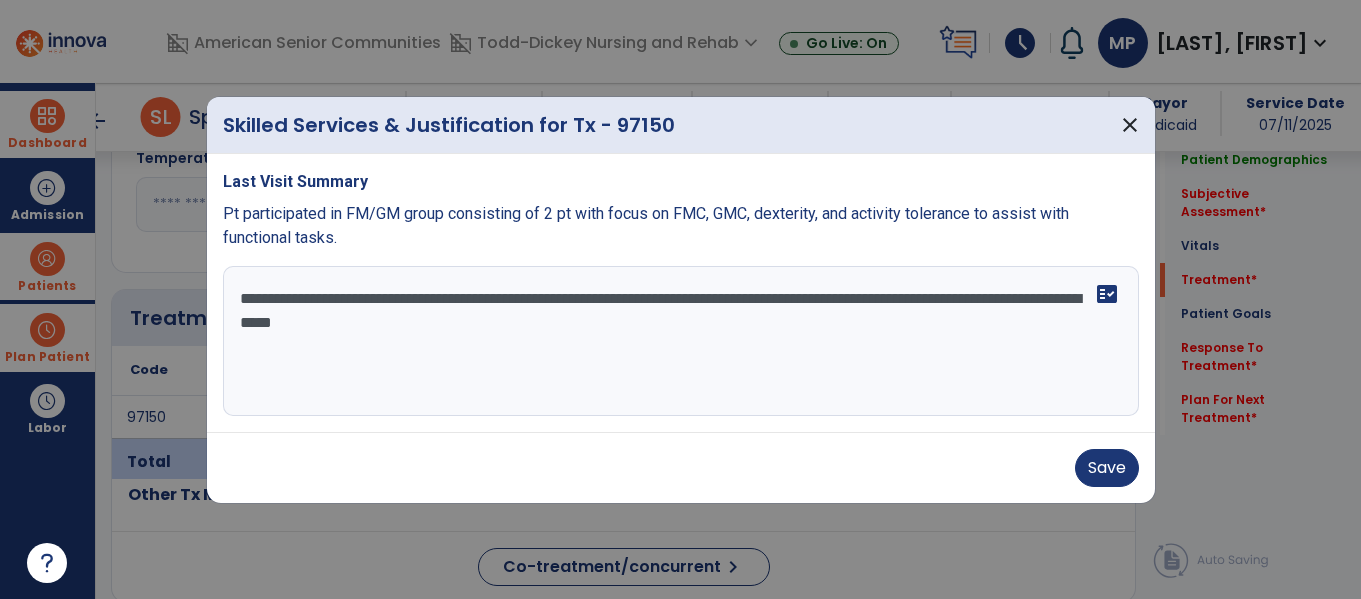 click on "**********" at bounding box center [681, 341] 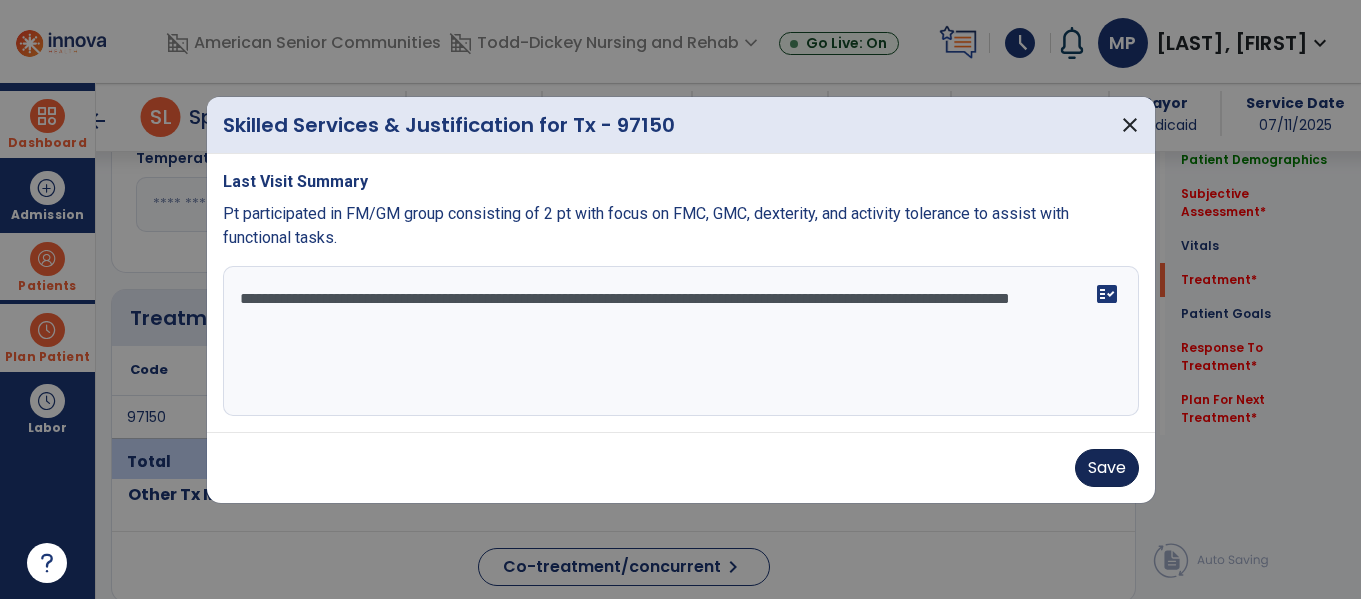 type on "**********" 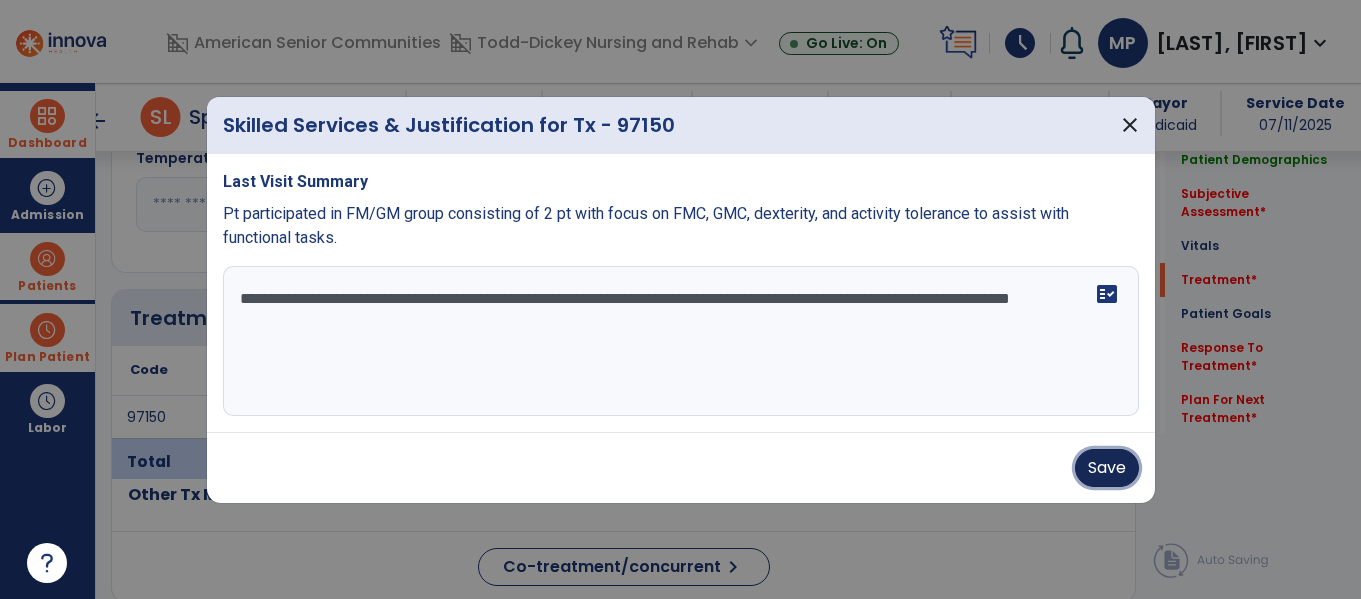 click on "Save" at bounding box center [1107, 468] 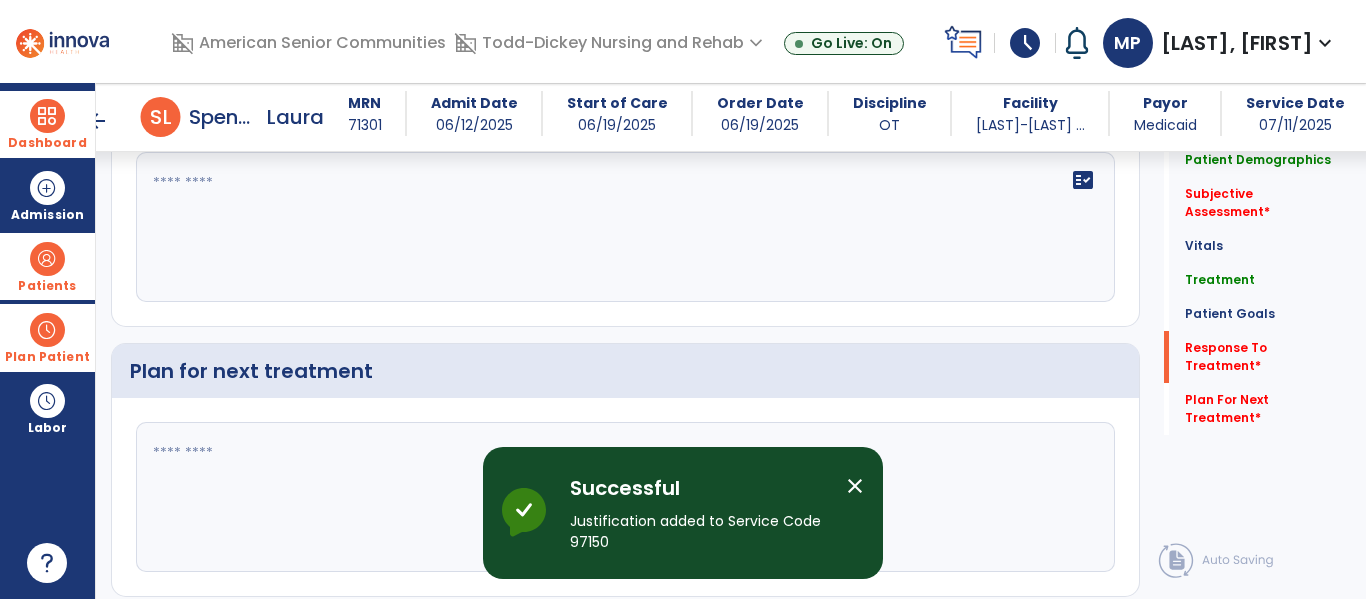 scroll, scrollTop: 2876, scrollLeft: 0, axis: vertical 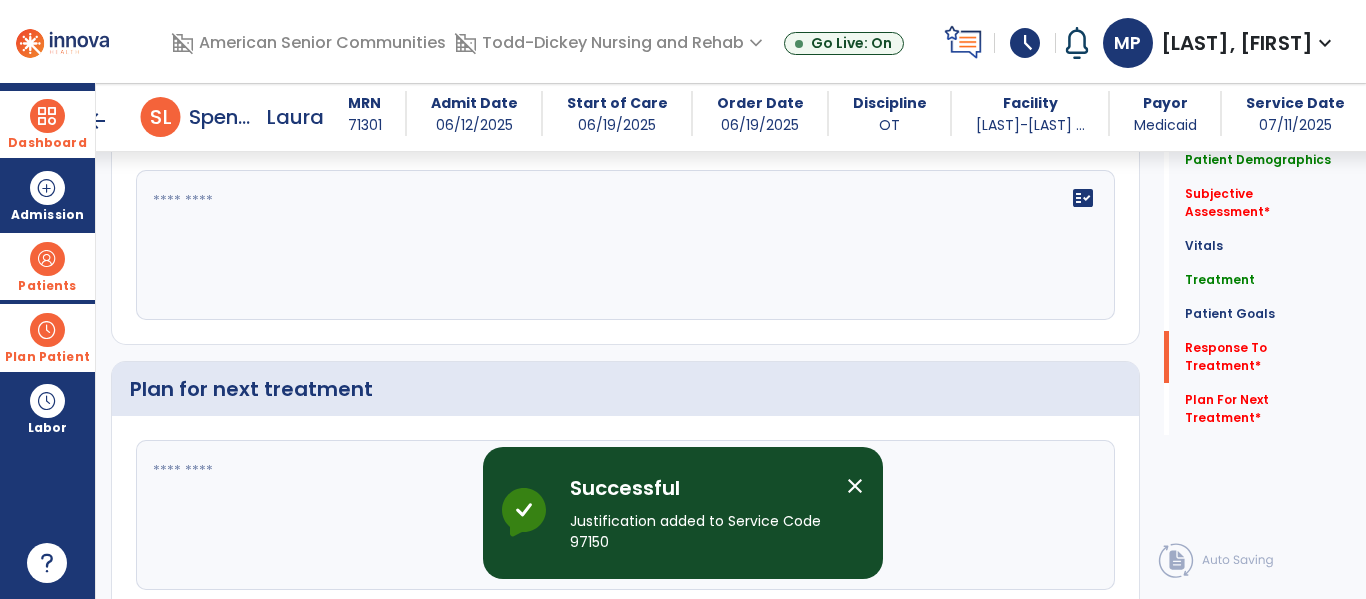 click on "fact_check" 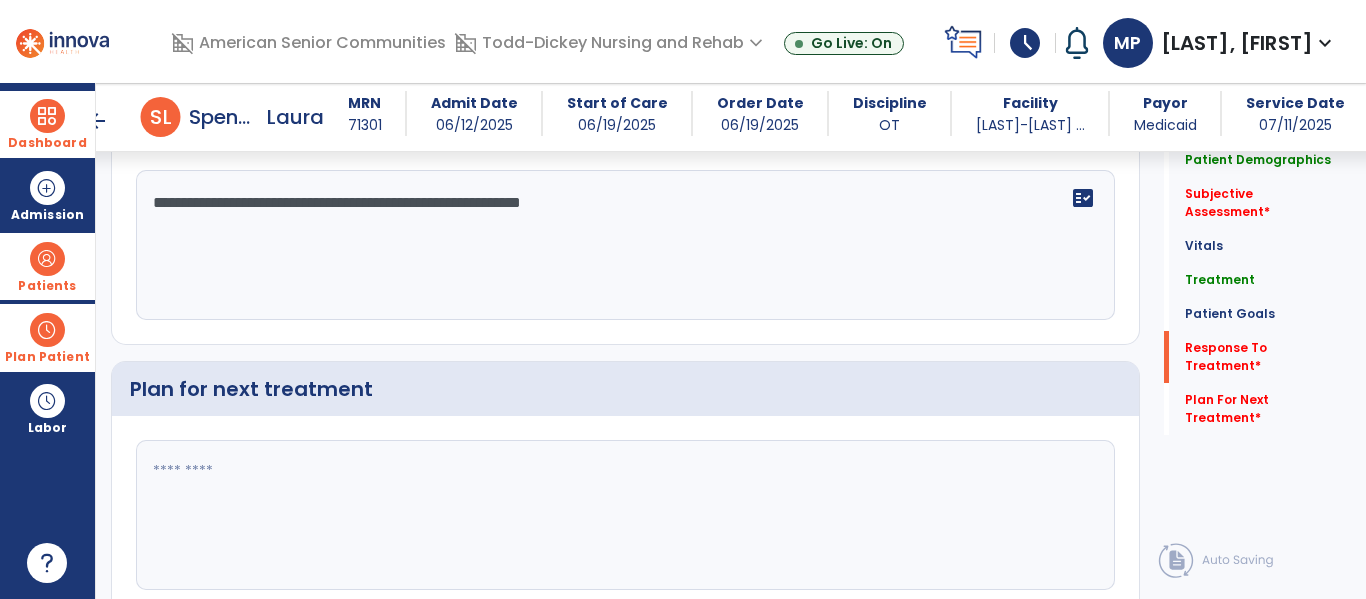 type on "**********" 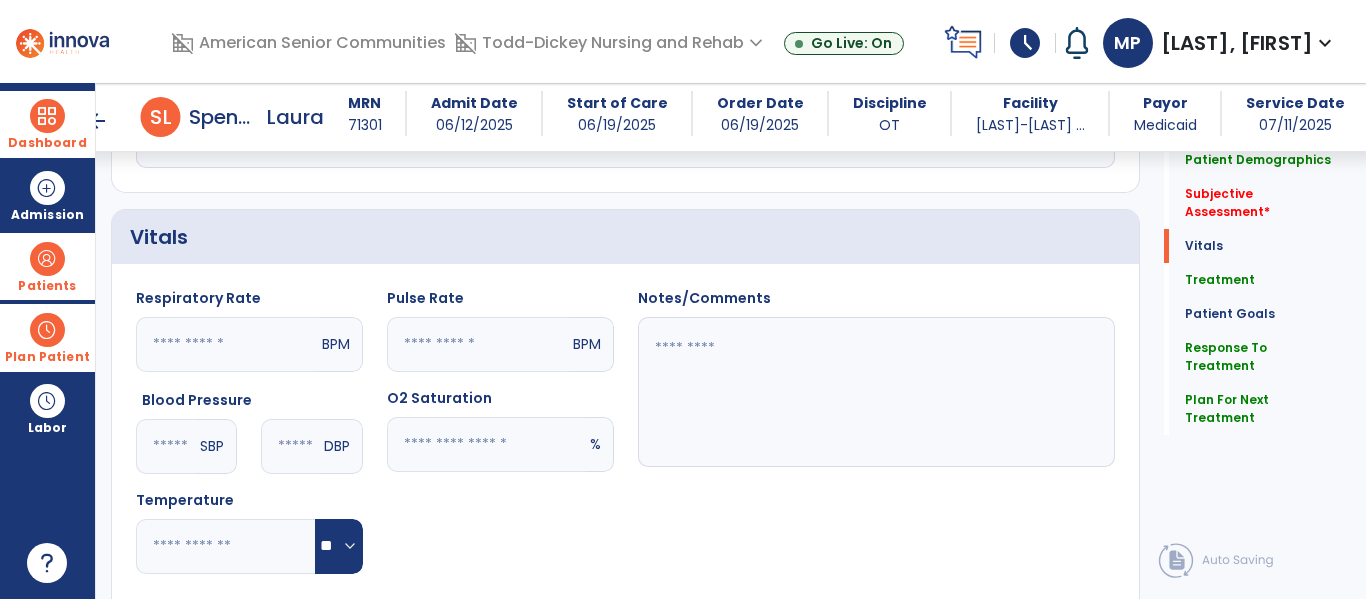 scroll, scrollTop: 362, scrollLeft: 0, axis: vertical 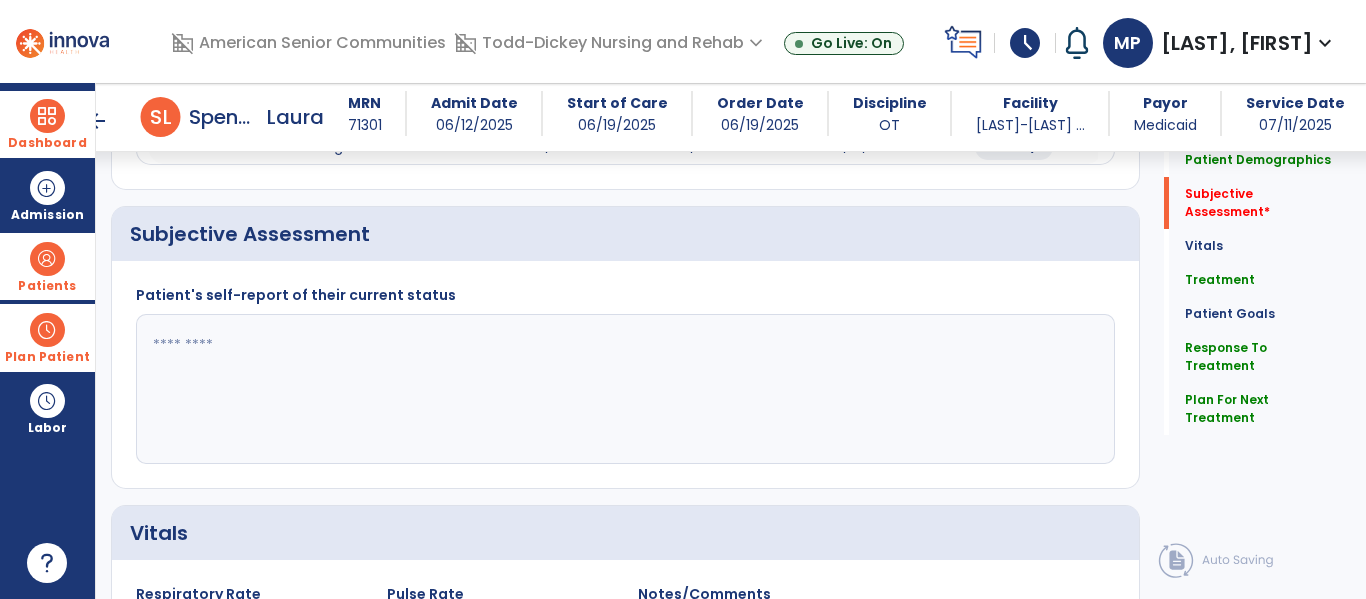 type on "**********" 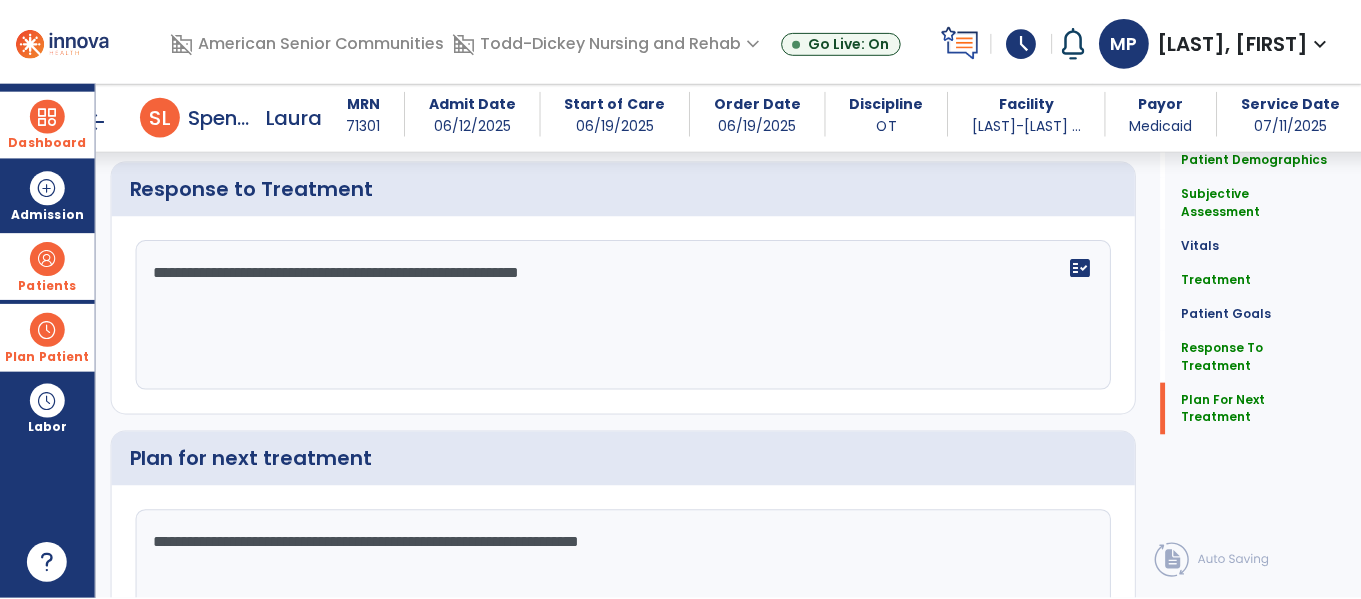 scroll, scrollTop: 2956, scrollLeft: 0, axis: vertical 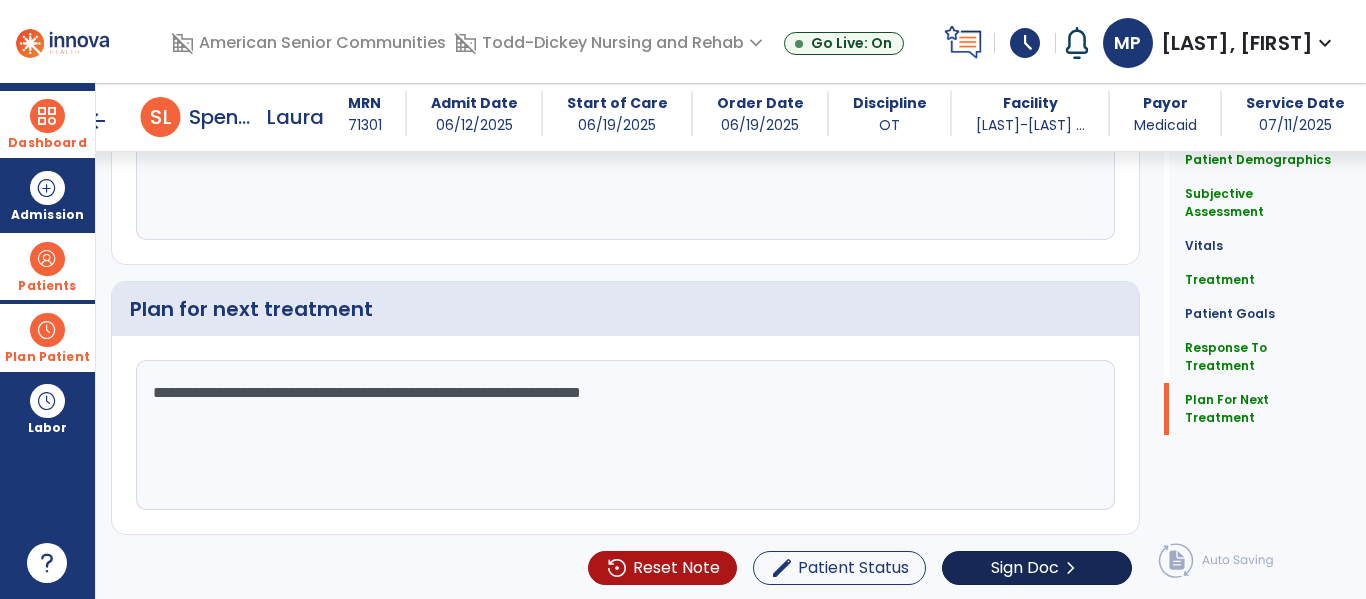 type on "**********" 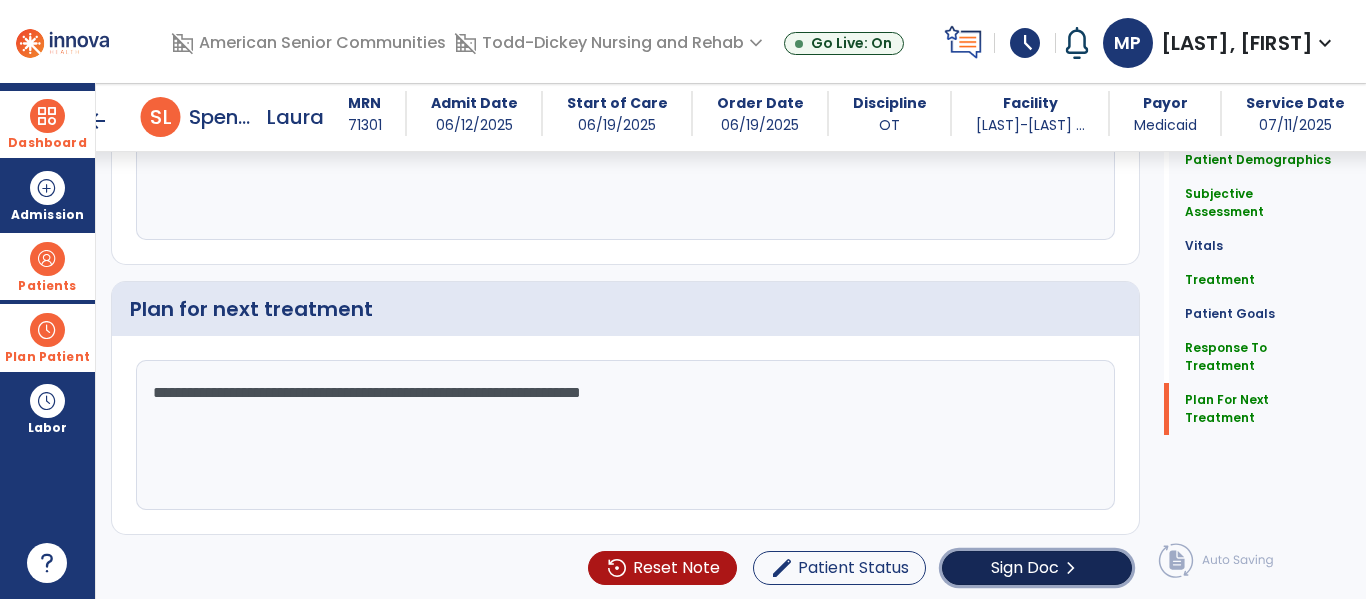 click on "Sign Doc" 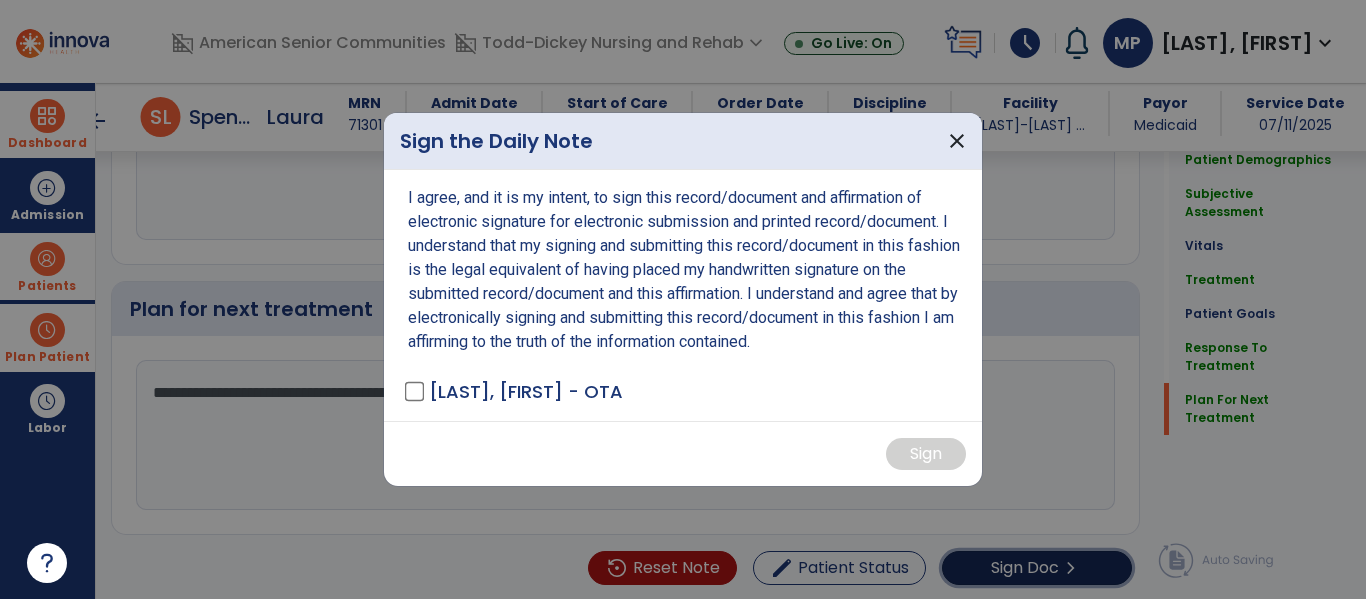 scroll, scrollTop: 2956, scrollLeft: 0, axis: vertical 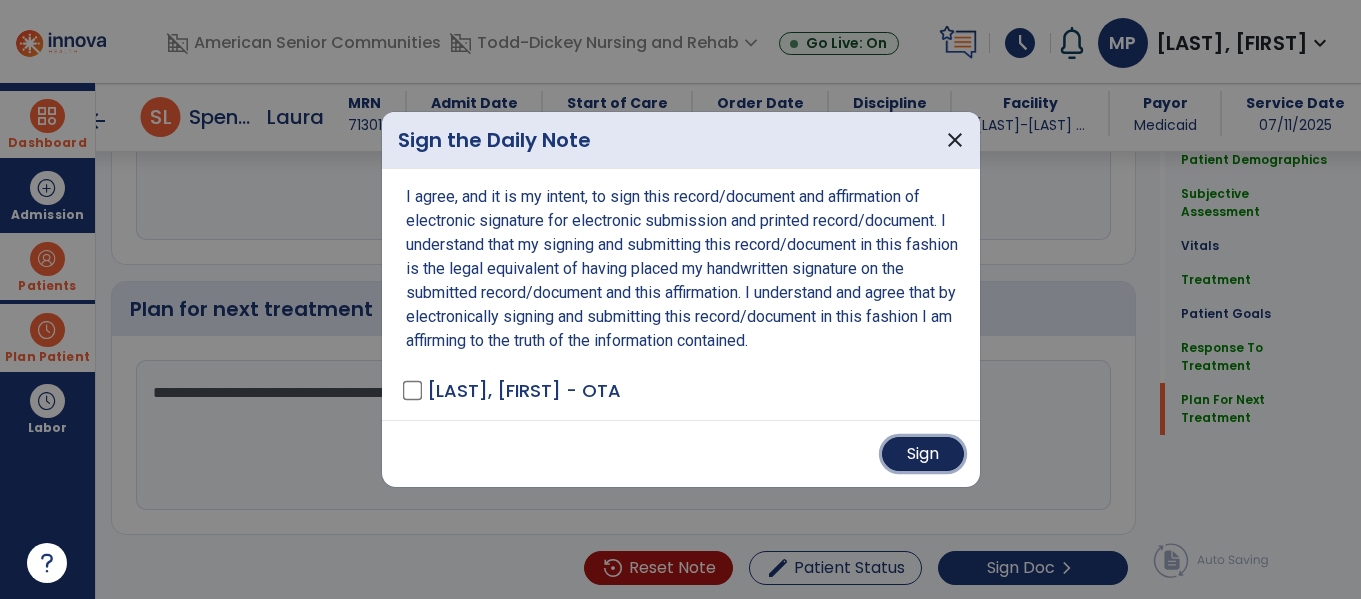 click on "Sign" at bounding box center (923, 454) 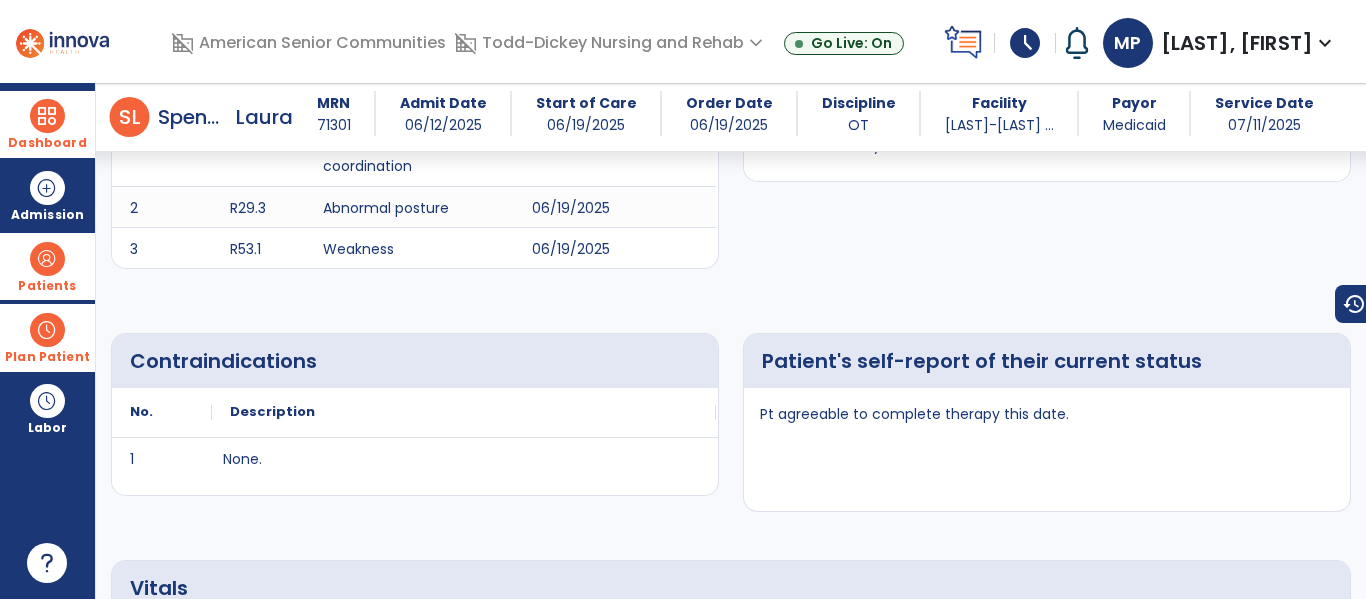 scroll, scrollTop: 0, scrollLeft: 0, axis: both 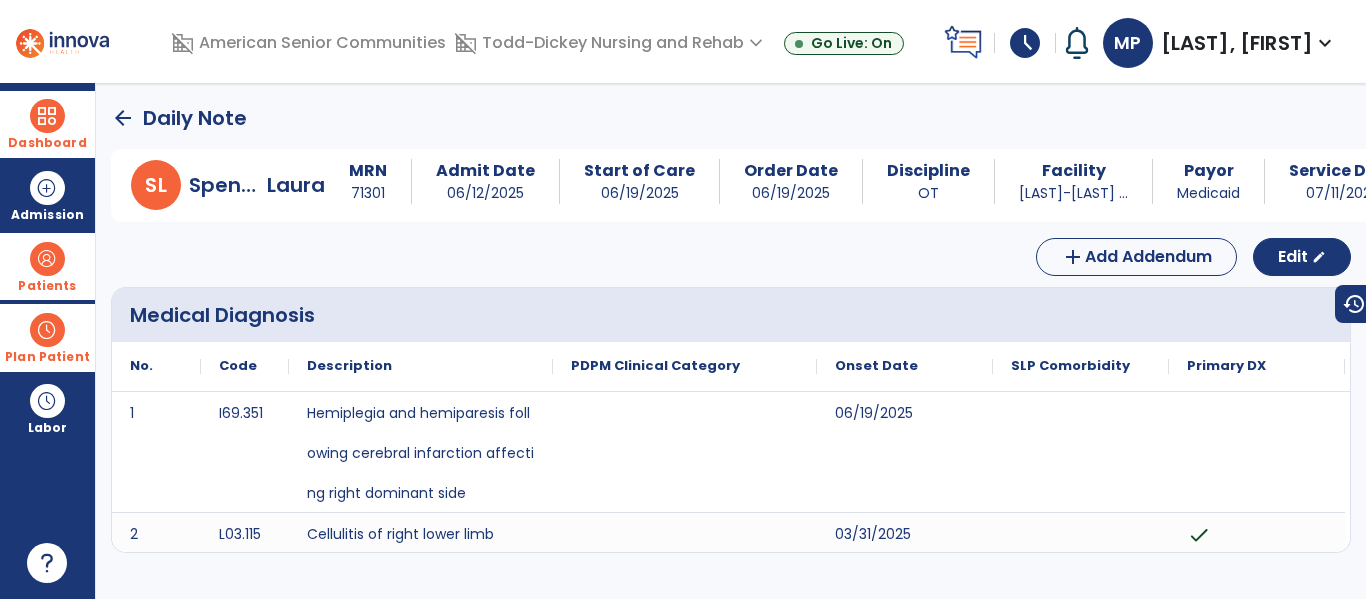 click on "arrow_back" 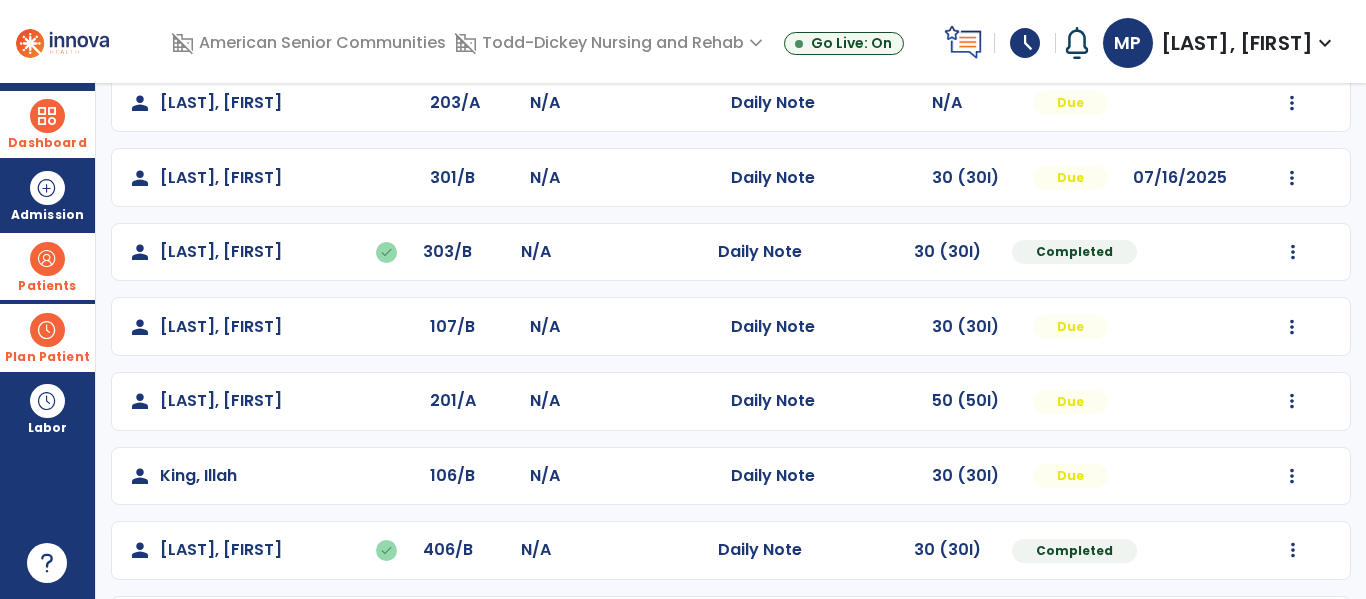 scroll, scrollTop: 0, scrollLeft: 0, axis: both 